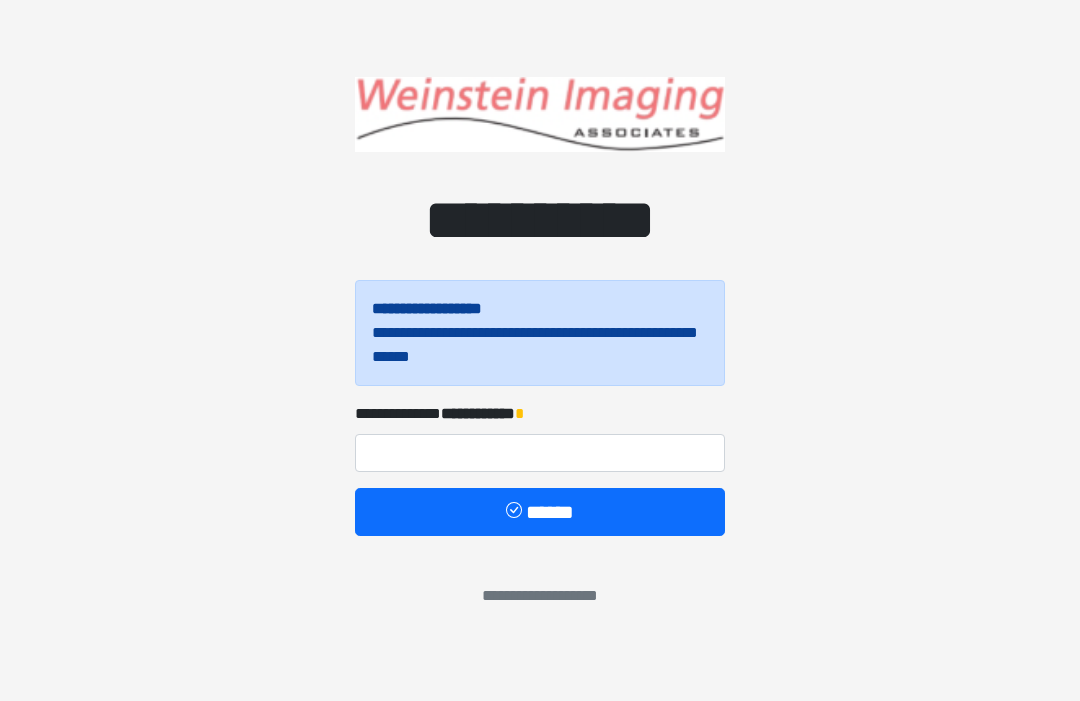 scroll, scrollTop: 0, scrollLeft: 0, axis: both 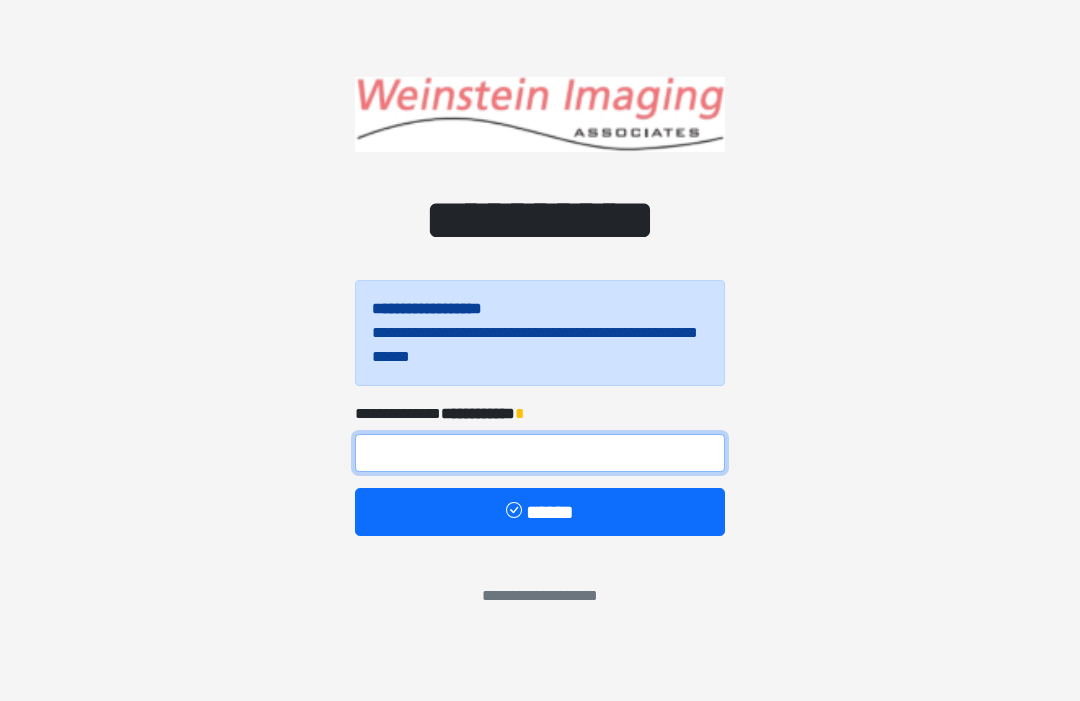 click at bounding box center (540, 453) 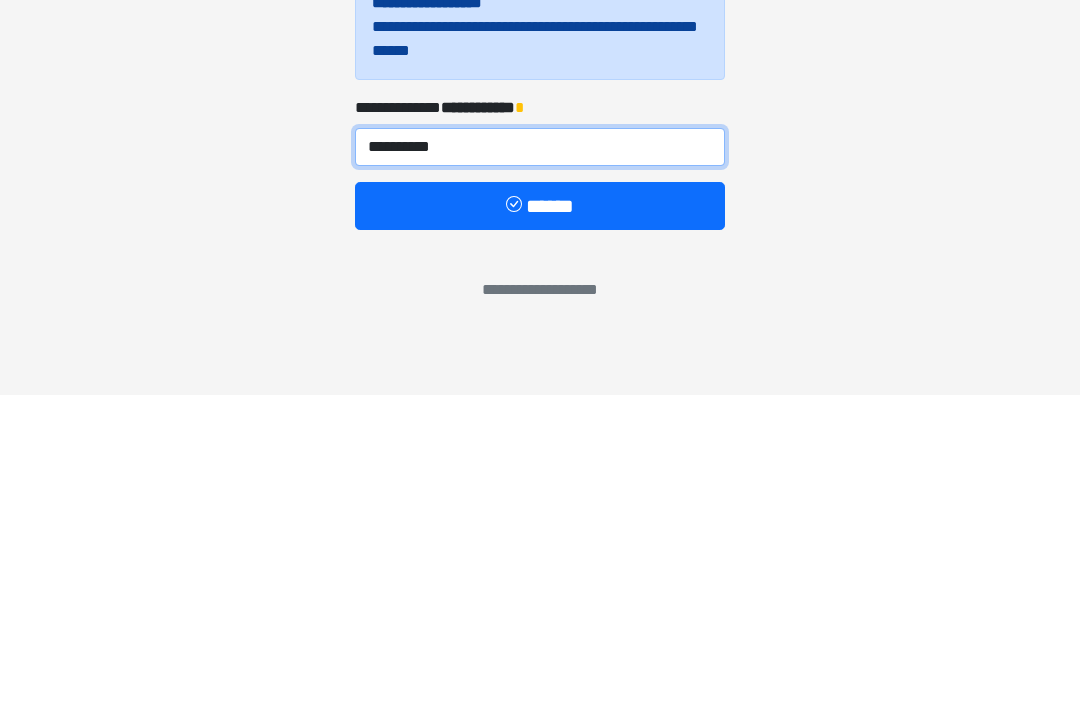 type on "**********" 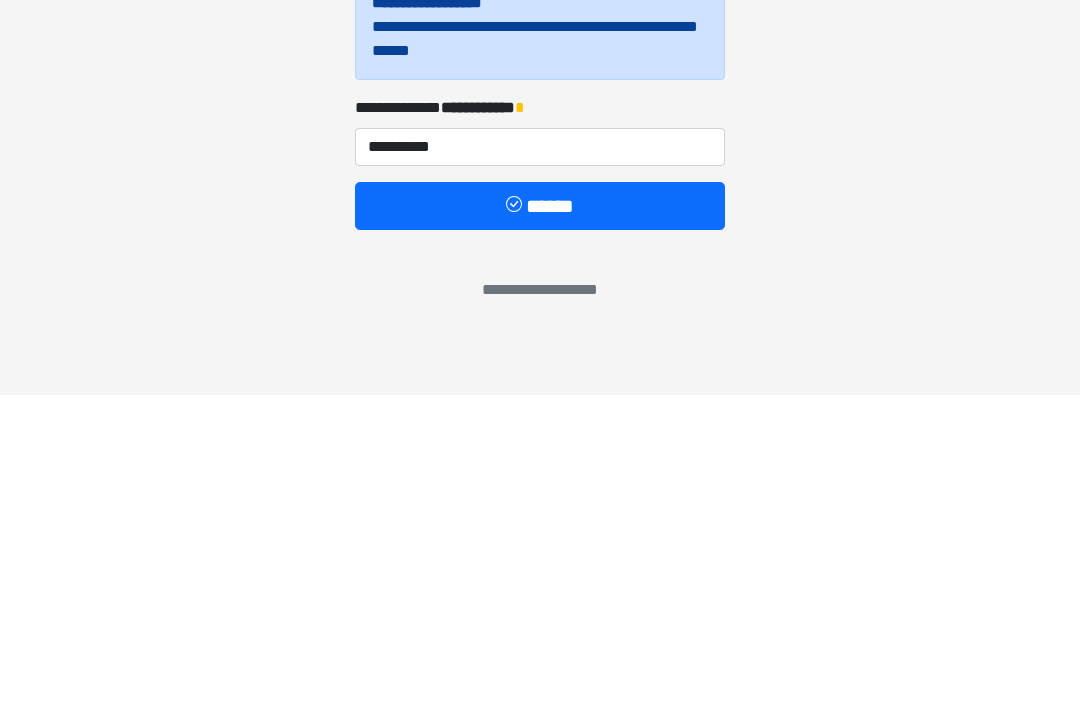 click on "******" at bounding box center [540, 512] 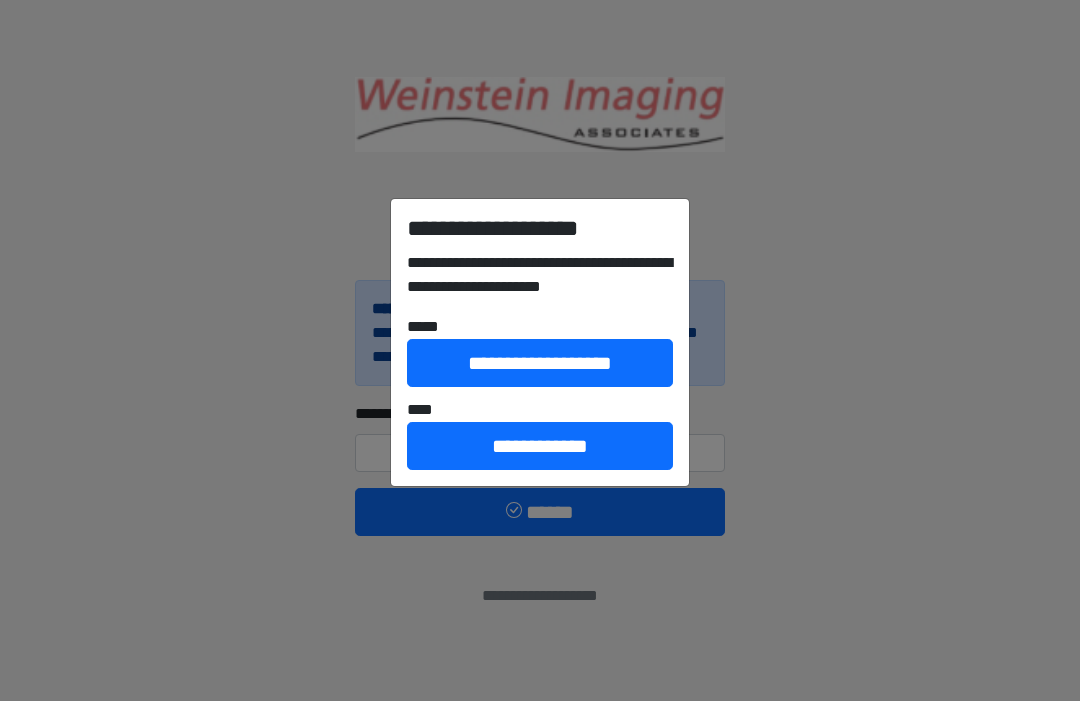 click on "**********" at bounding box center (540, 446) 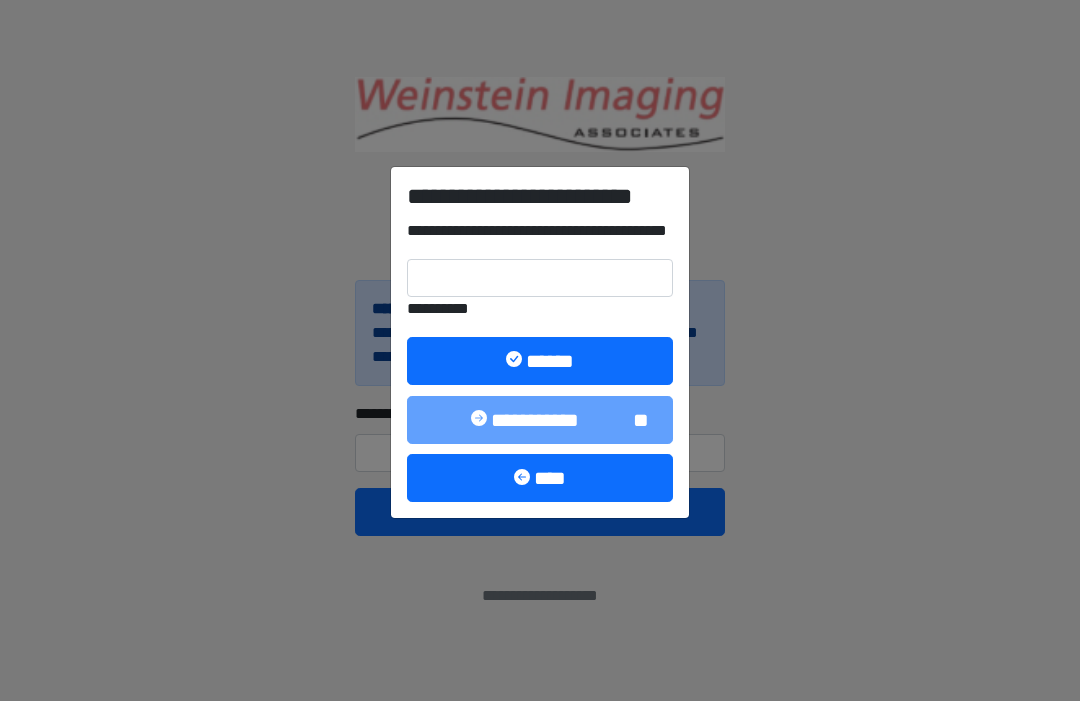 click on "**********" at bounding box center [540, 343] 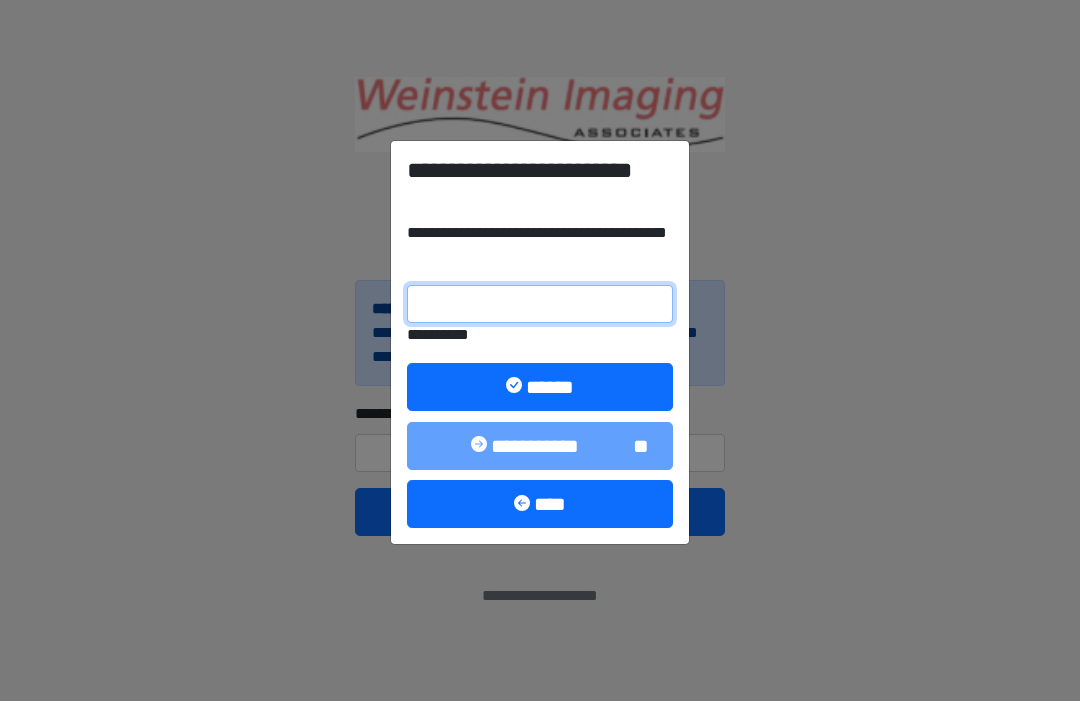 click on "**********" at bounding box center (540, 304) 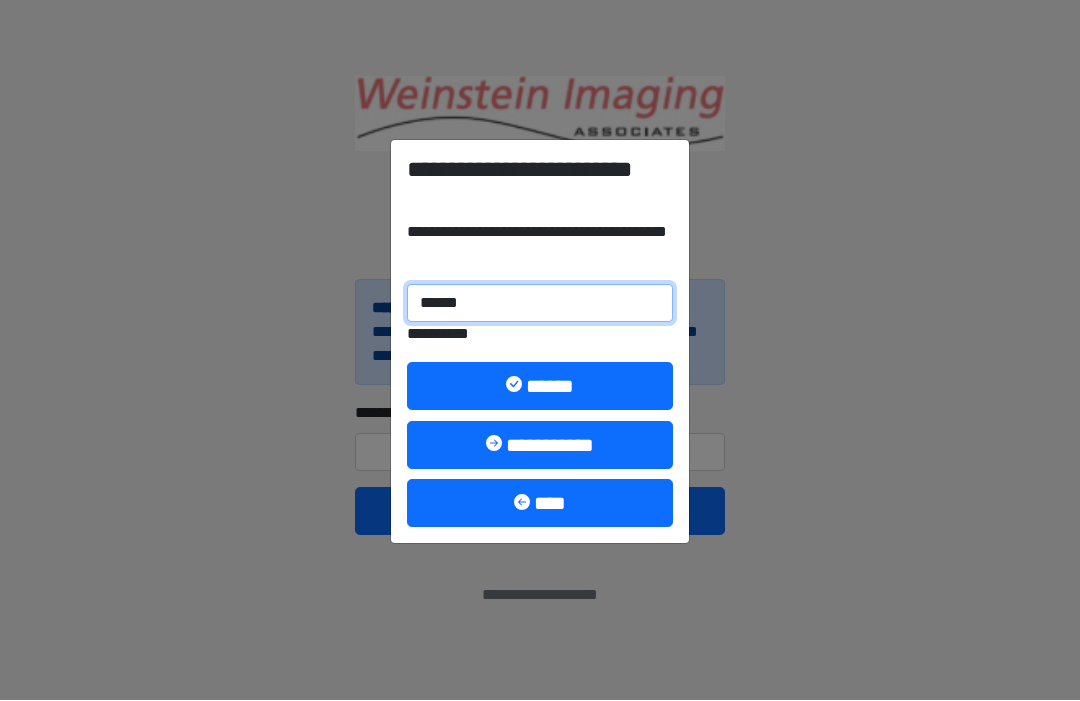 type on "******" 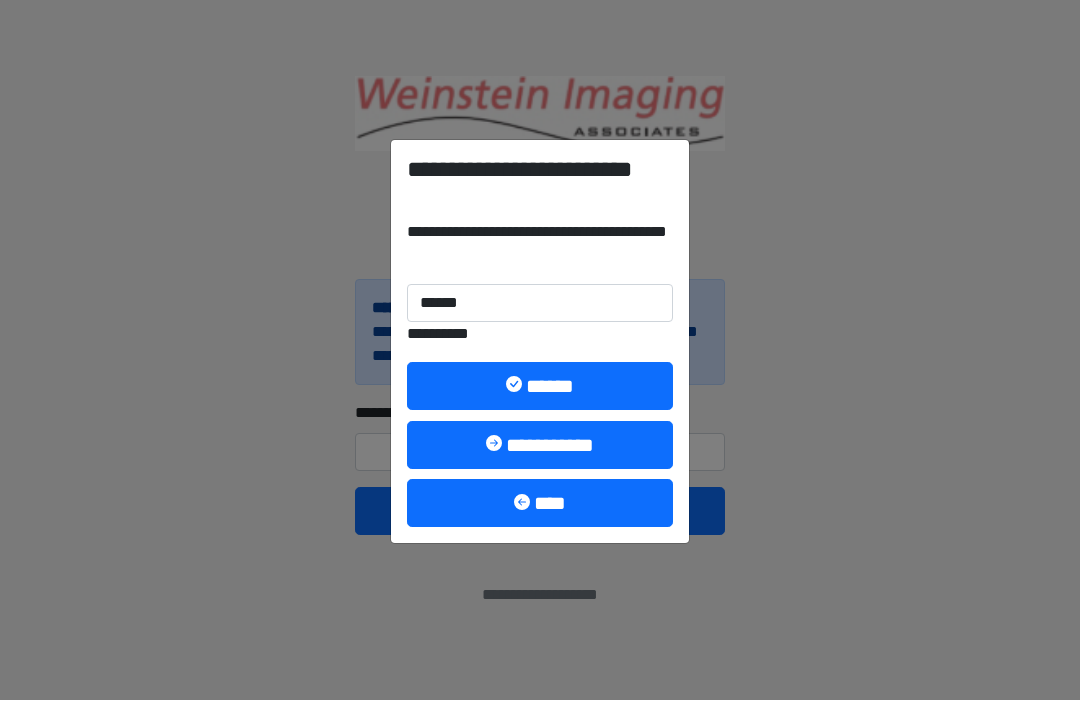 click on "******" at bounding box center [540, 387] 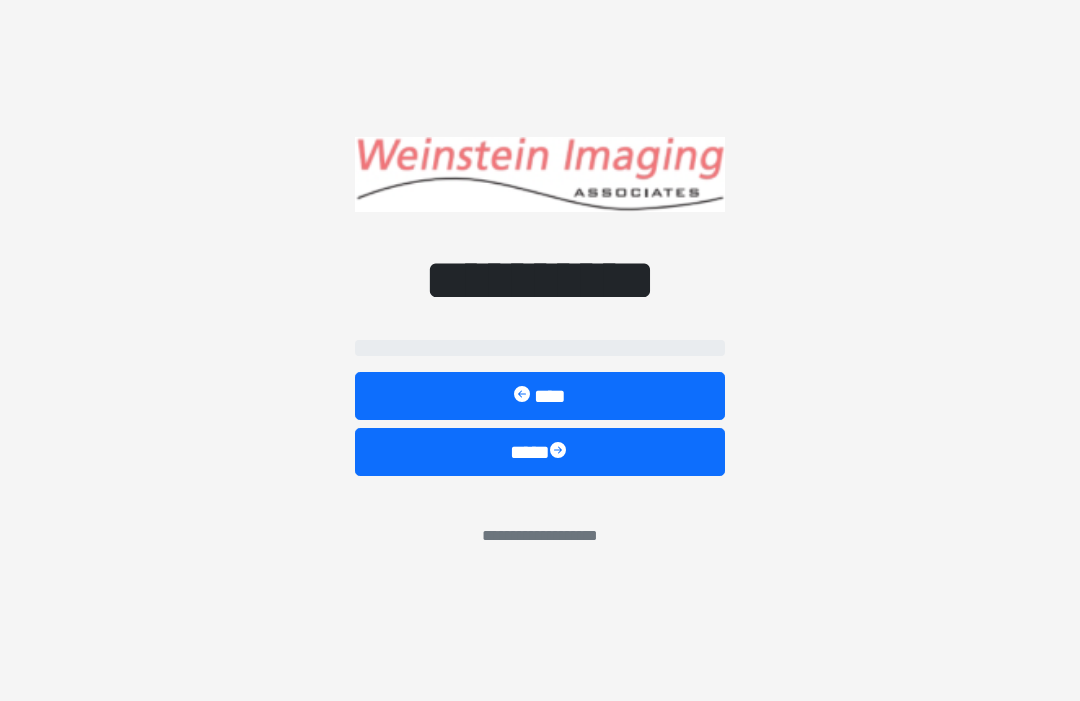 select on "*****" 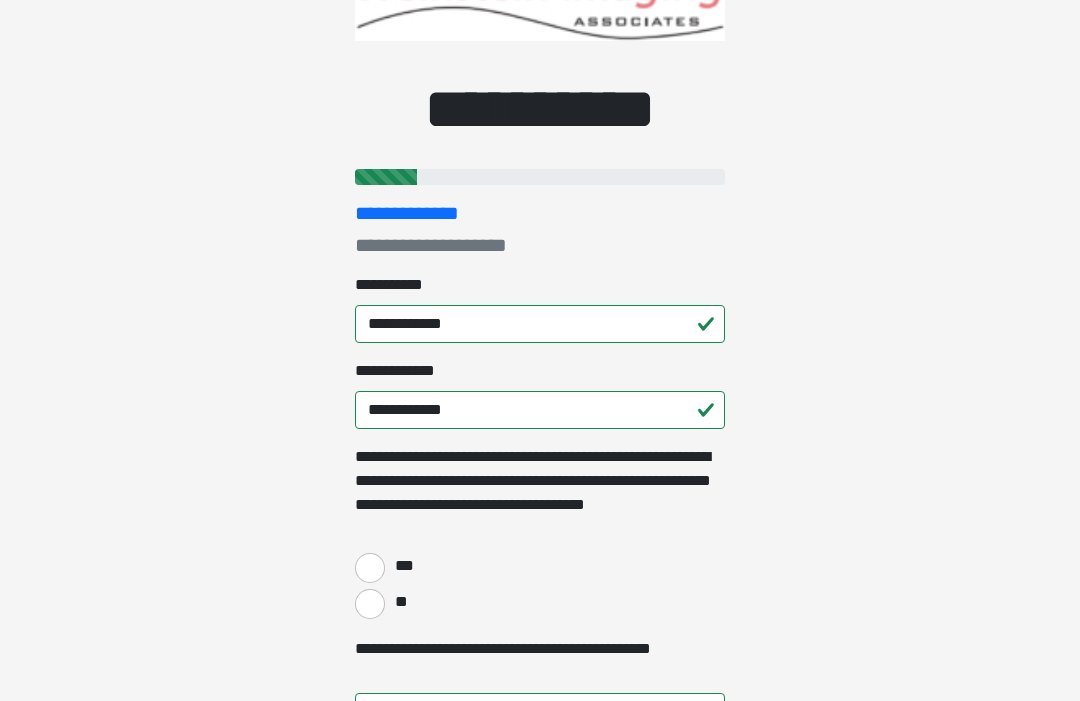 scroll, scrollTop: 90, scrollLeft: 0, axis: vertical 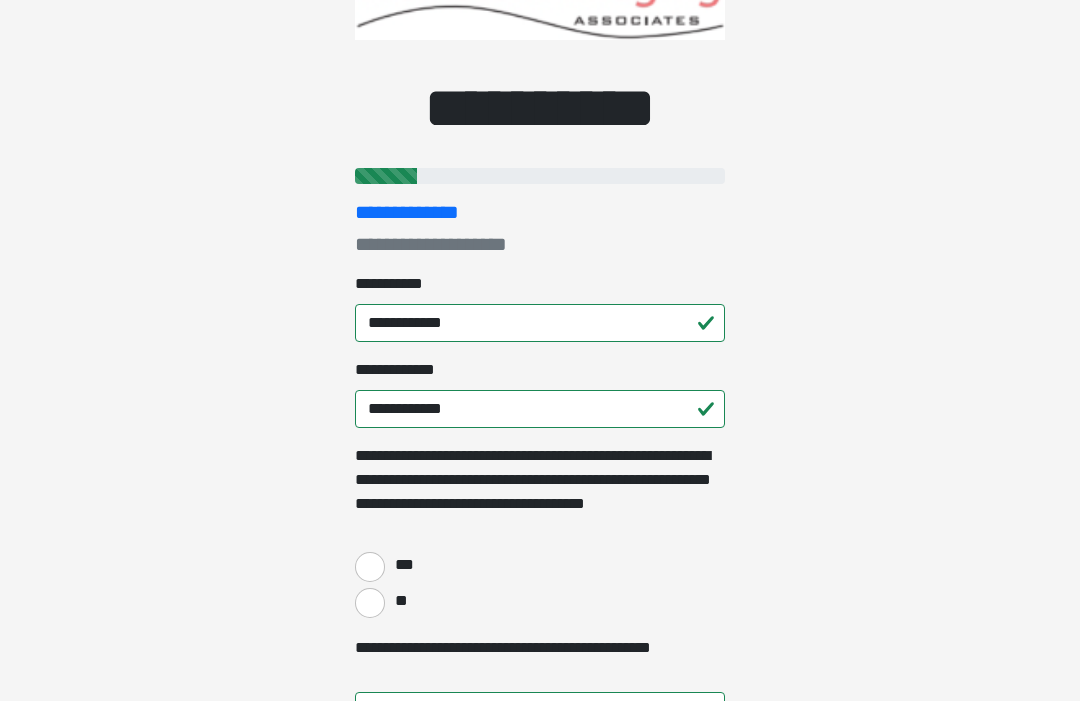 click on "***" at bounding box center [370, 567] 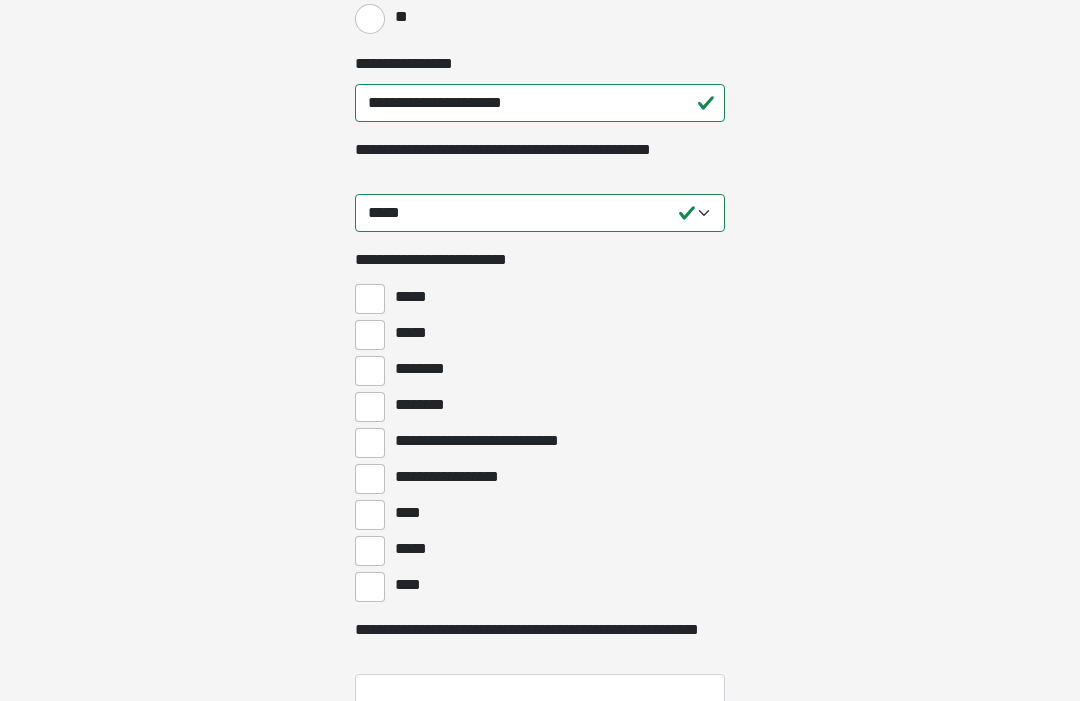 scroll, scrollTop: 675, scrollLeft: 0, axis: vertical 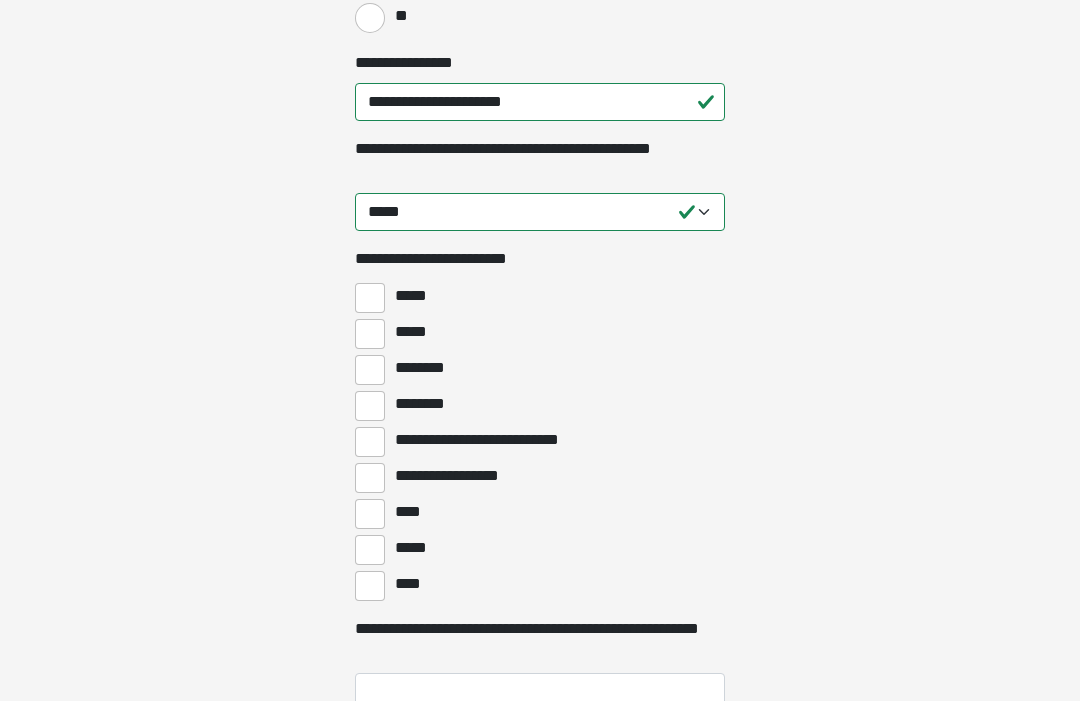 click on "********" at bounding box center [370, 406] 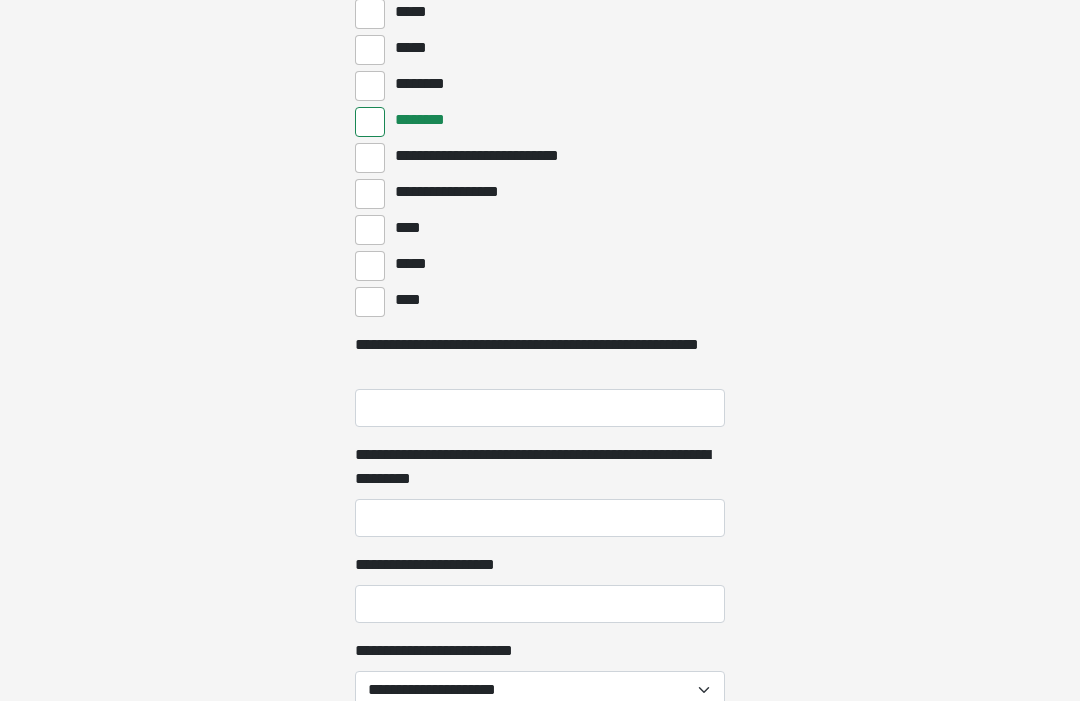 scroll, scrollTop: 960, scrollLeft: 0, axis: vertical 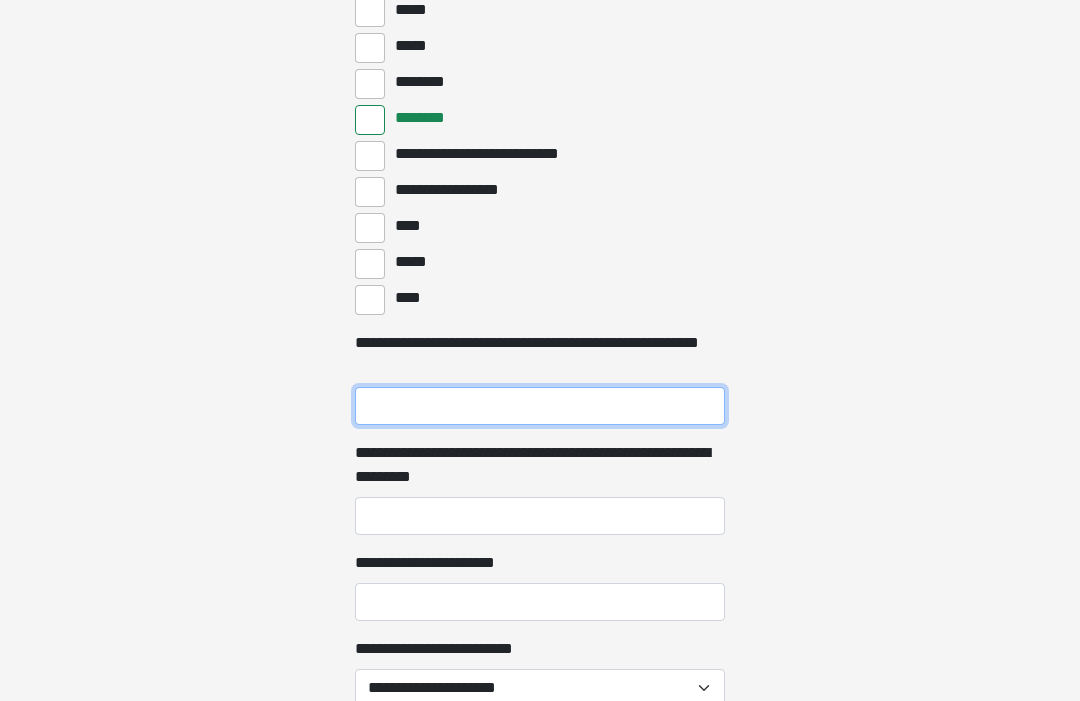 click on "**********" at bounding box center [540, 407] 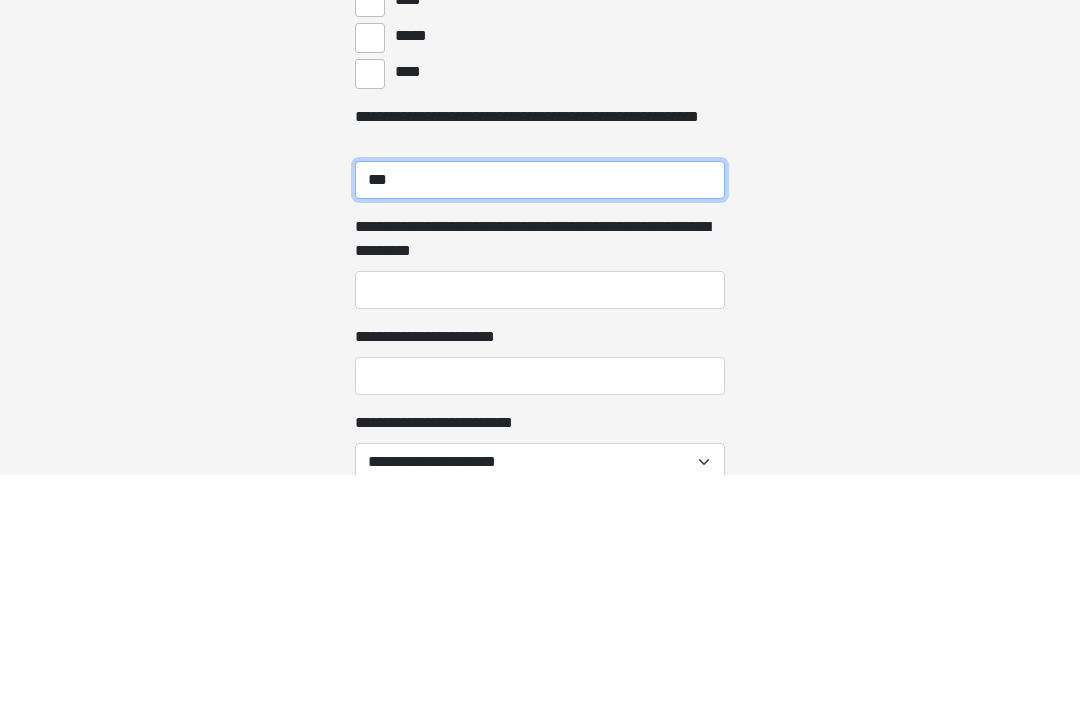 type on "***" 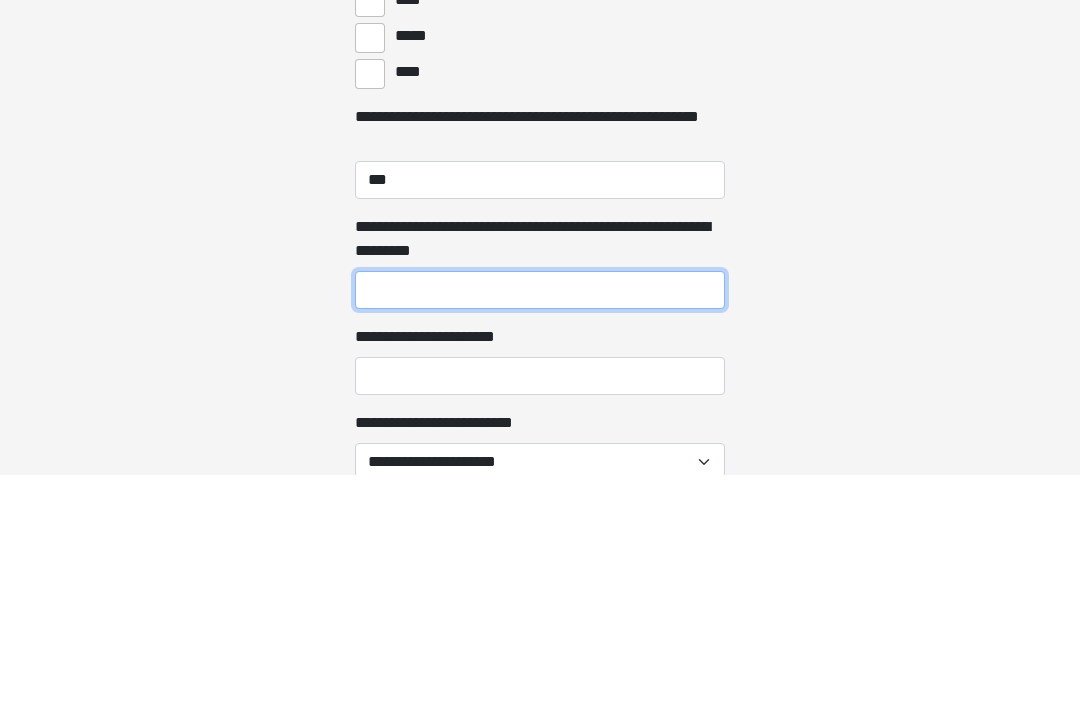 click on "**********" at bounding box center (540, 517) 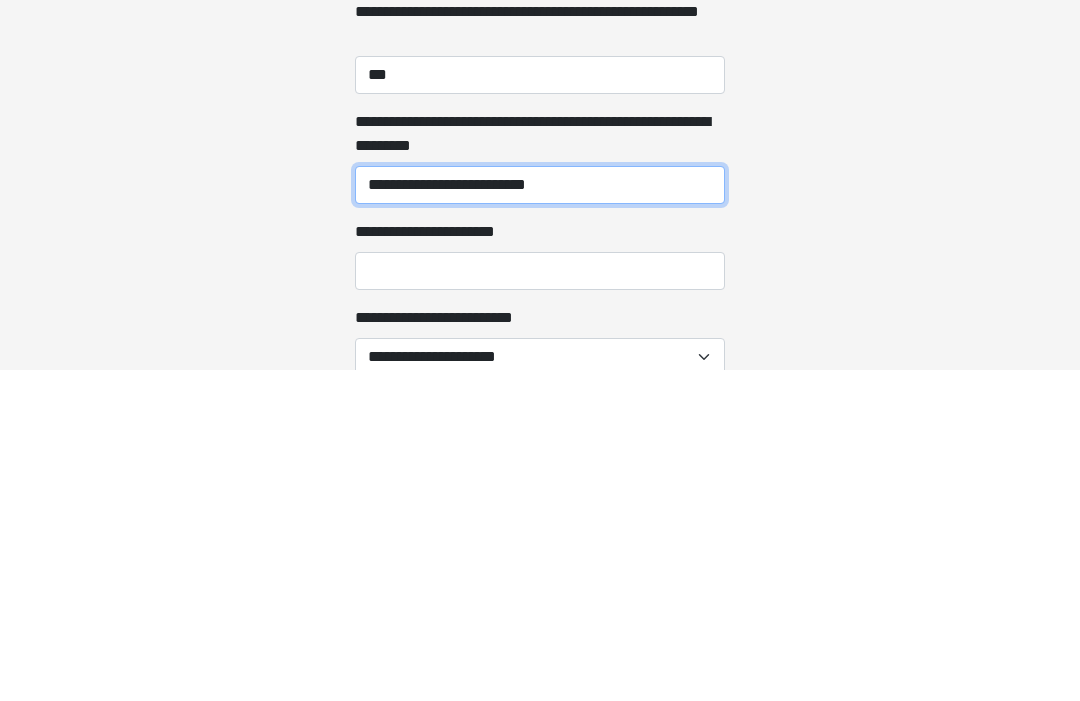 click on "**********" at bounding box center (540, 517) 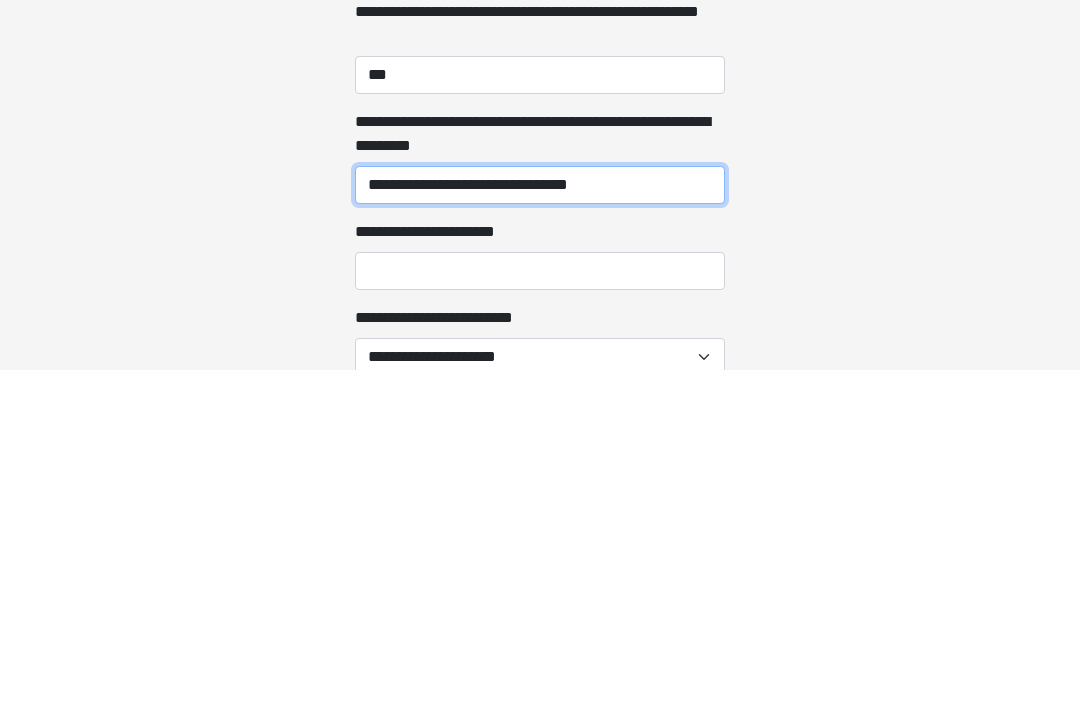 type on "**********" 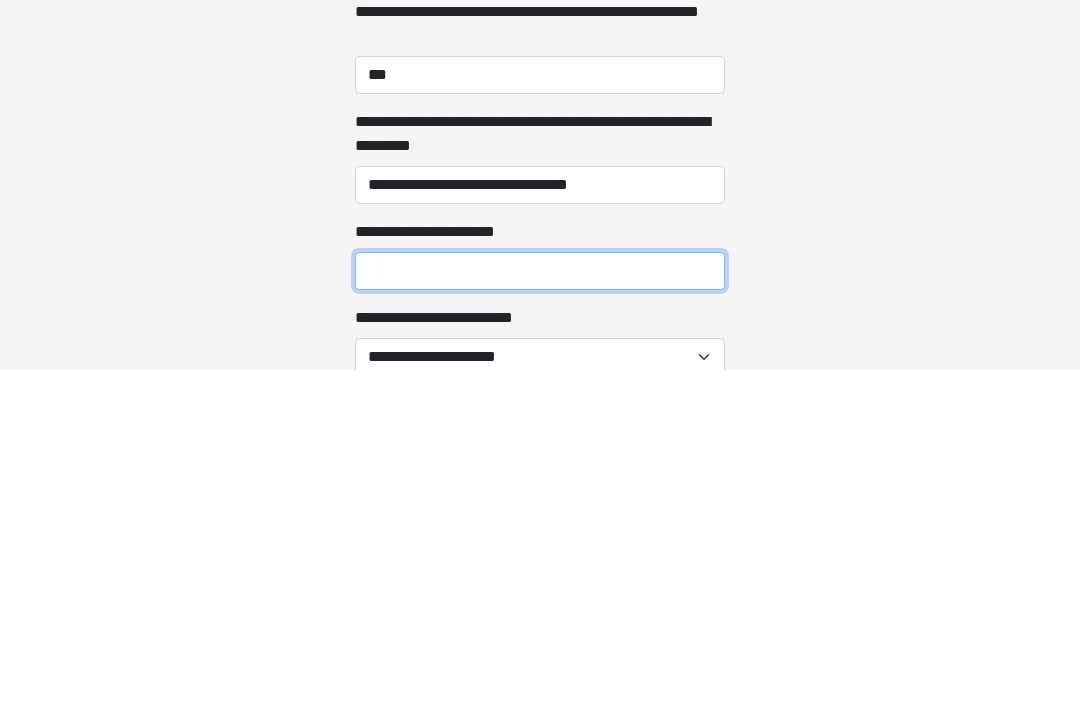 click on "**********" at bounding box center [540, 603] 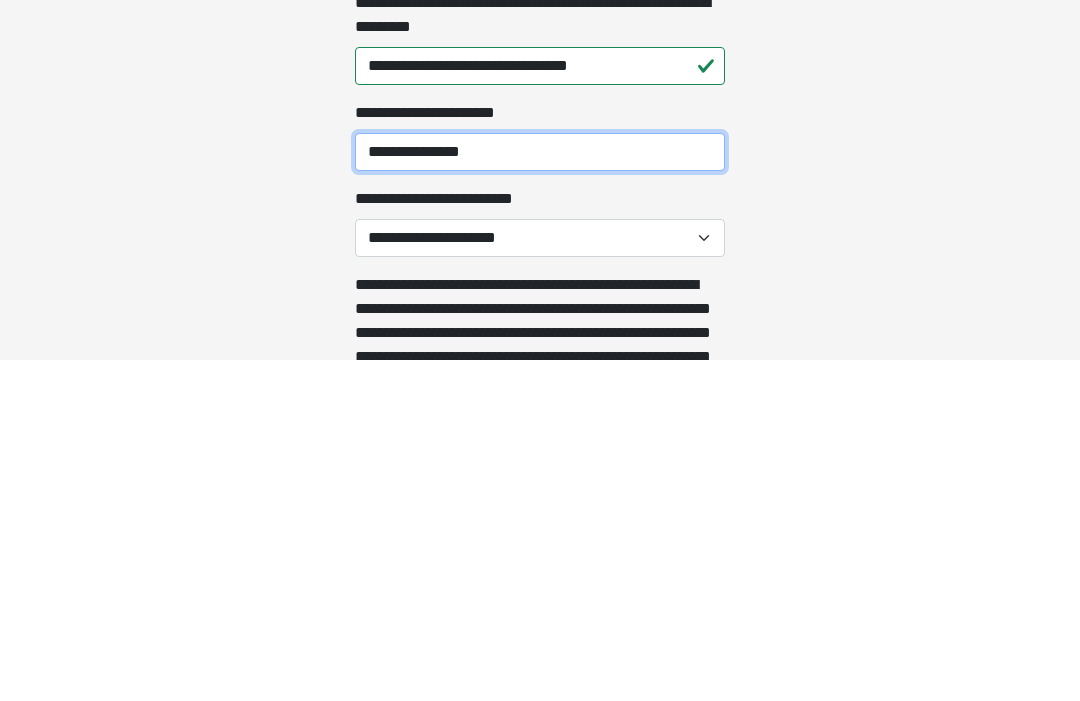 scroll, scrollTop: 1069, scrollLeft: 0, axis: vertical 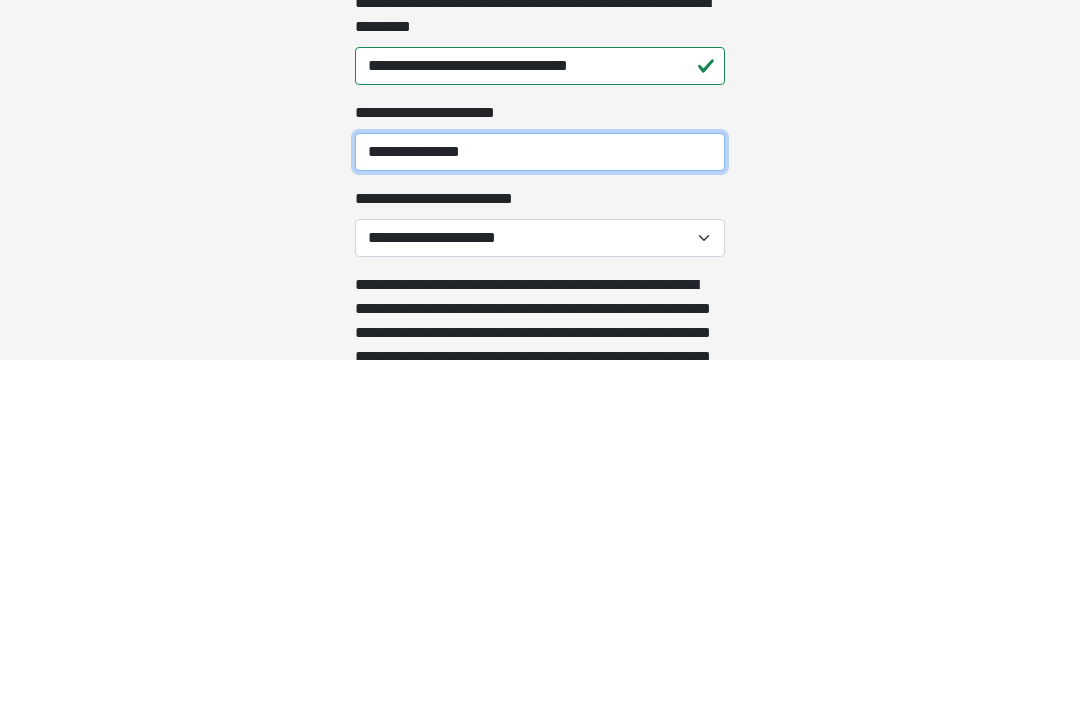 type on "**********" 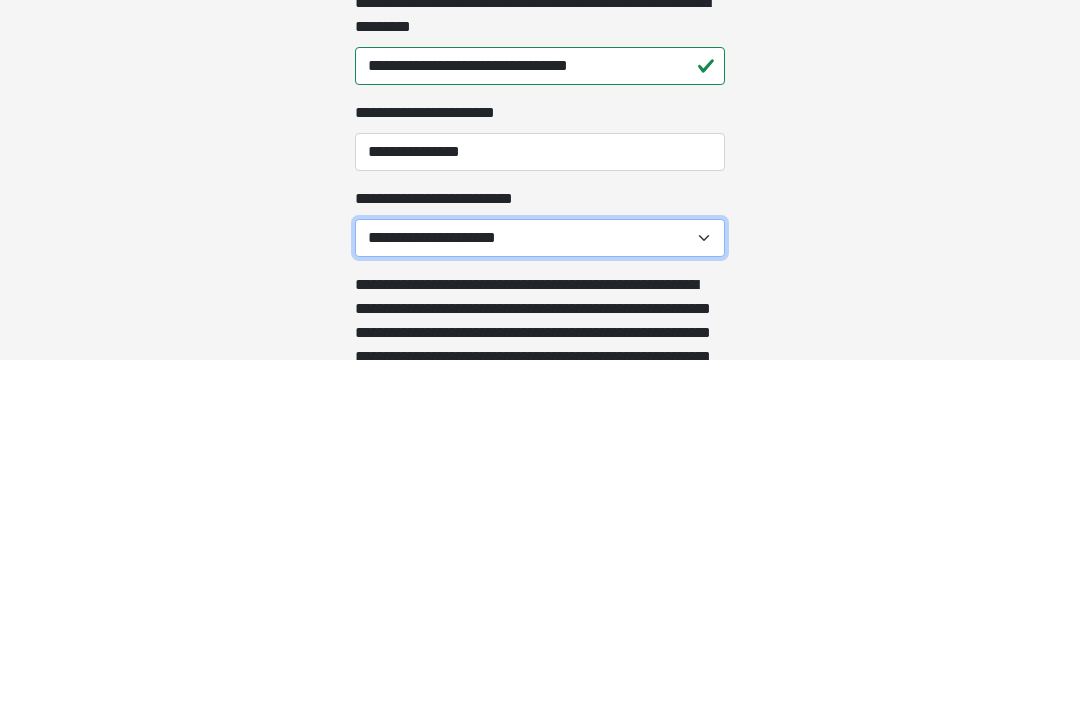 click on "**********" at bounding box center (540, 580) 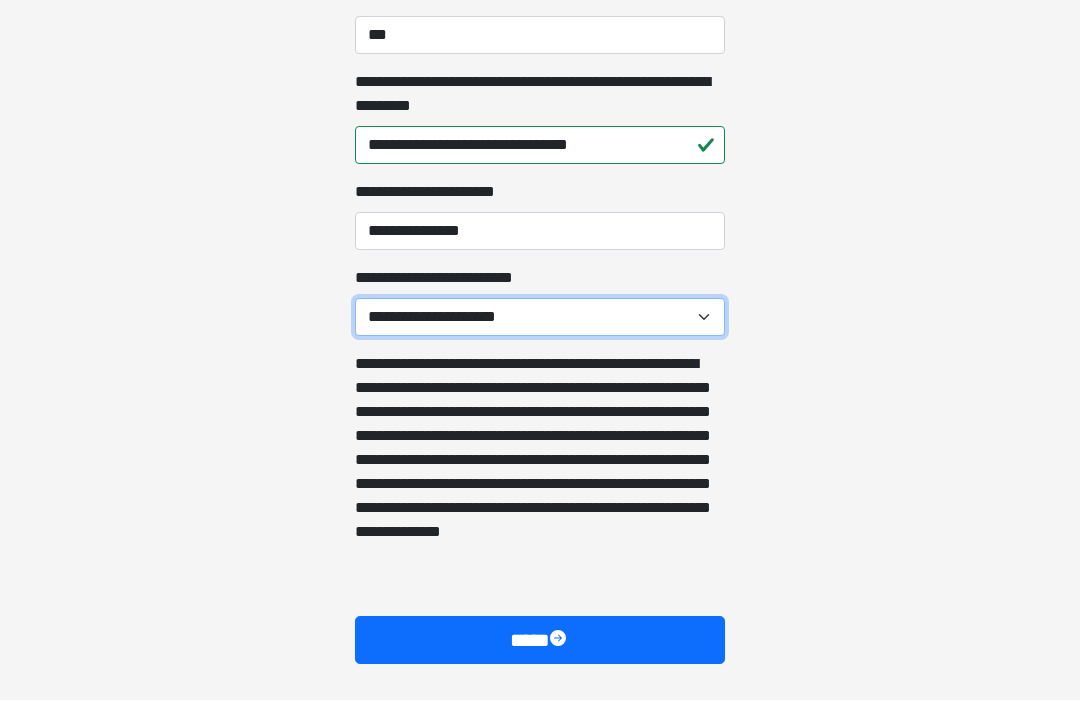 select on "*****" 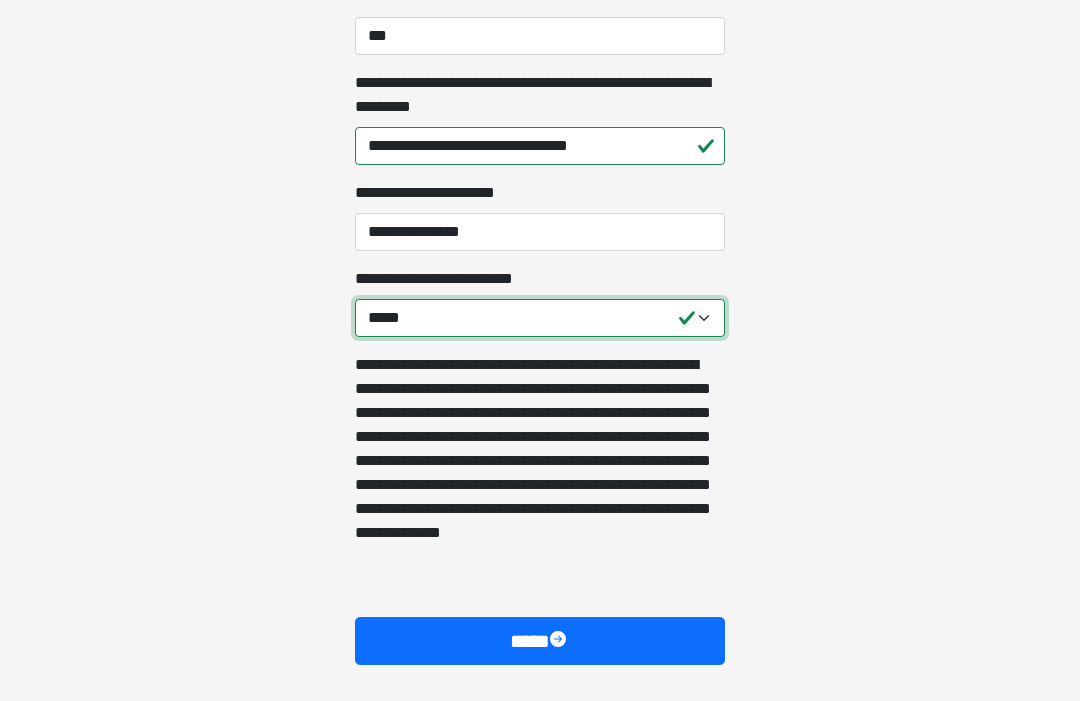 scroll, scrollTop: 1331, scrollLeft: 0, axis: vertical 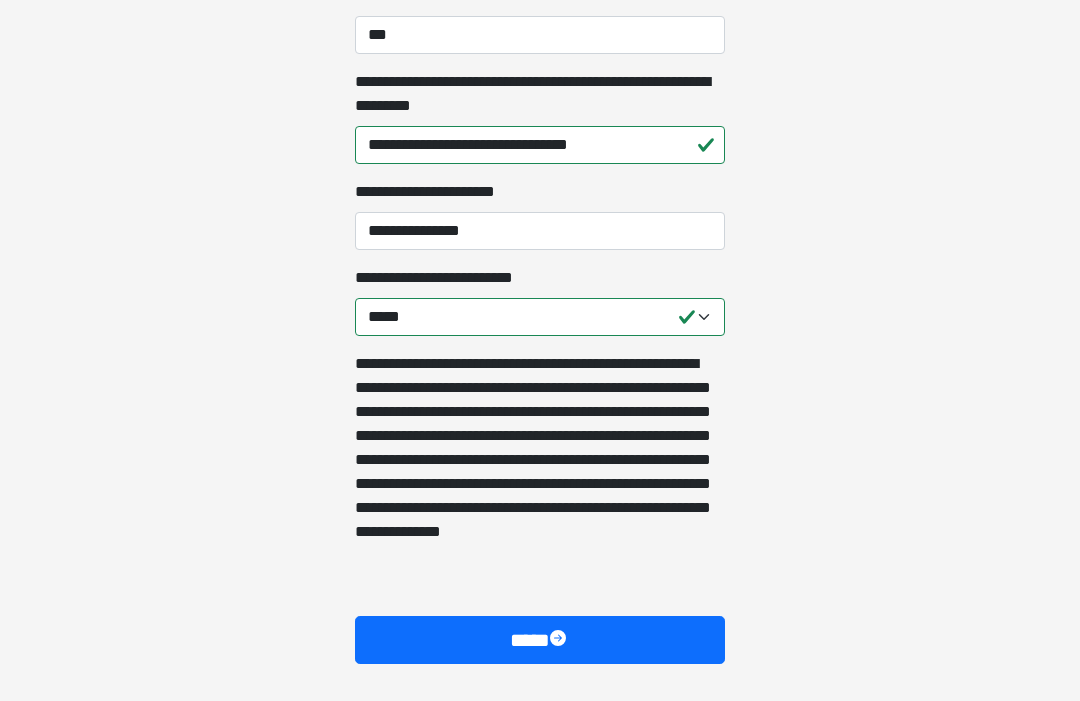 click at bounding box center (560, 641) 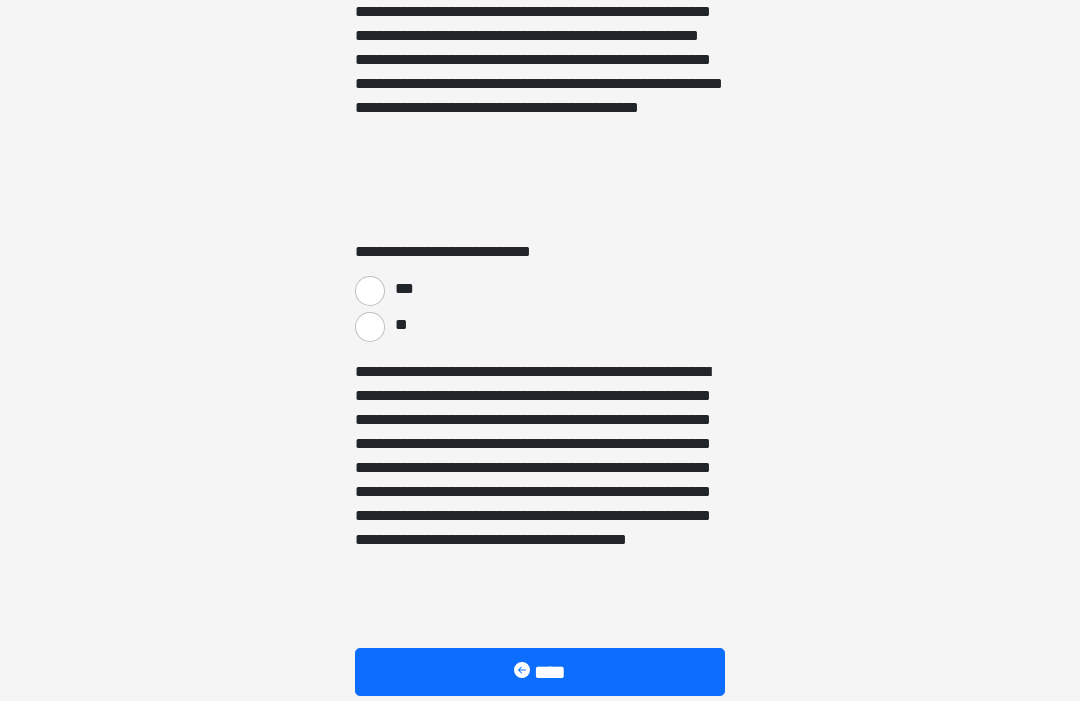 scroll, scrollTop: 3483, scrollLeft: 0, axis: vertical 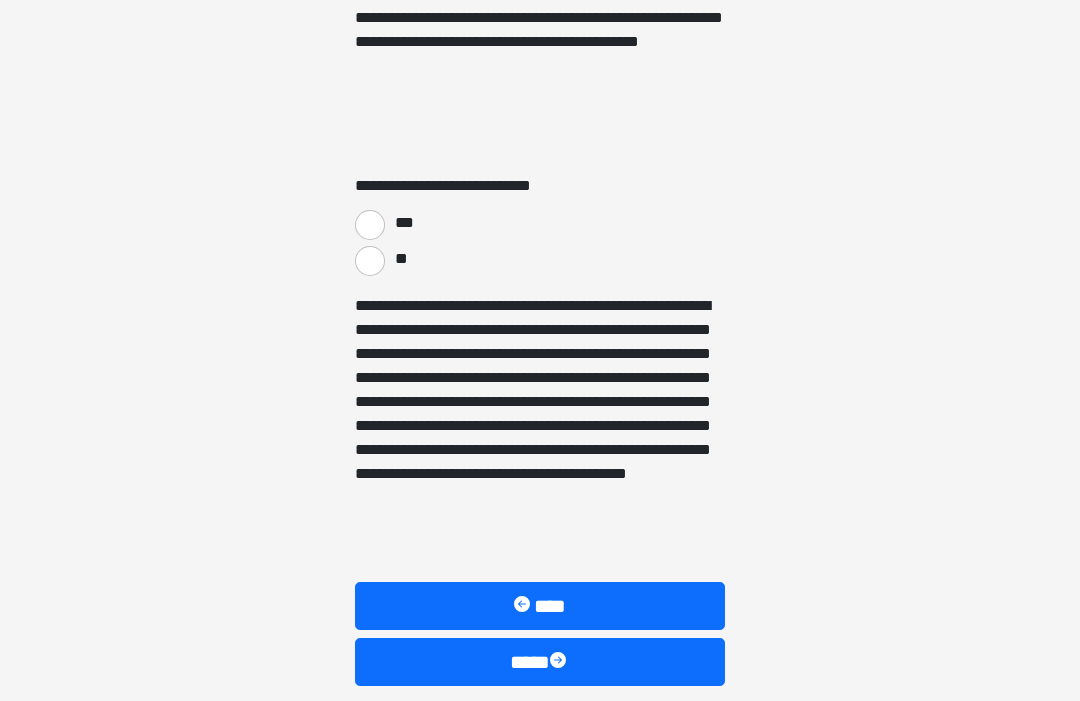 click on "***" at bounding box center [370, 226] 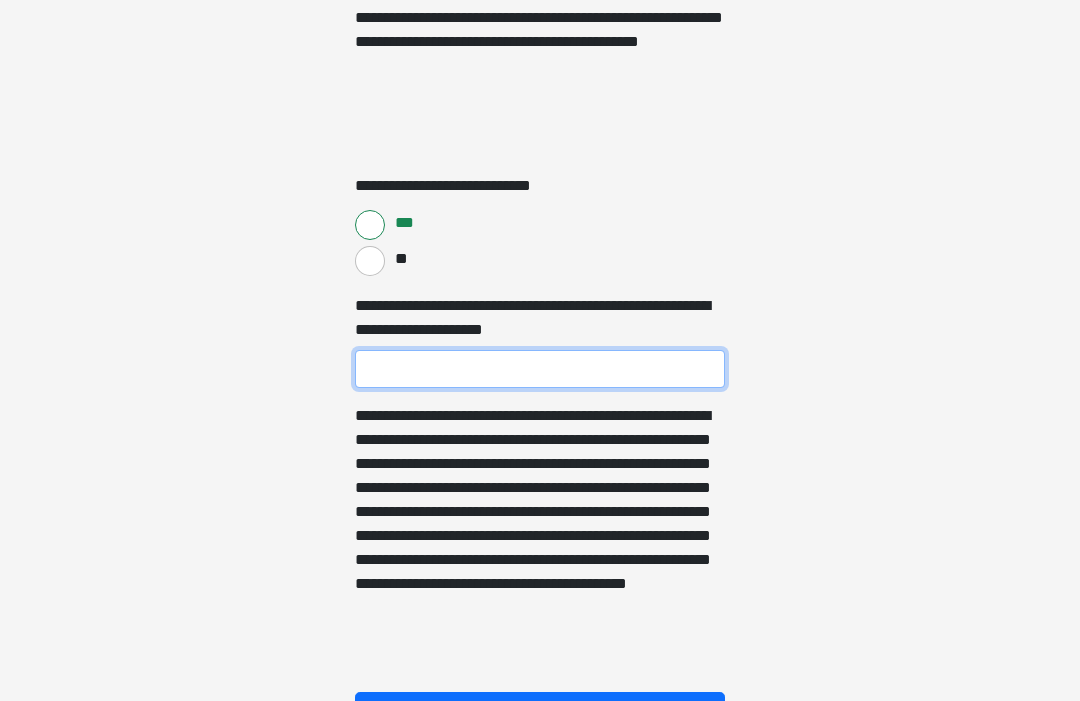 click on "**********" at bounding box center (540, 369) 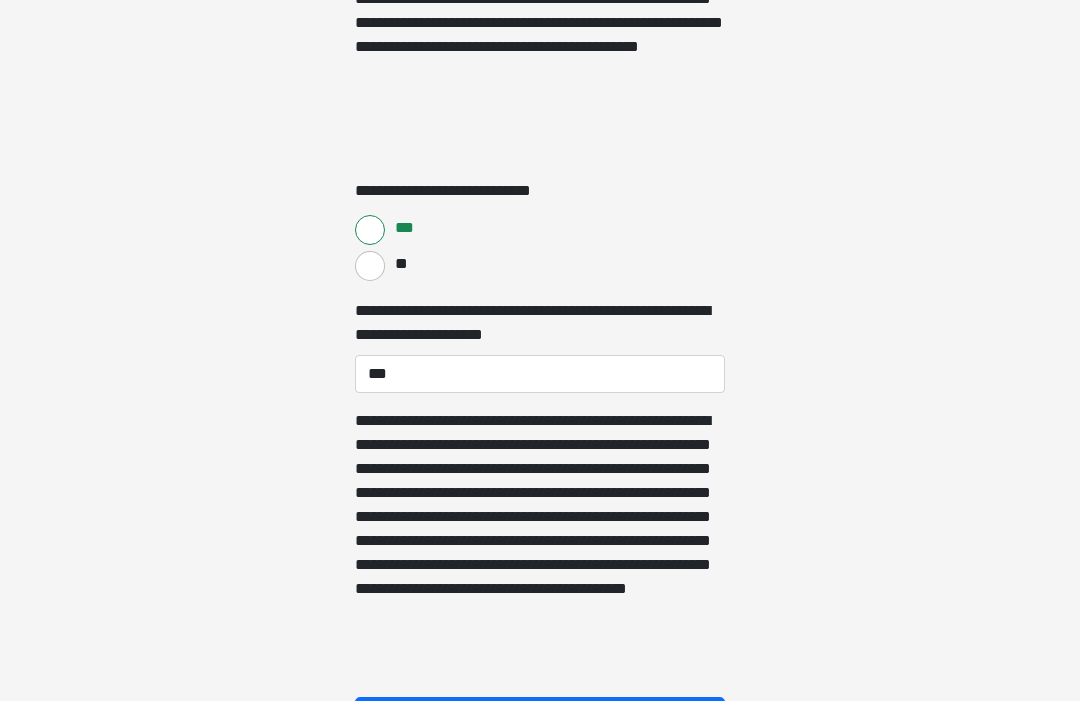 scroll, scrollTop: 3481, scrollLeft: 0, axis: vertical 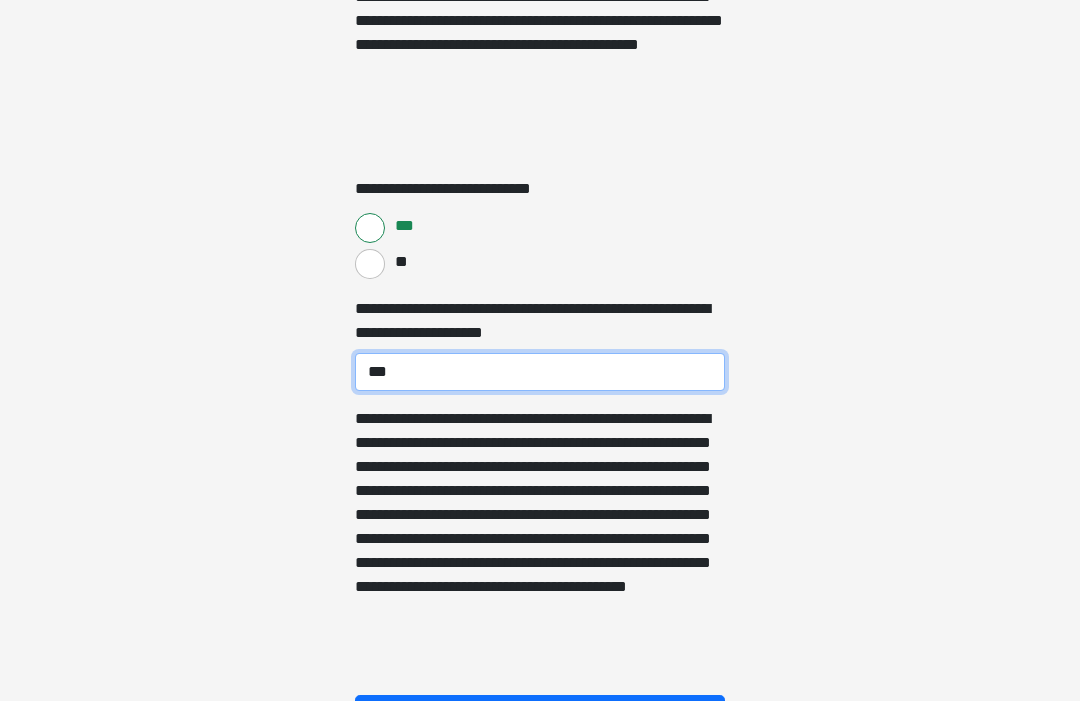 type on "***" 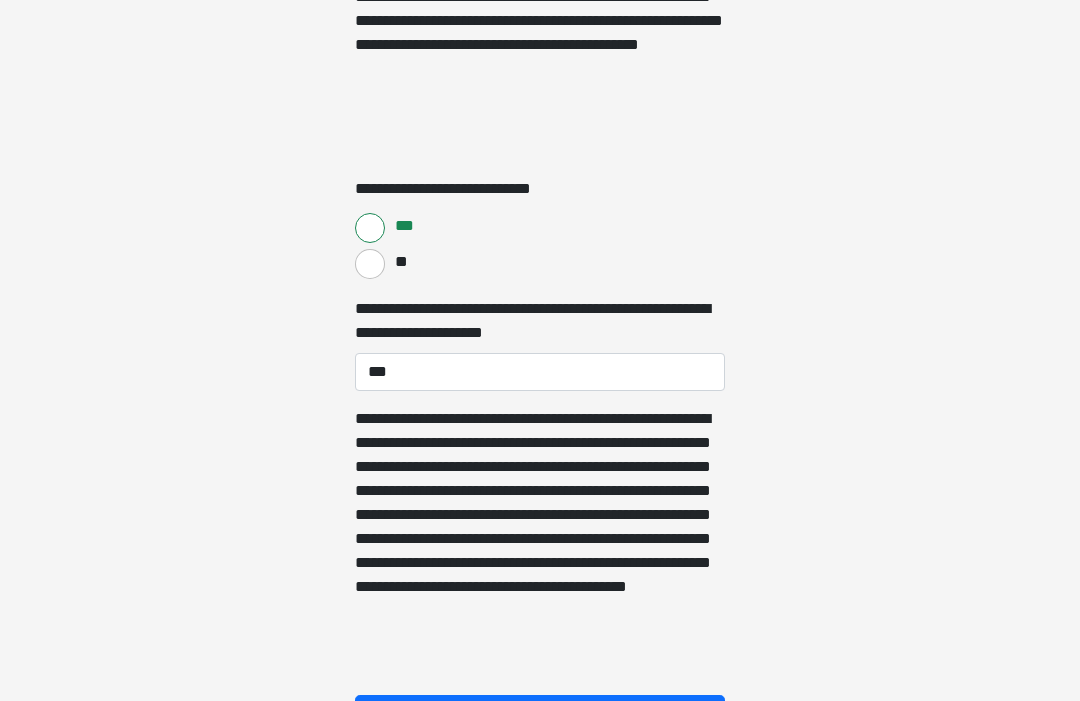 click on "**" at bounding box center (370, 264) 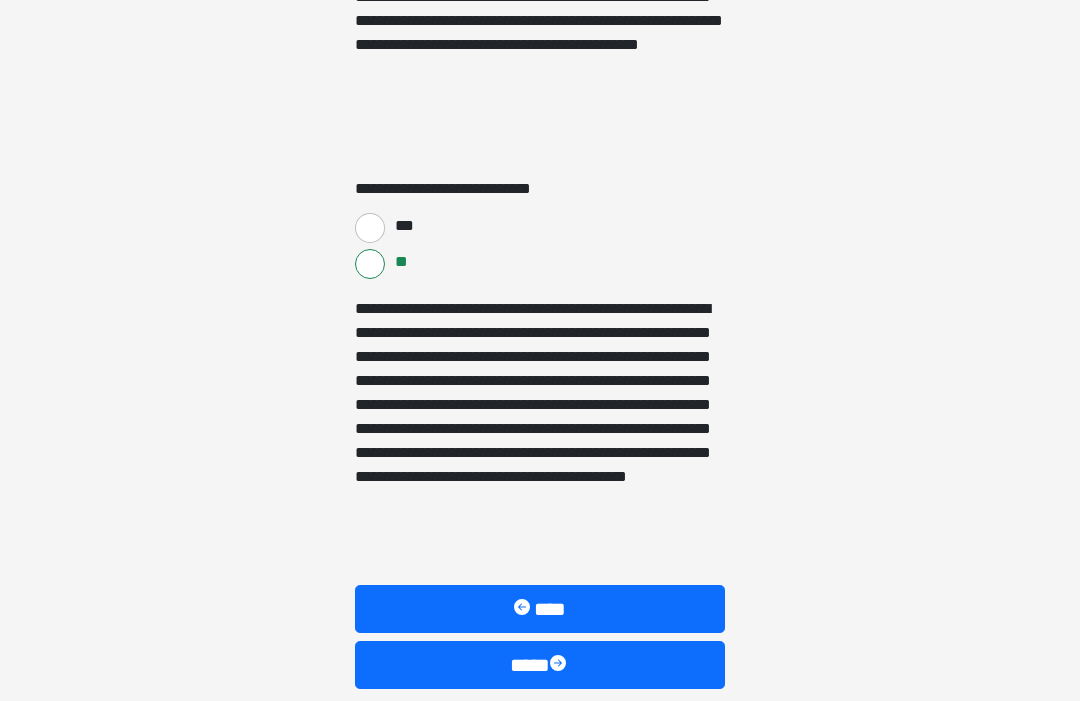 click on "***" at bounding box center (370, 228) 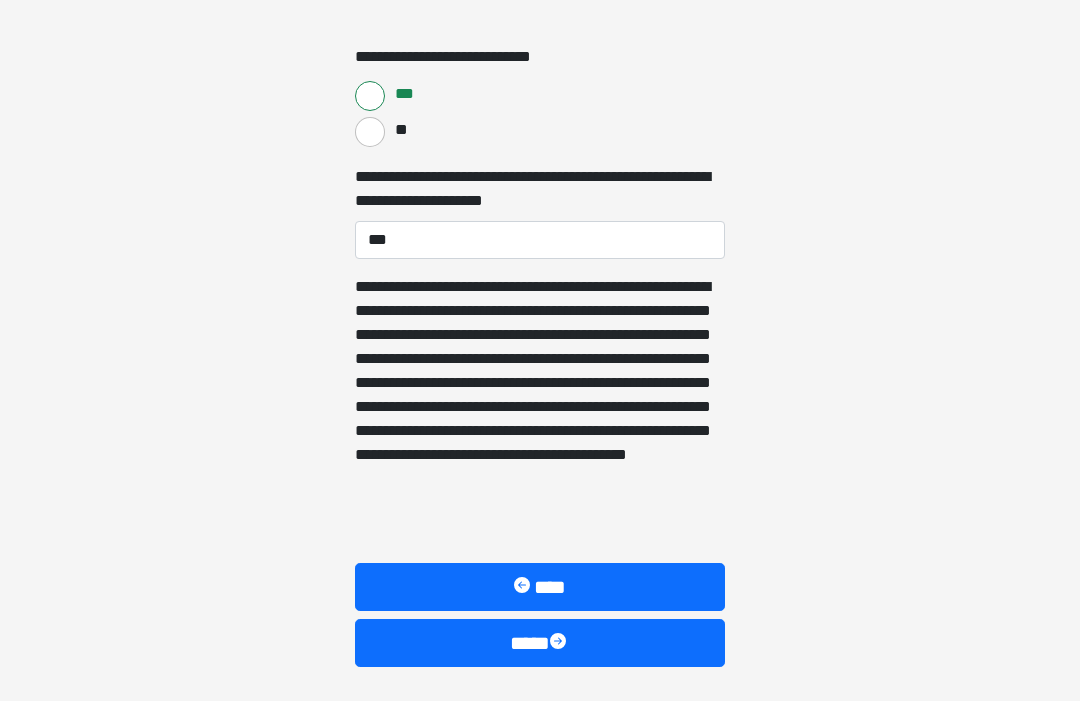 scroll, scrollTop: 3611, scrollLeft: 0, axis: vertical 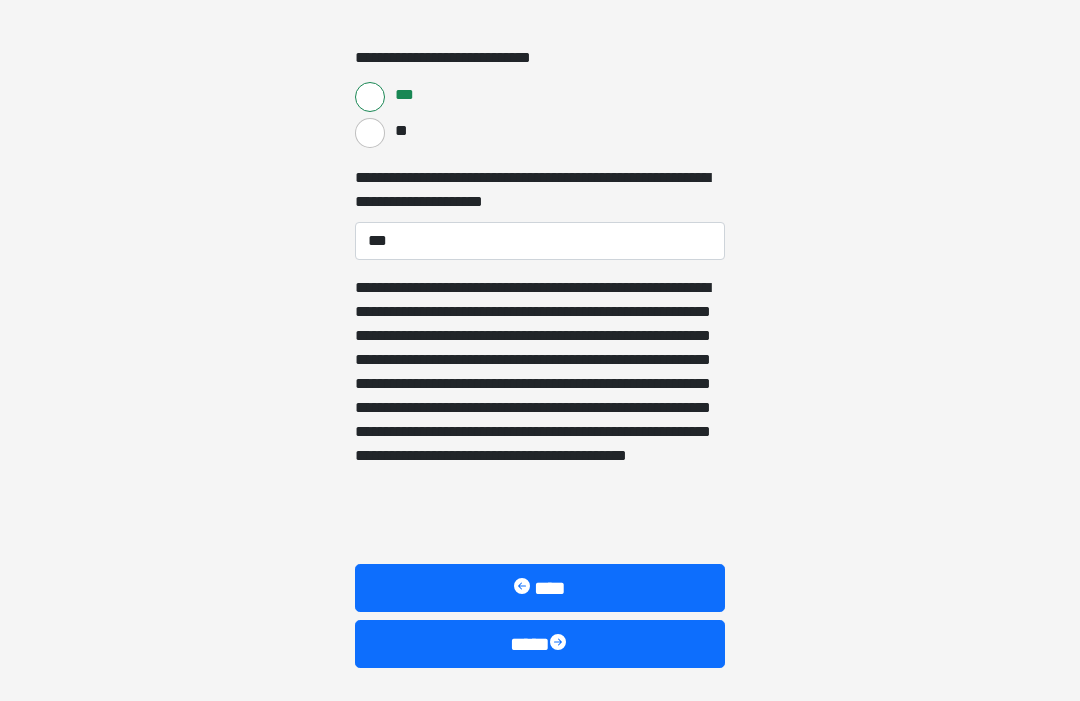 click at bounding box center (560, 645) 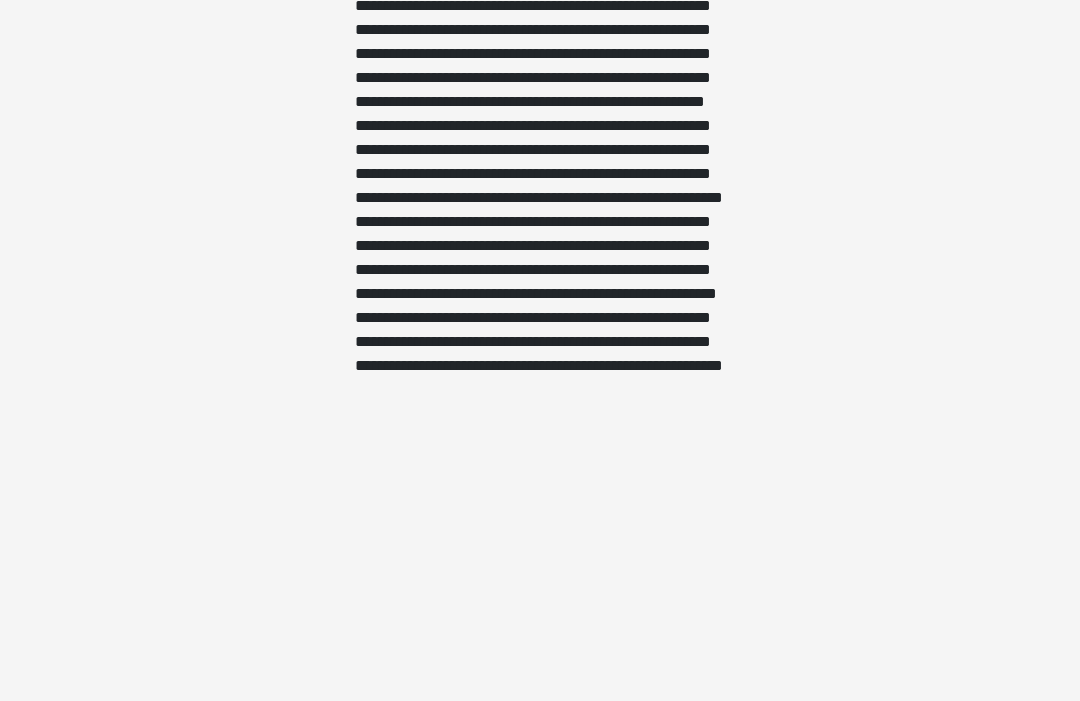 scroll, scrollTop: 1713, scrollLeft: 0, axis: vertical 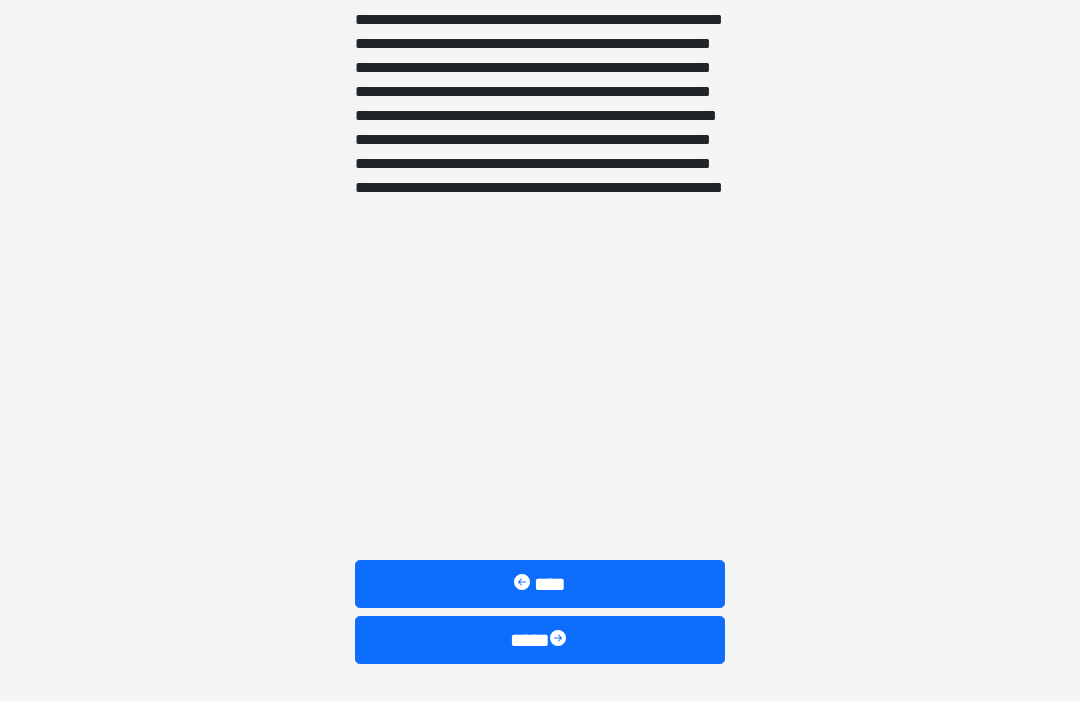 click on "****" at bounding box center (540, 585) 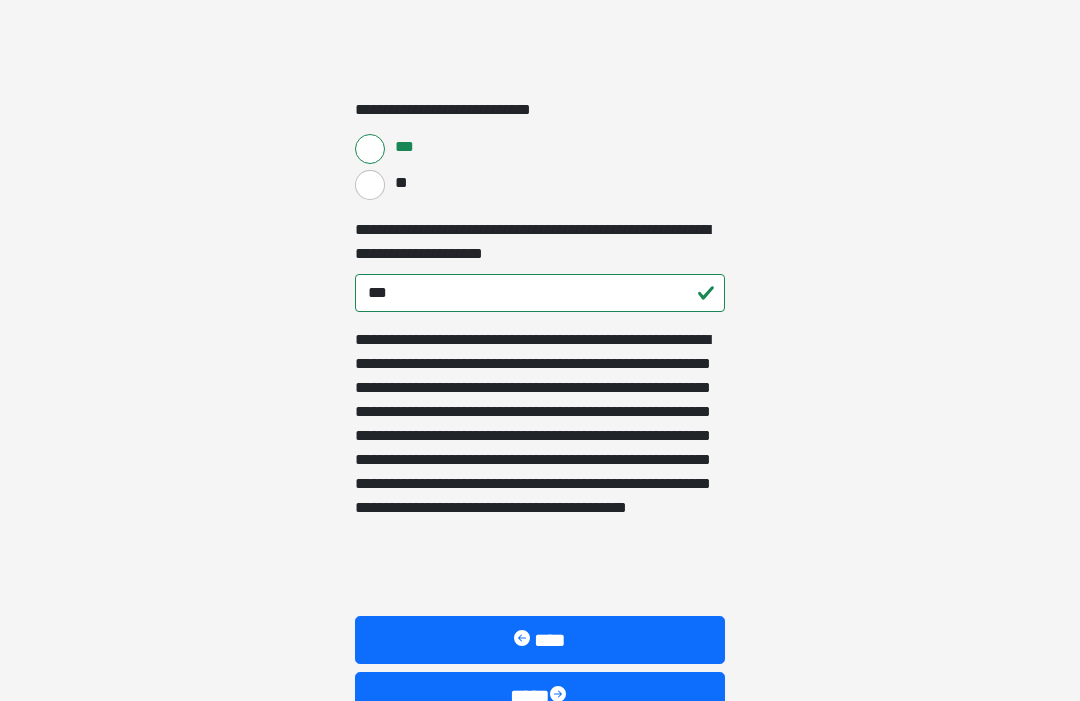 scroll, scrollTop: 3615, scrollLeft: 0, axis: vertical 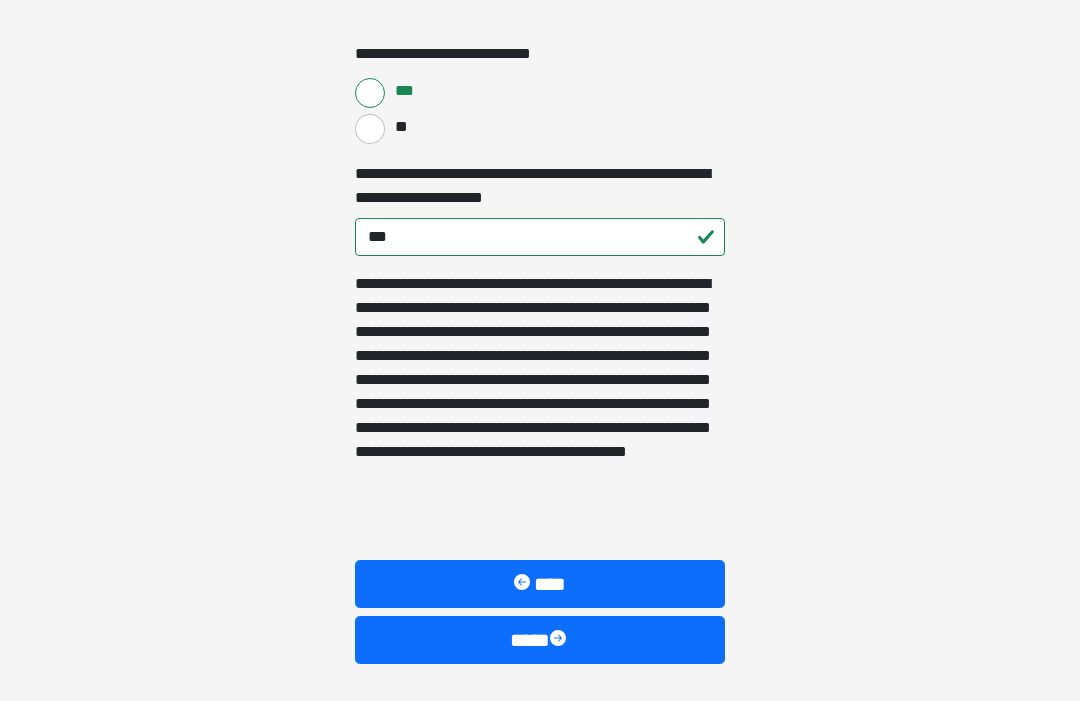 click at bounding box center [560, 641] 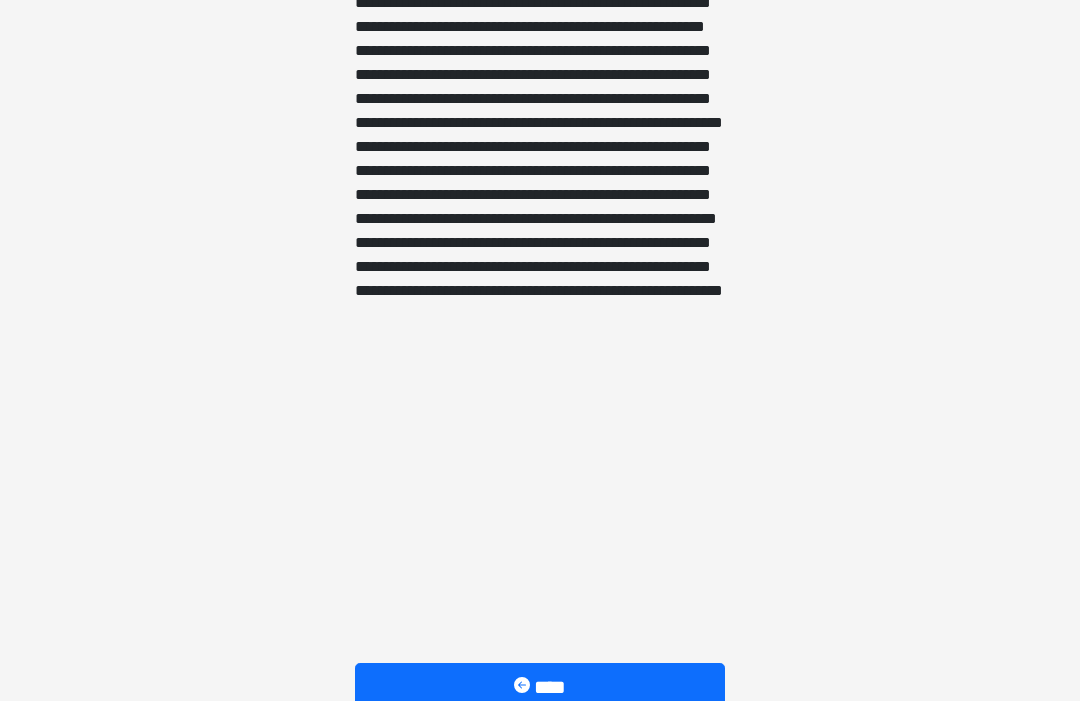 scroll, scrollTop: 1713, scrollLeft: 0, axis: vertical 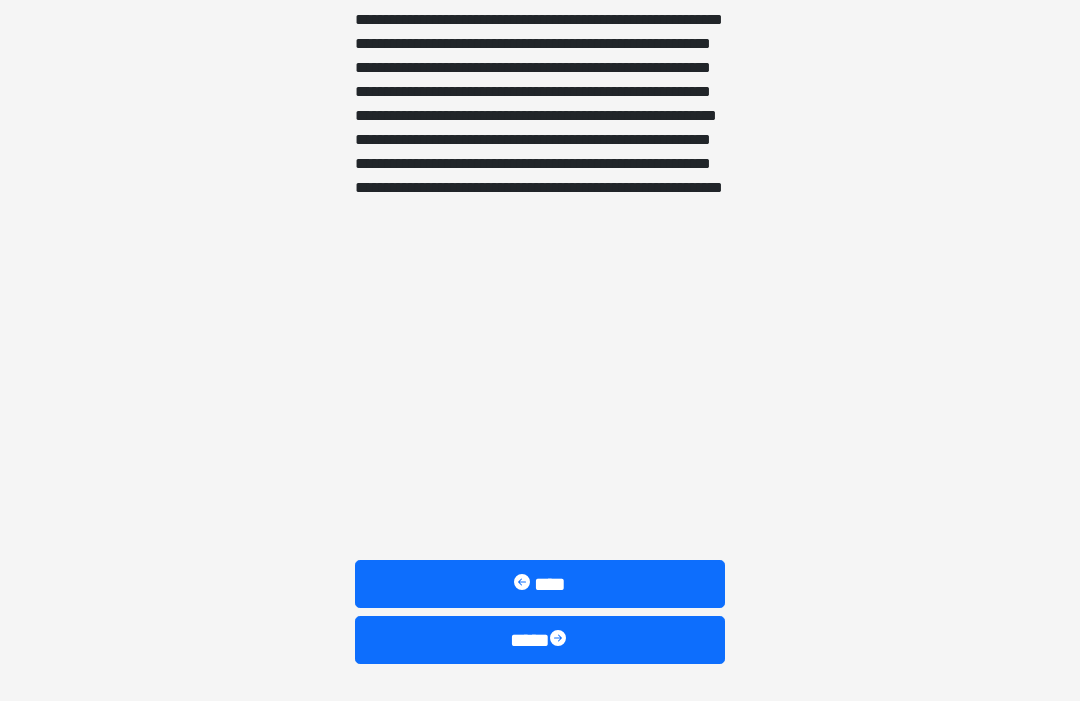 click at bounding box center [560, 641] 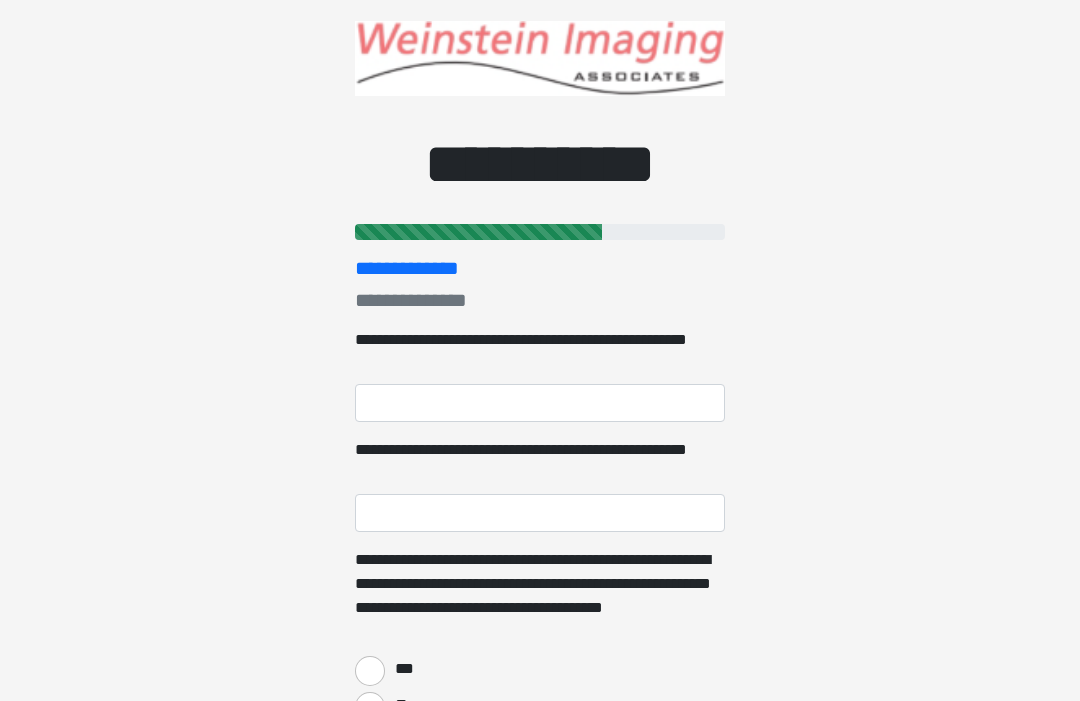 scroll, scrollTop: 0, scrollLeft: 0, axis: both 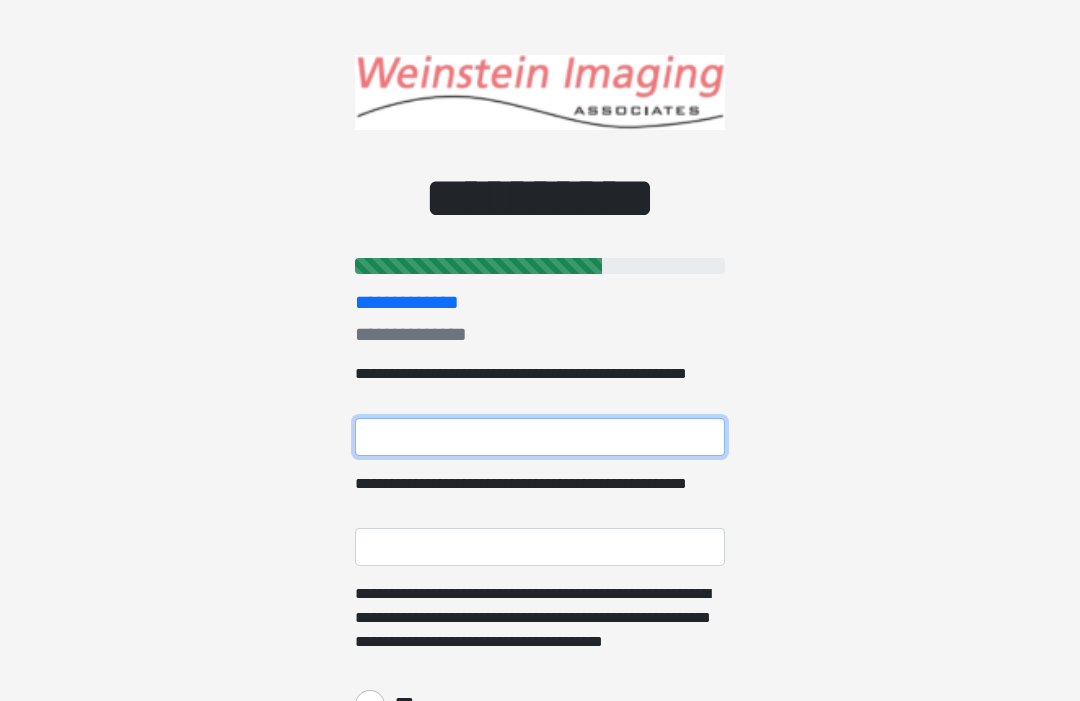 click on "**********" at bounding box center (540, 437) 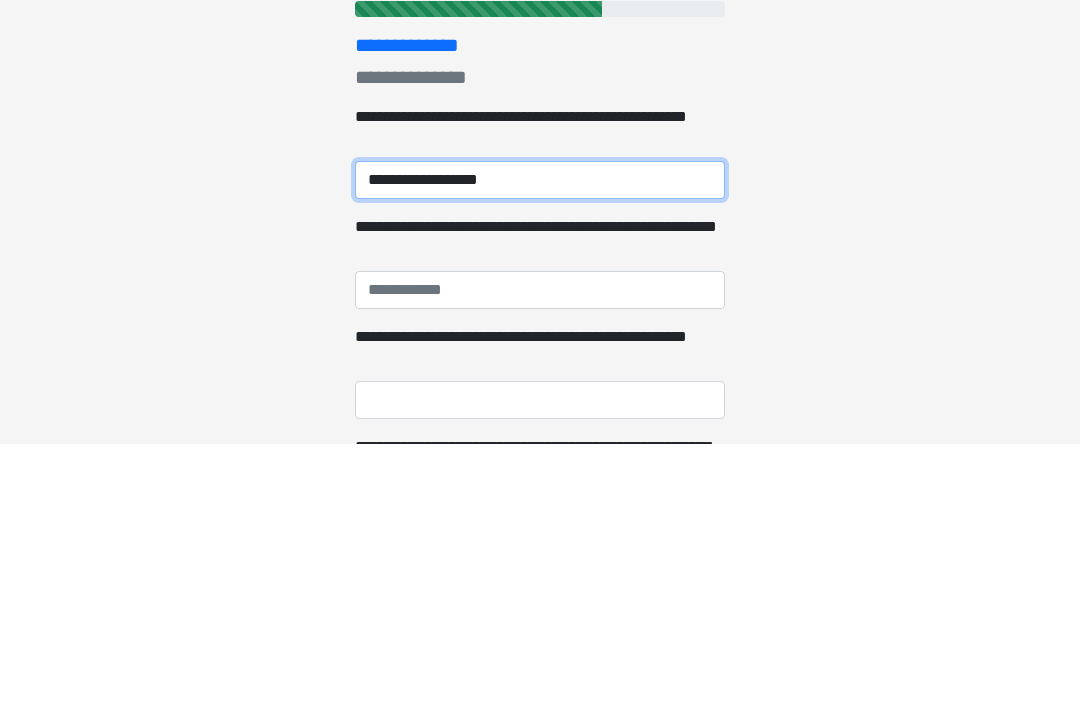type on "**********" 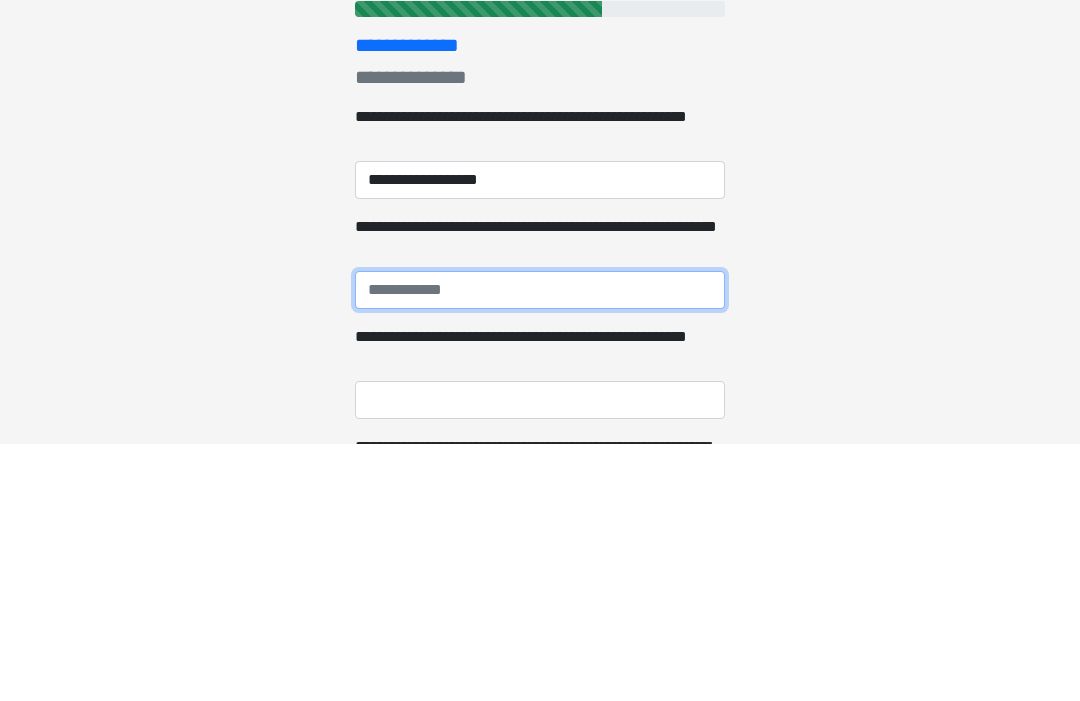 click on "**********" at bounding box center (540, 547) 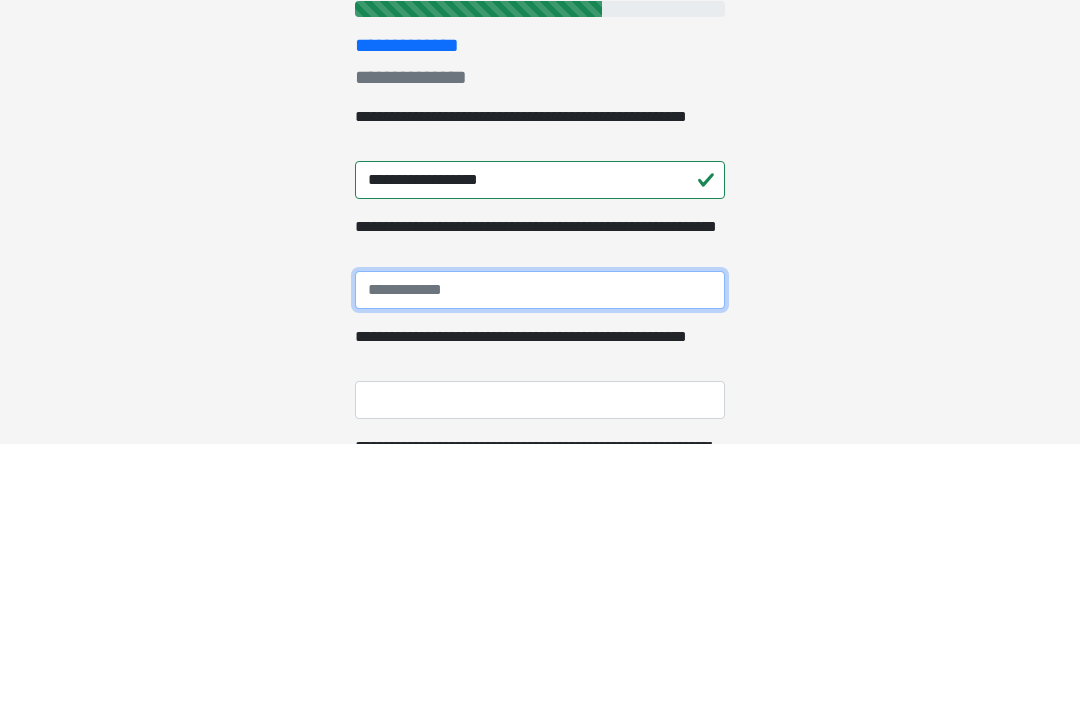 click on "**********" at bounding box center [540, 547] 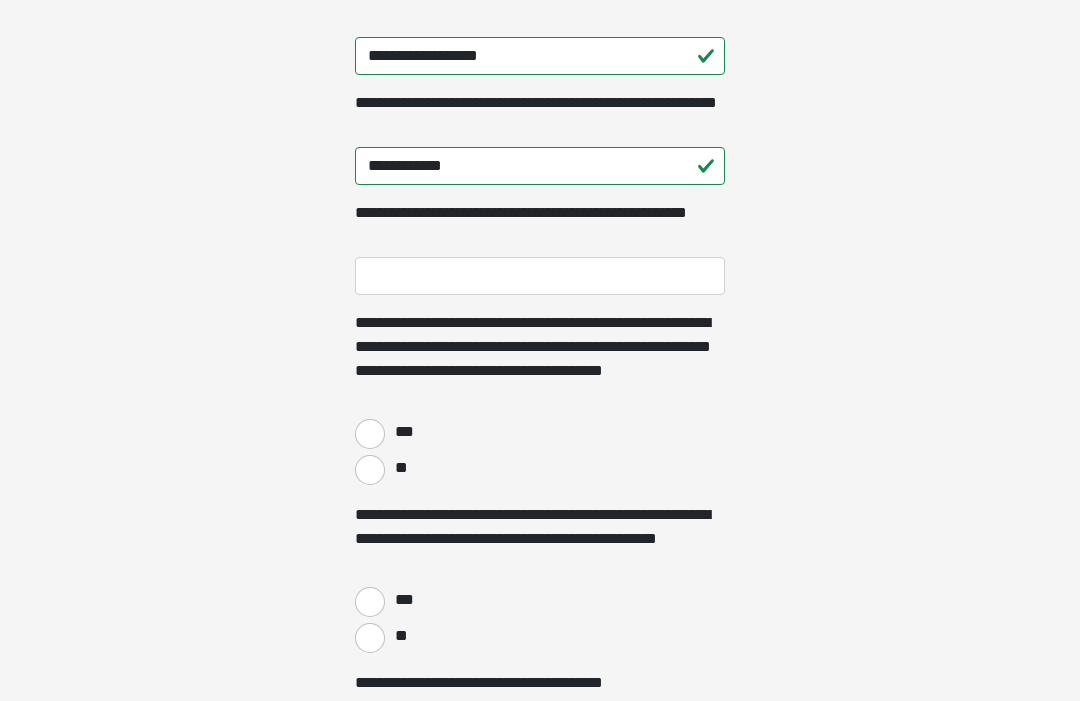 scroll, scrollTop: 394, scrollLeft: 0, axis: vertical 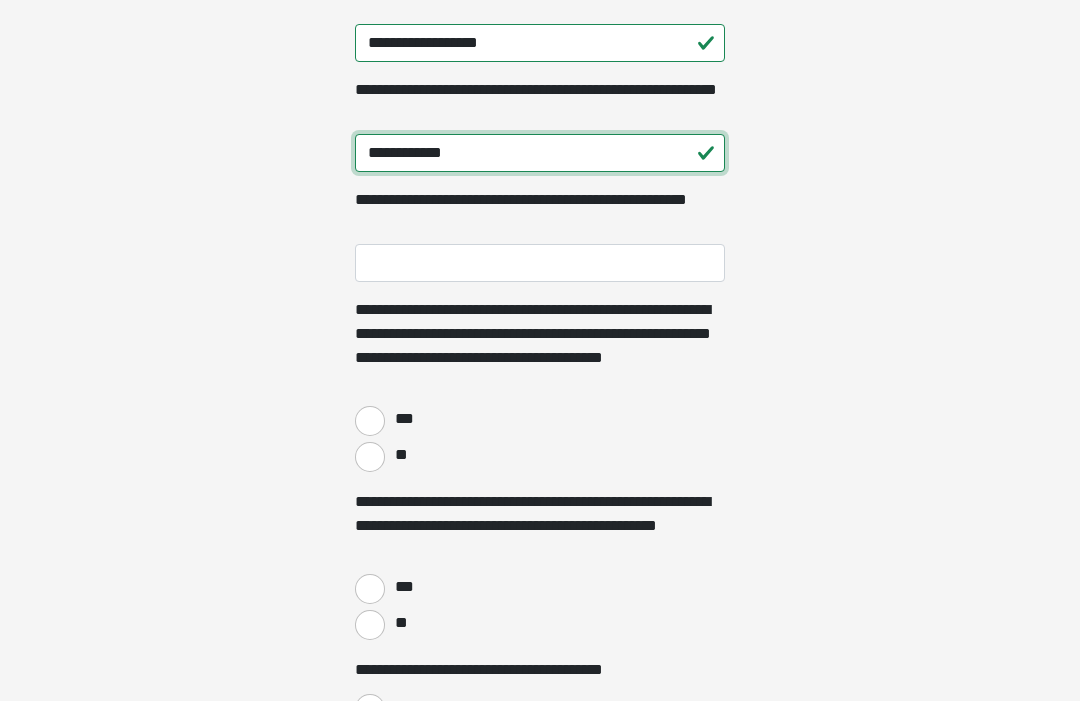 type on "**********" 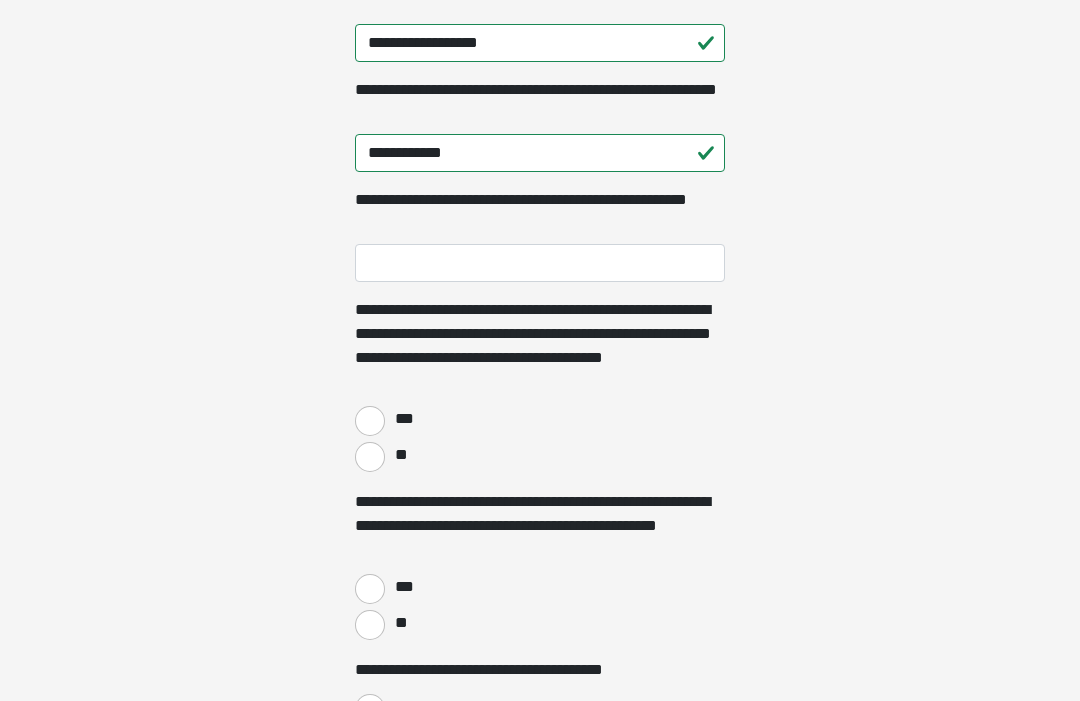 click on "***" at bounding box center (370, 421) 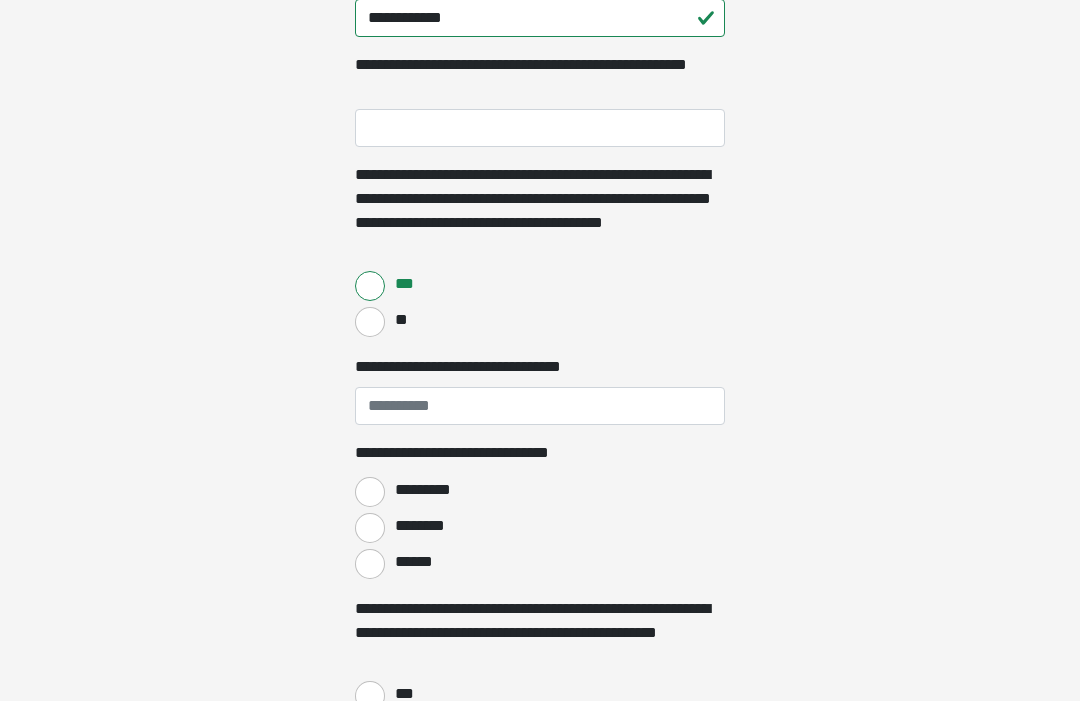 scroll, scrollTop: 526, scrollLeft: 0, axis: vertical 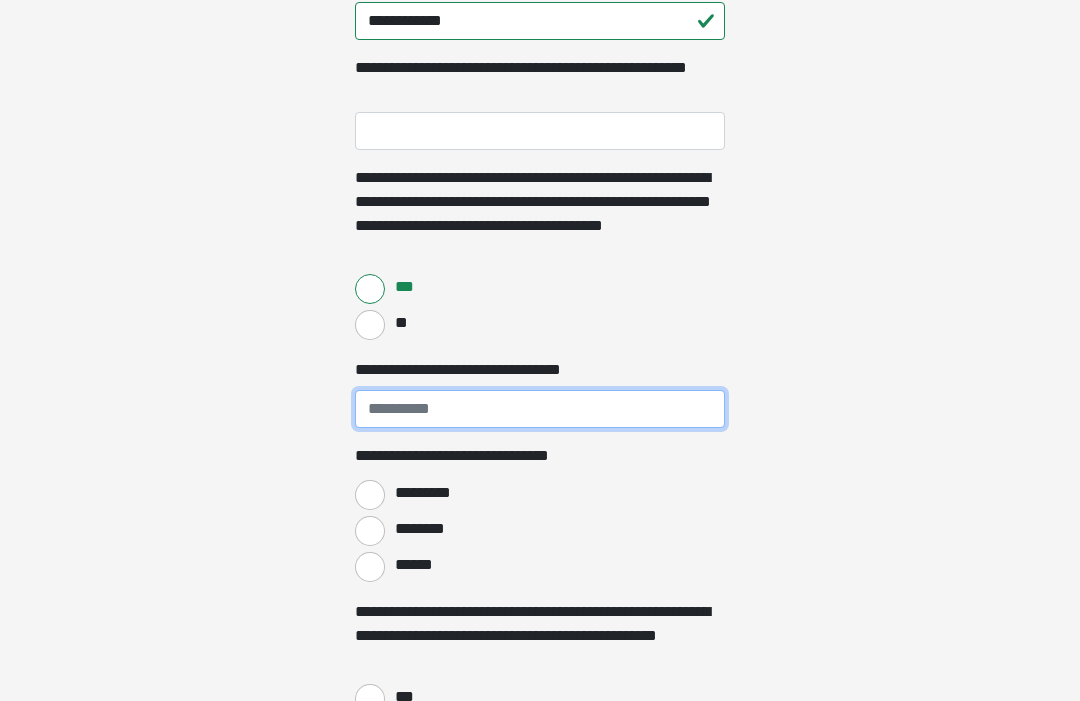 click on "**********" at bounding box center [540, 409] 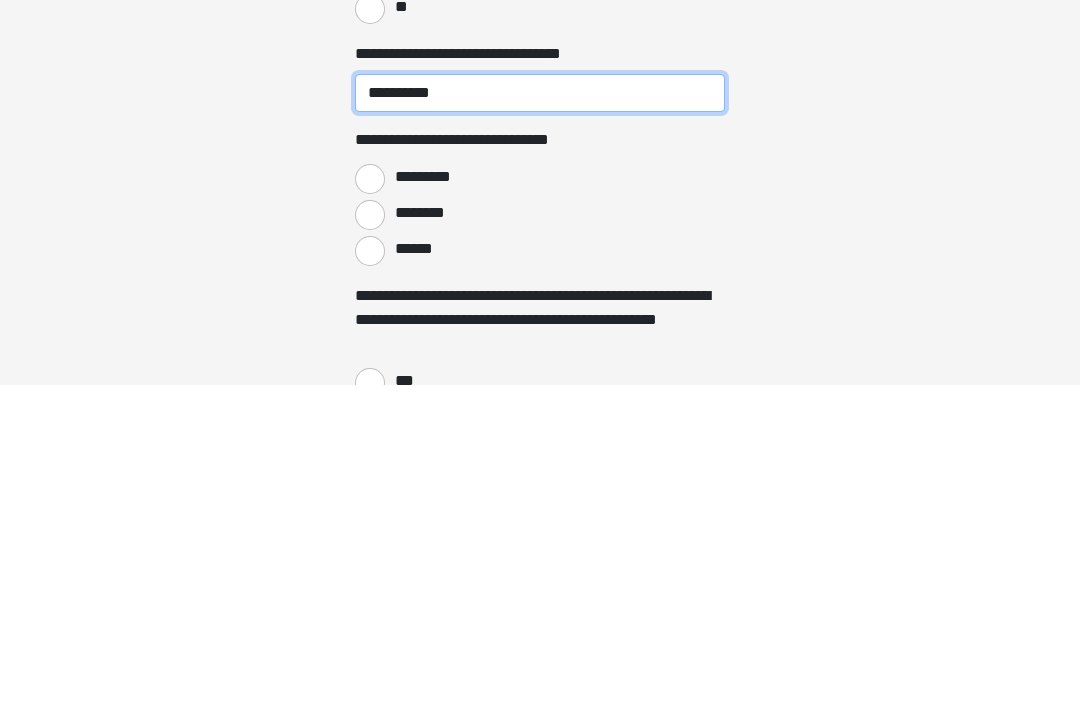type on "**********" 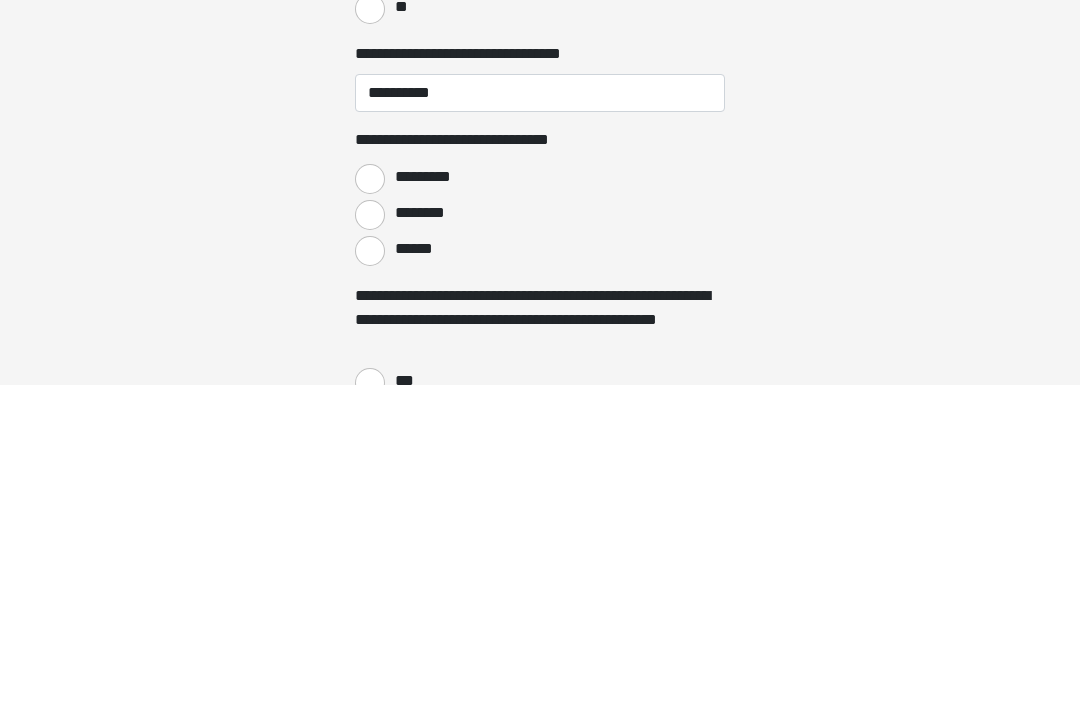 click on "********" at bounding box center (370, 531) 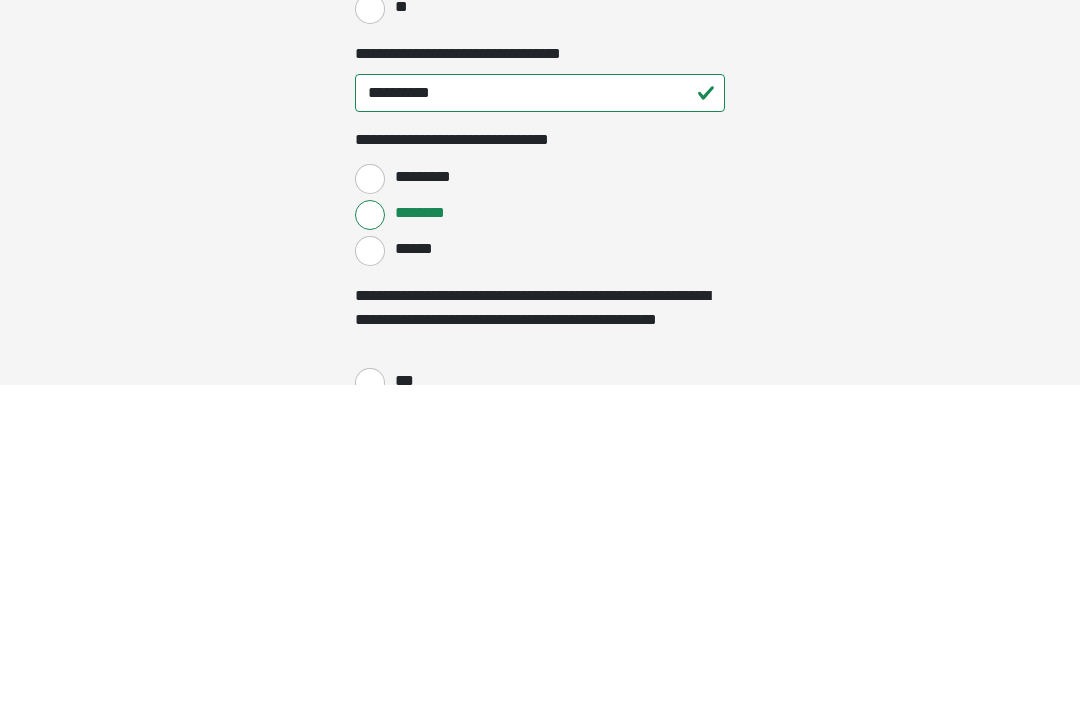 scroll, scrollTop: 842, scrollLeft: 0, axis: vertical 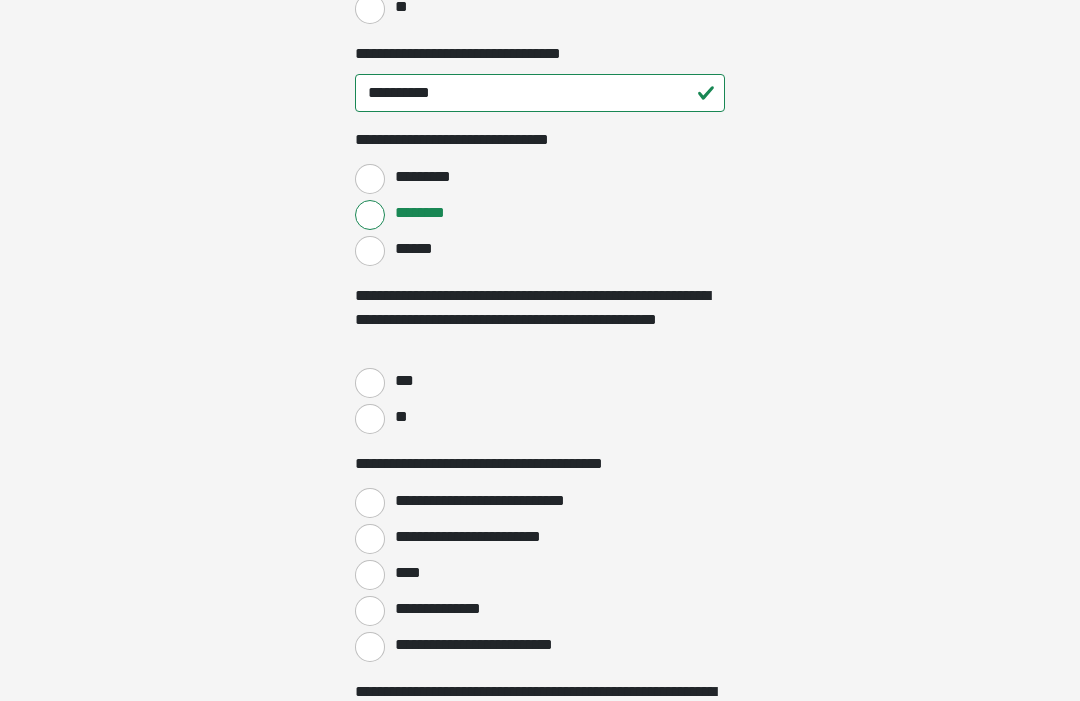 click on "***" at bounding box center [370, 383] 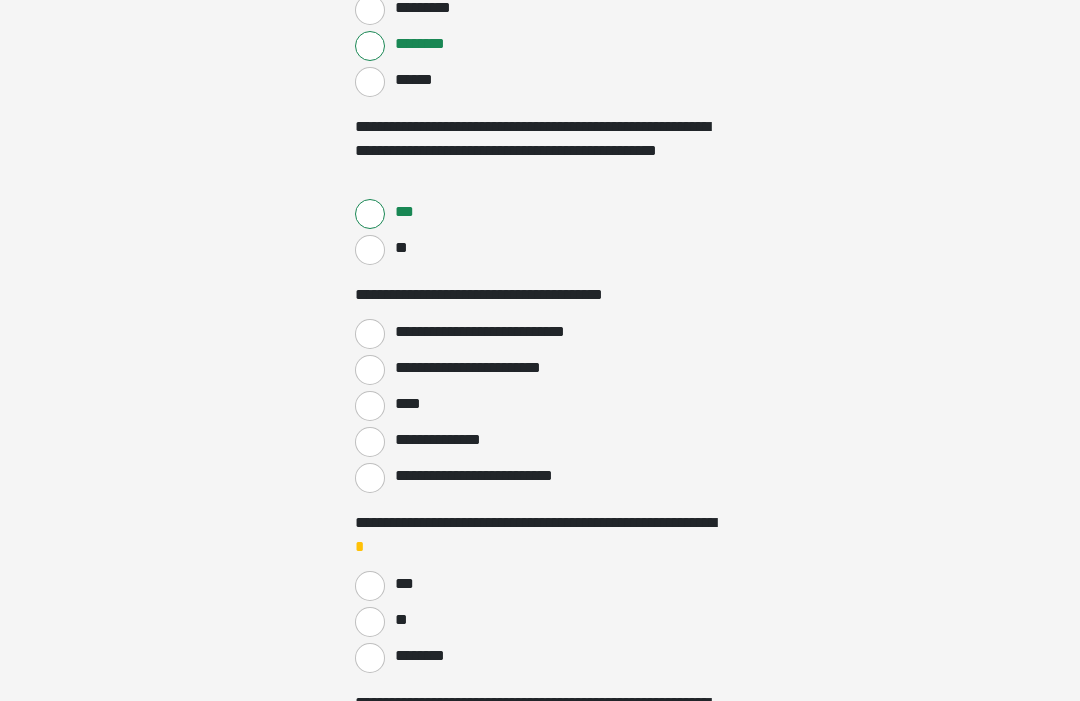 scroll, scrollTop: 1023, scrollLeft: 0, axis: vertical 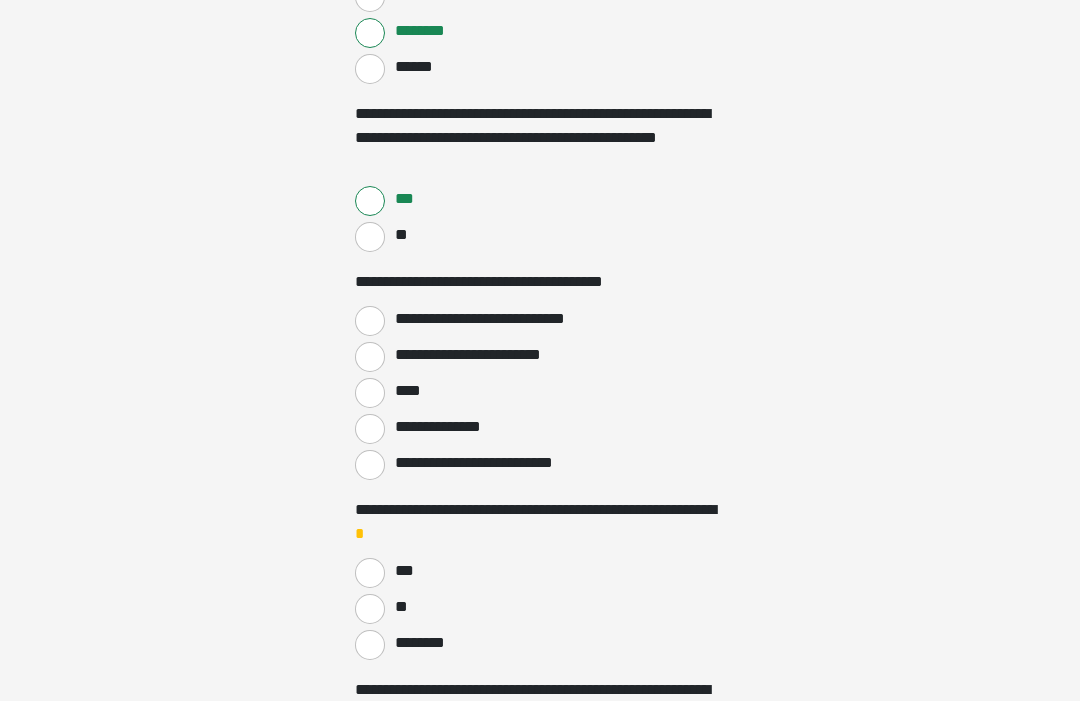 click on "**********" at bounding box center (370, 322) 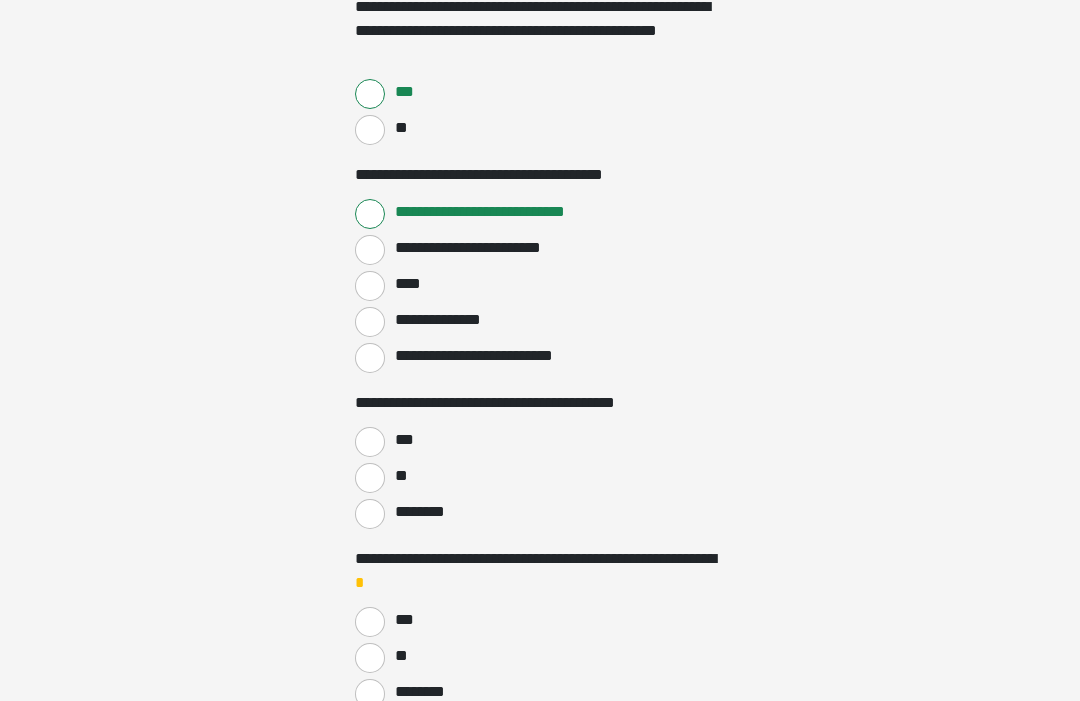 scroll, scrollTop: 1132, scrollLeft: 0, axis: vertical 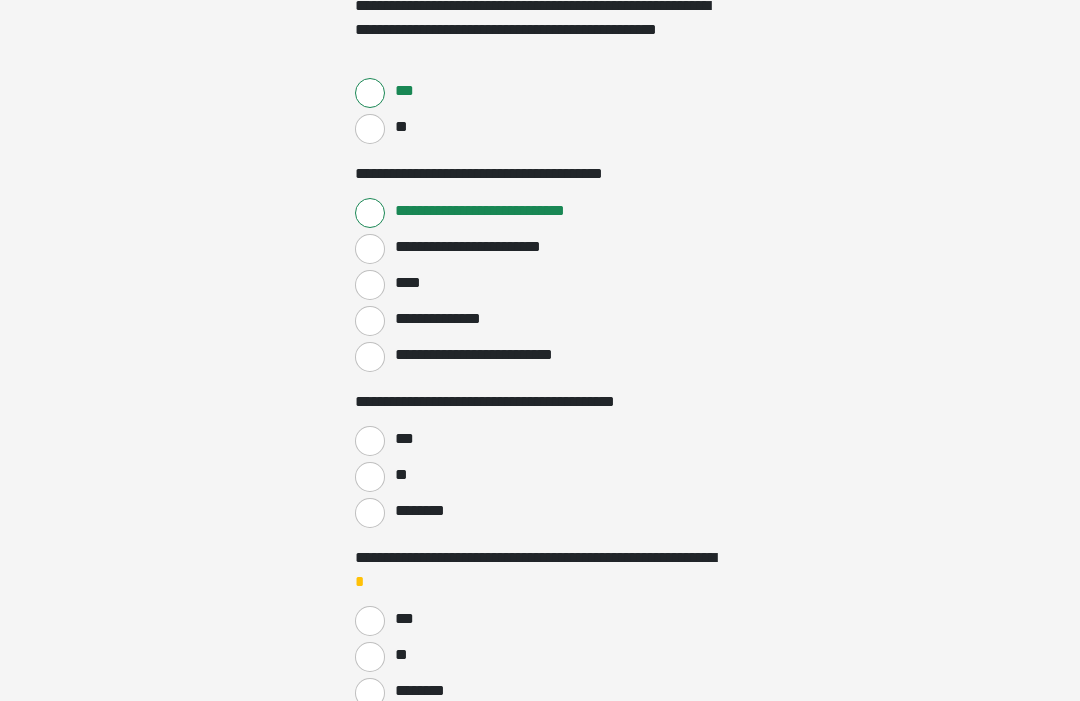click on "***" at bounding box center (370, 441) 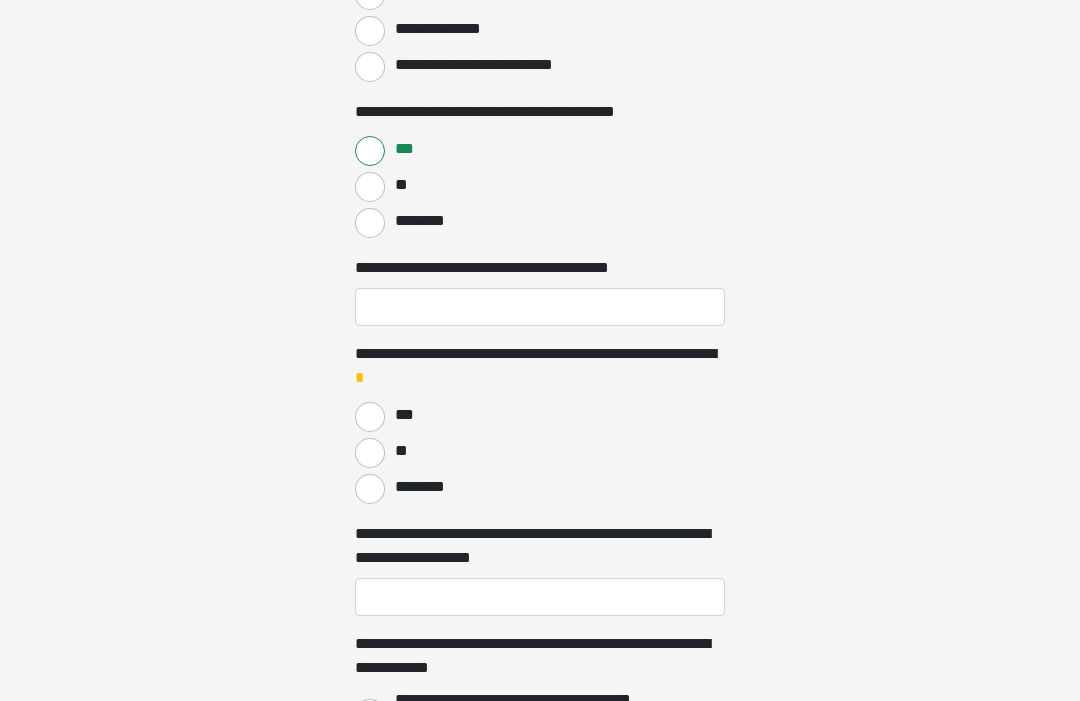scroll, scrollTop: 1422, scrollLeft: 0, axis: vertical 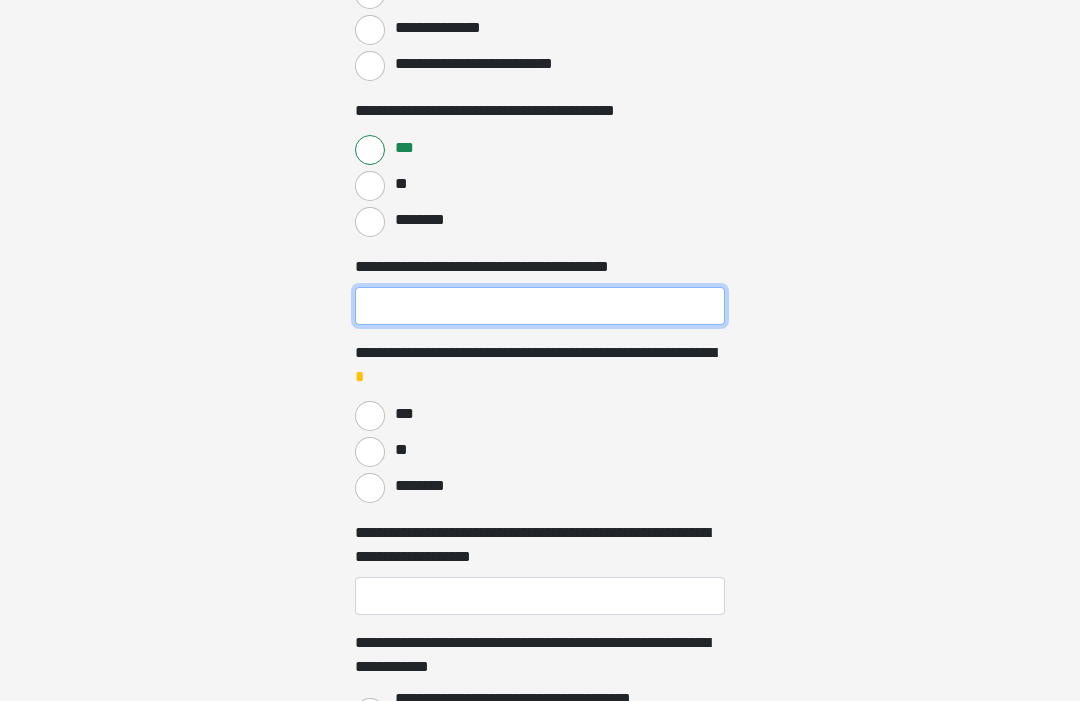 click on "**********" at bounding box center [540, 307] 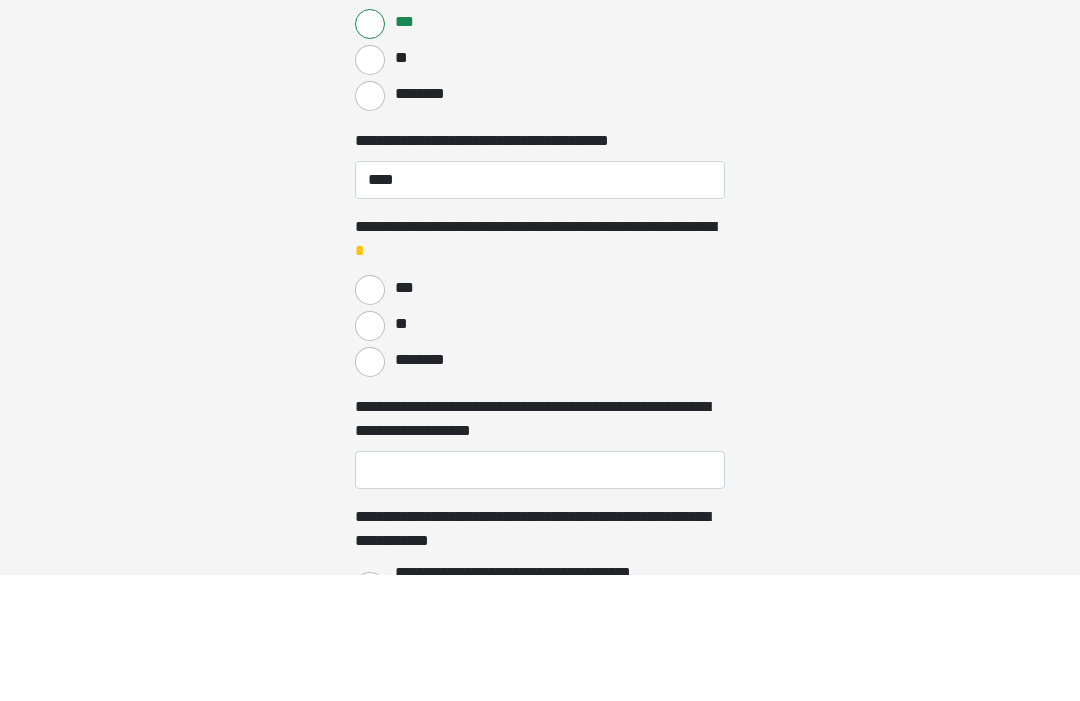 scroll, scrollTop: 1549, scrollLeft: 0, axis: vertical 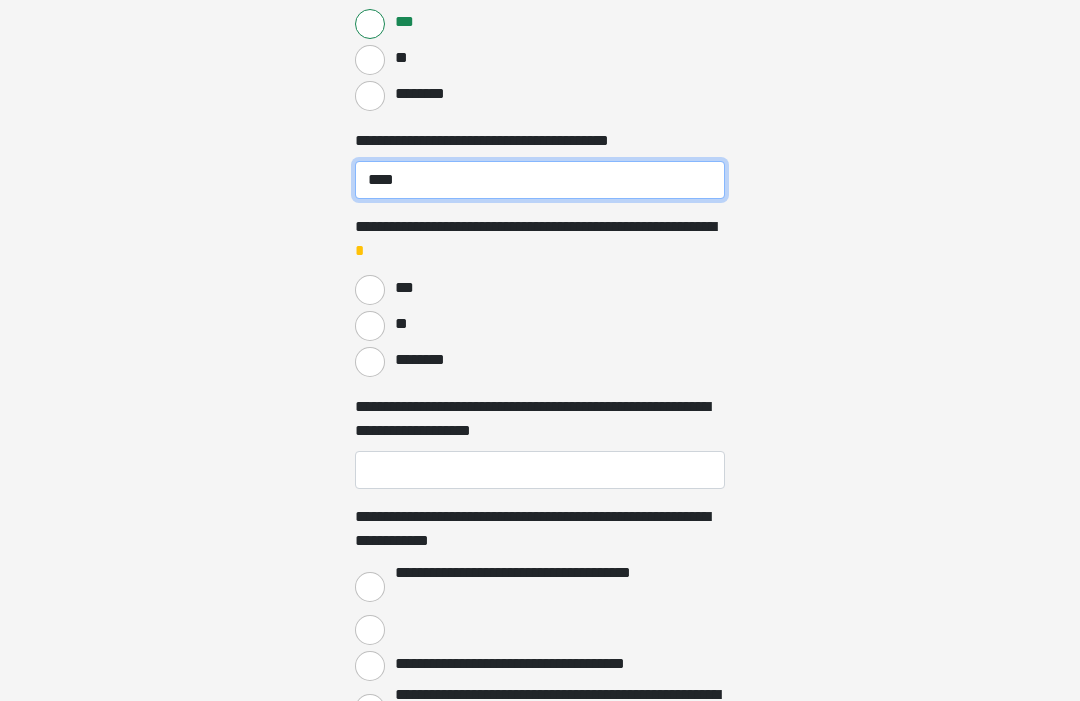 type on "****" 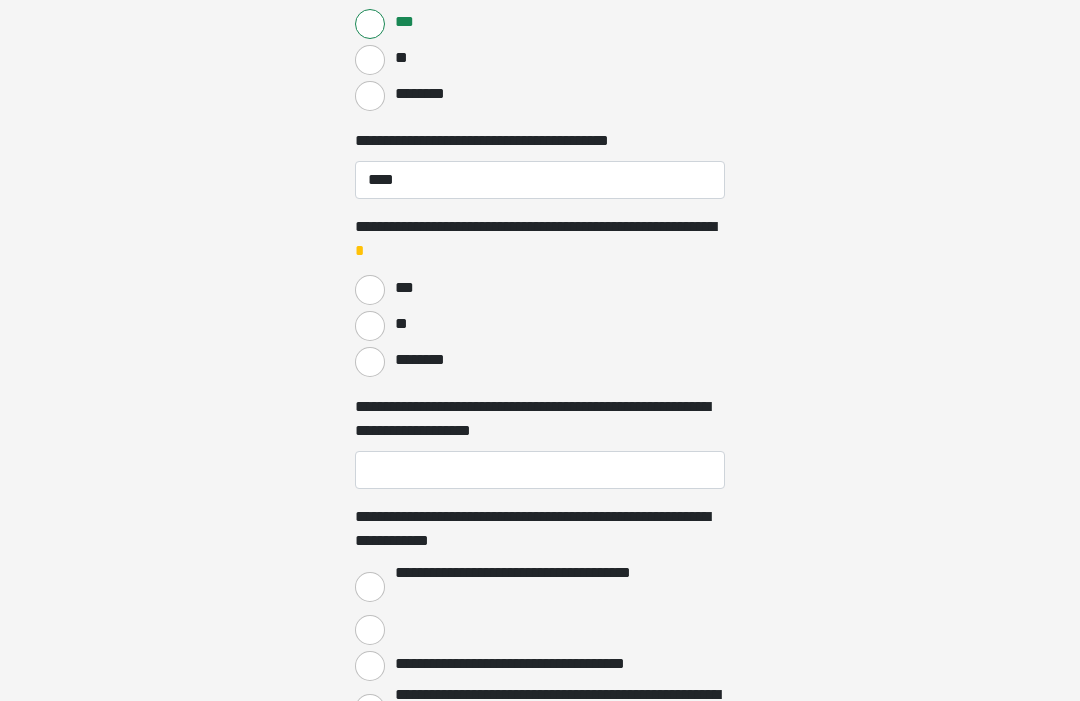 click on "***" at bounding box center (370, 290) 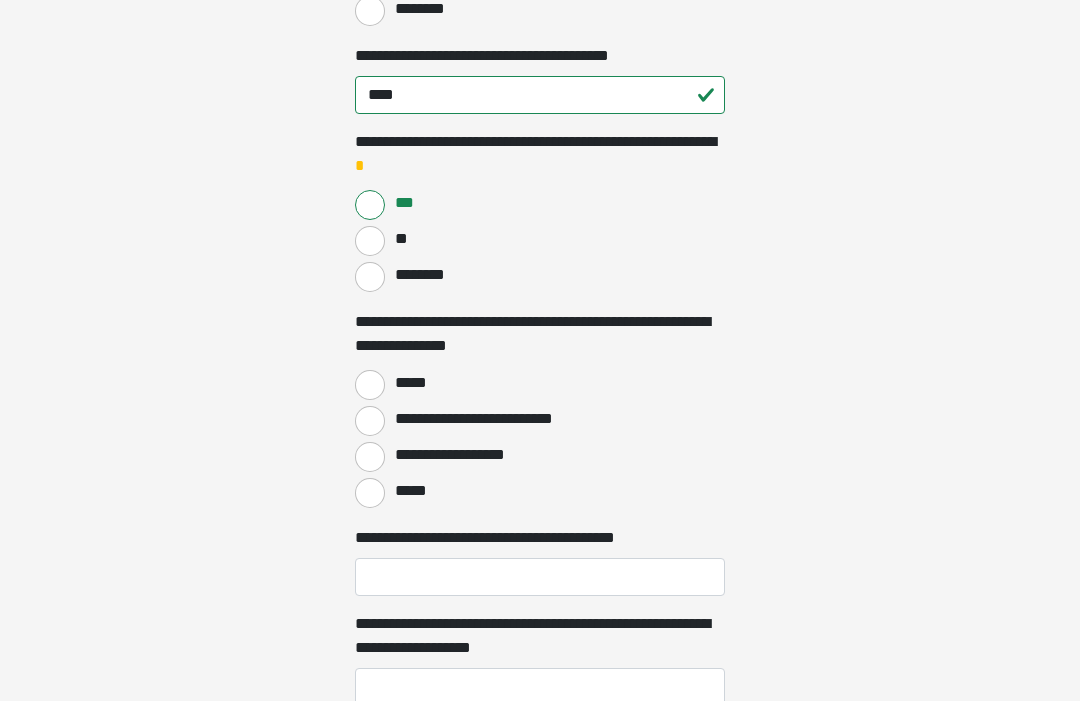 scroll, scrollTop: 1634, scrollLeft: 0, axis: vertical 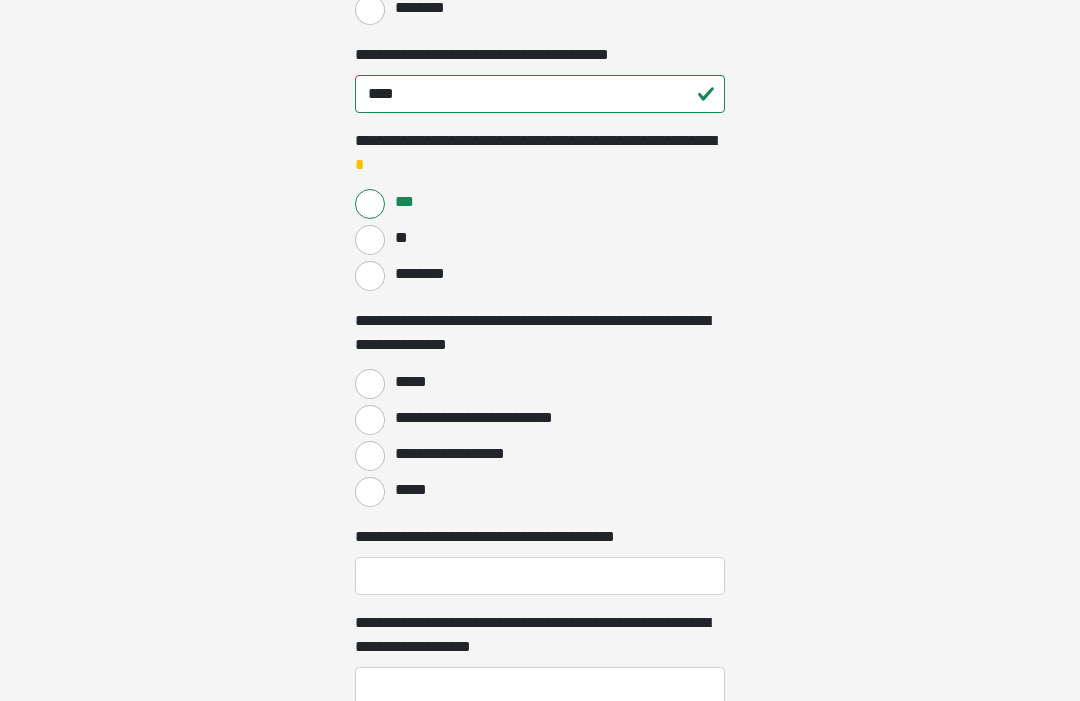 click on "********" at bounding box center (370, 277) 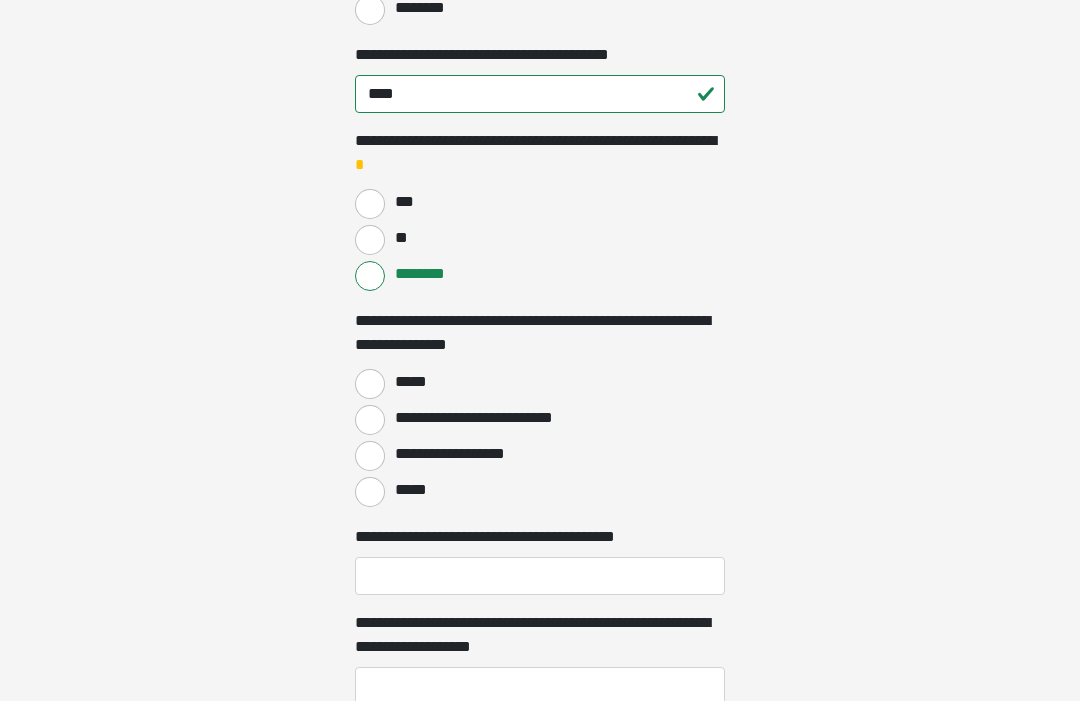 scroll, scrollTop: 1635, scrollLeft: 0, axis: vertical 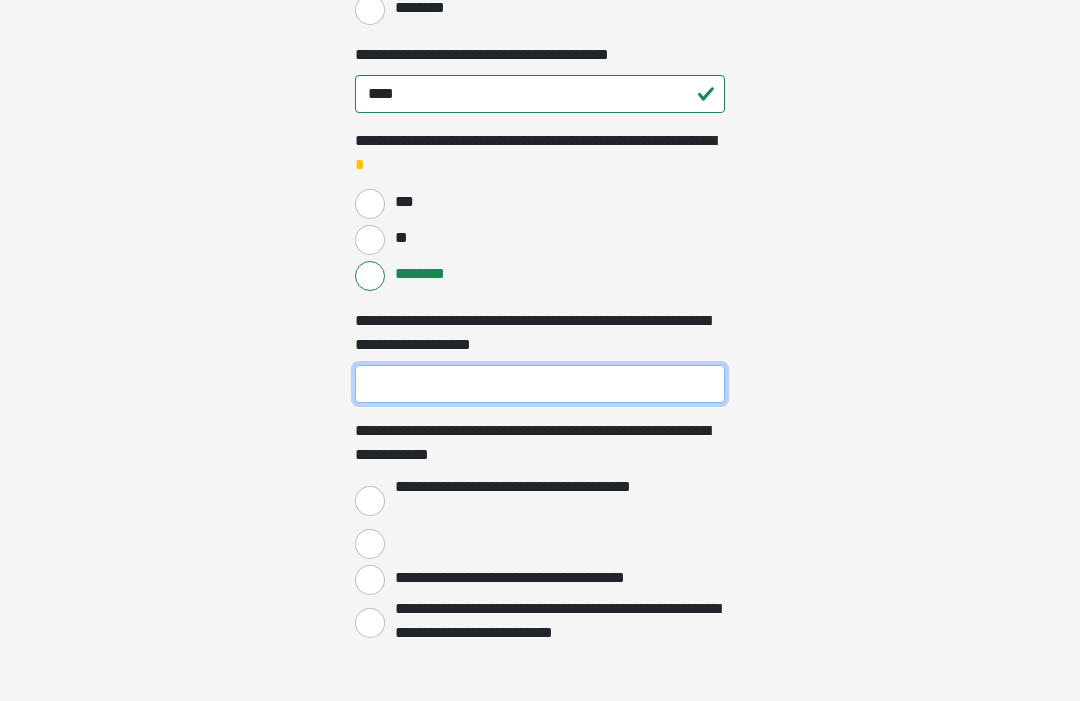 click on "**********" at bounding box center [540, 384] 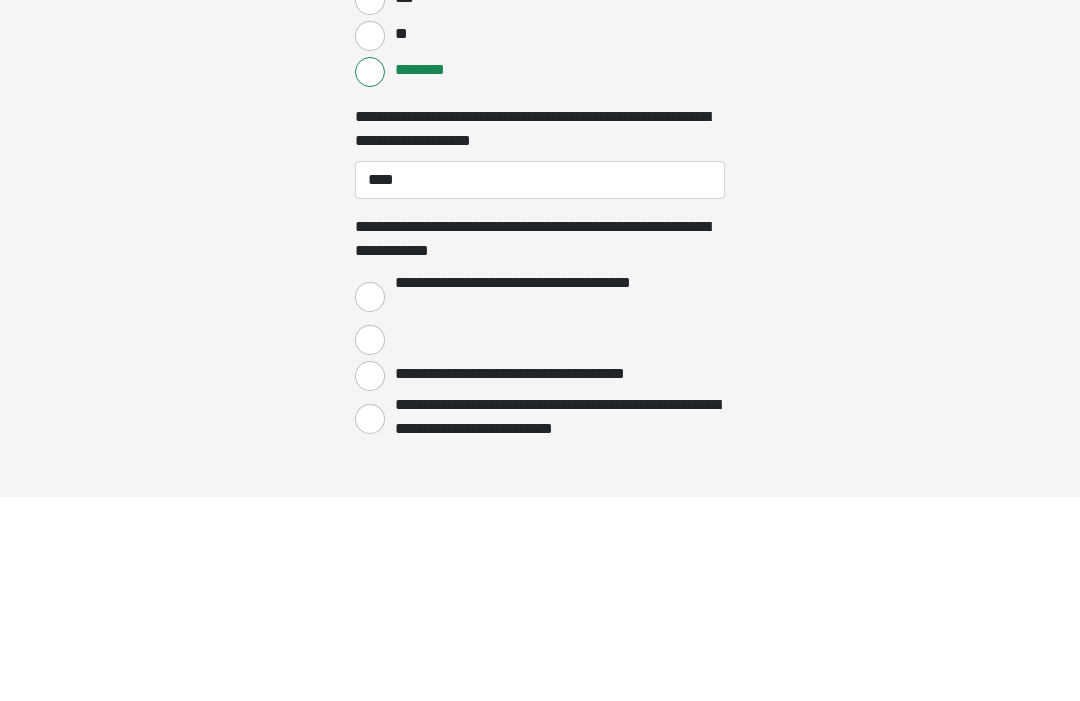 scroll, scrollTop: 1839, scrollLeft: 0, axis: vertical 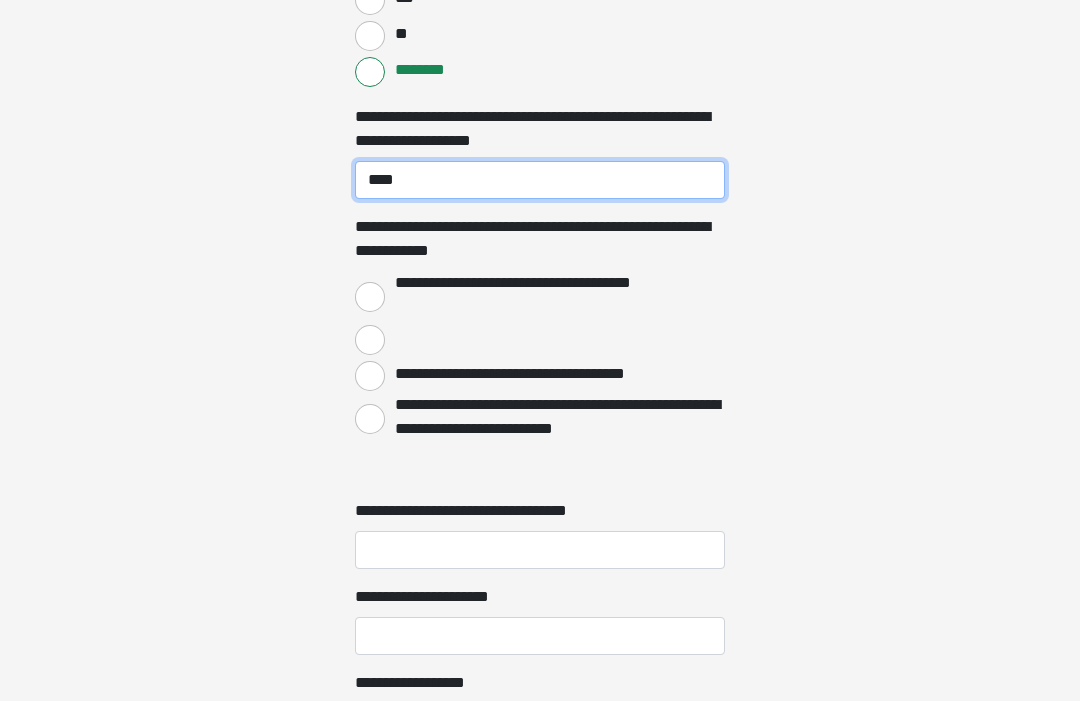 type on "****" 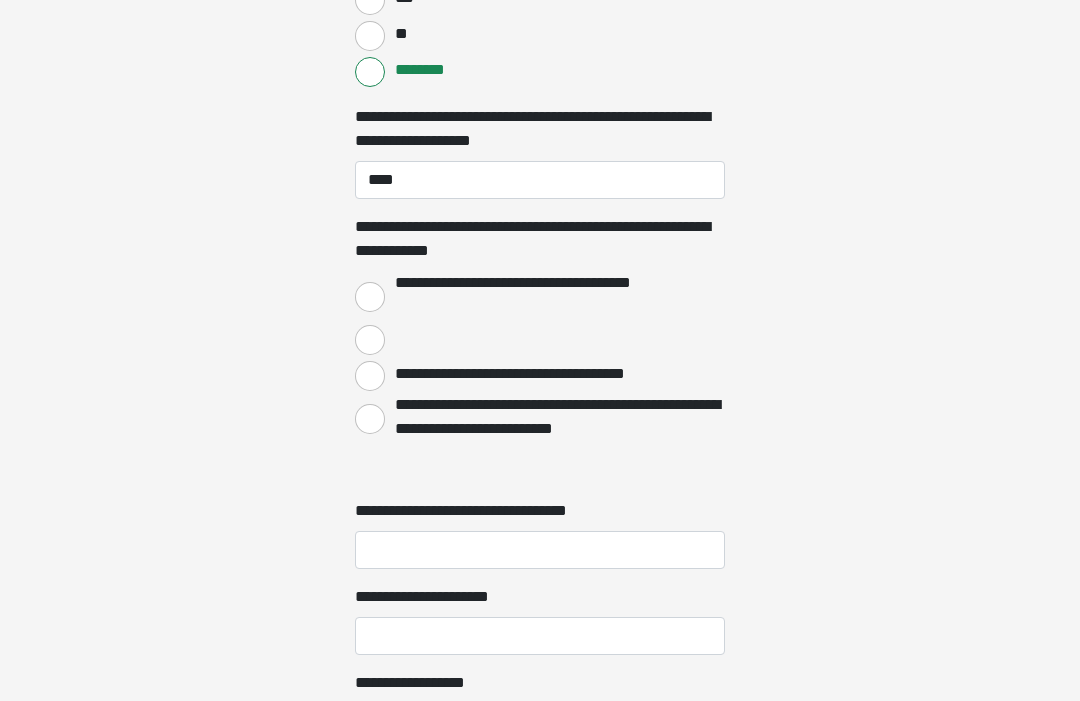 click on "**********" at bounding box center [370, 297] 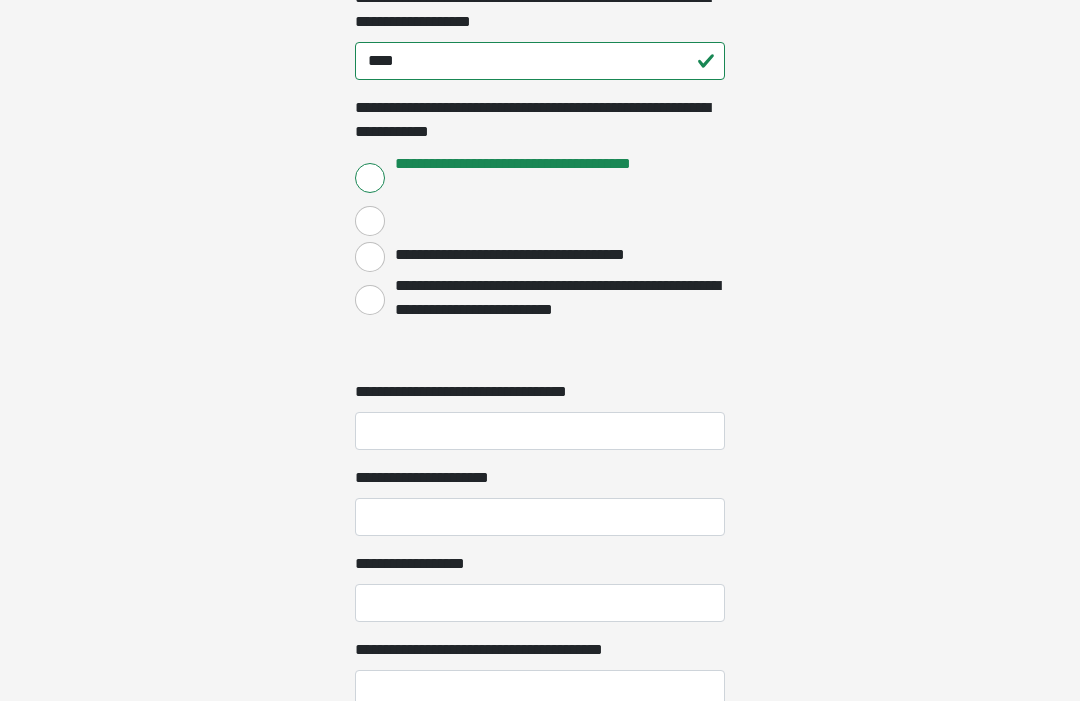 scroll, scrollTop: 1958, scrollLeft: 0, axis: vertical 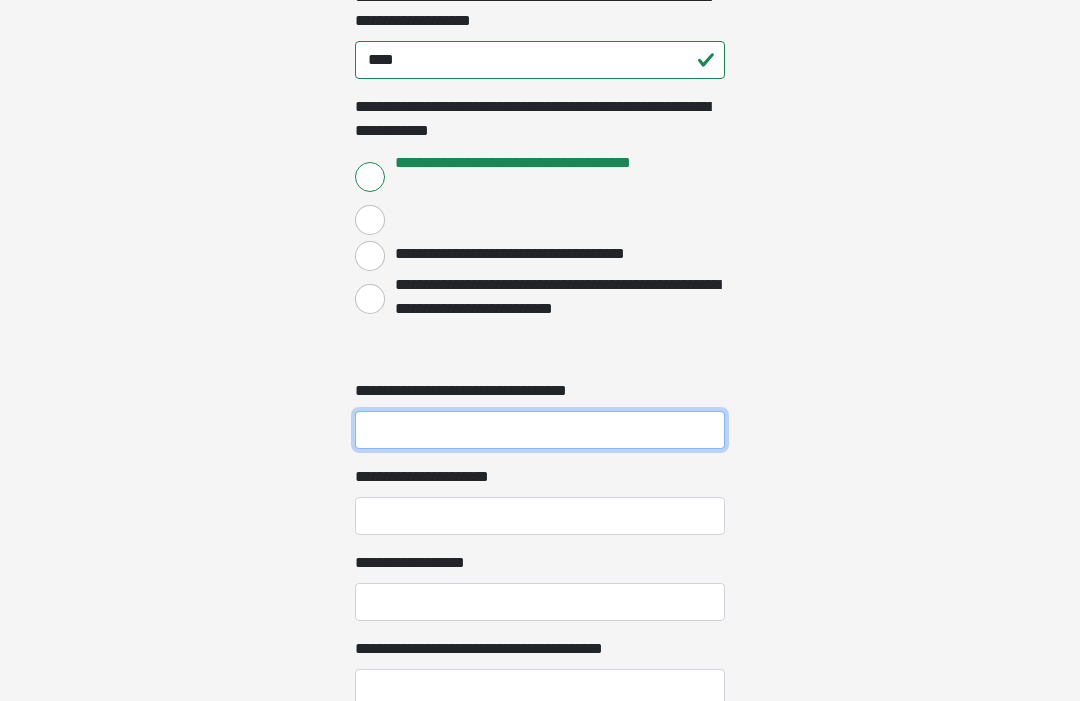 click on "**********" at bounding box center [540, 431] 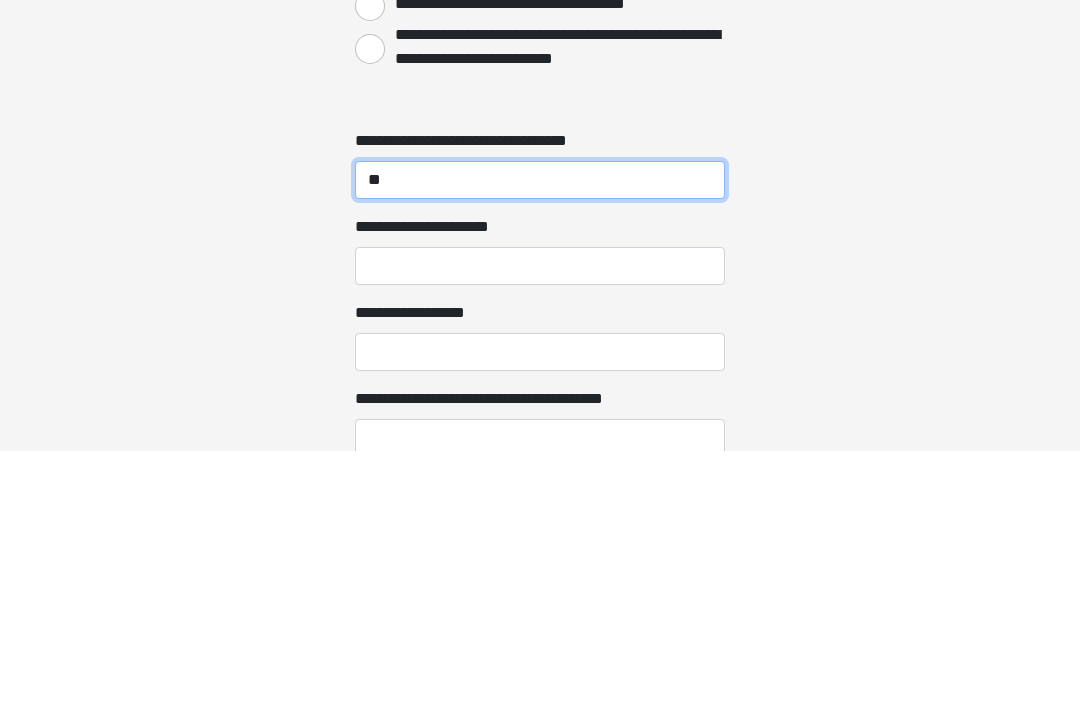 type on "**" 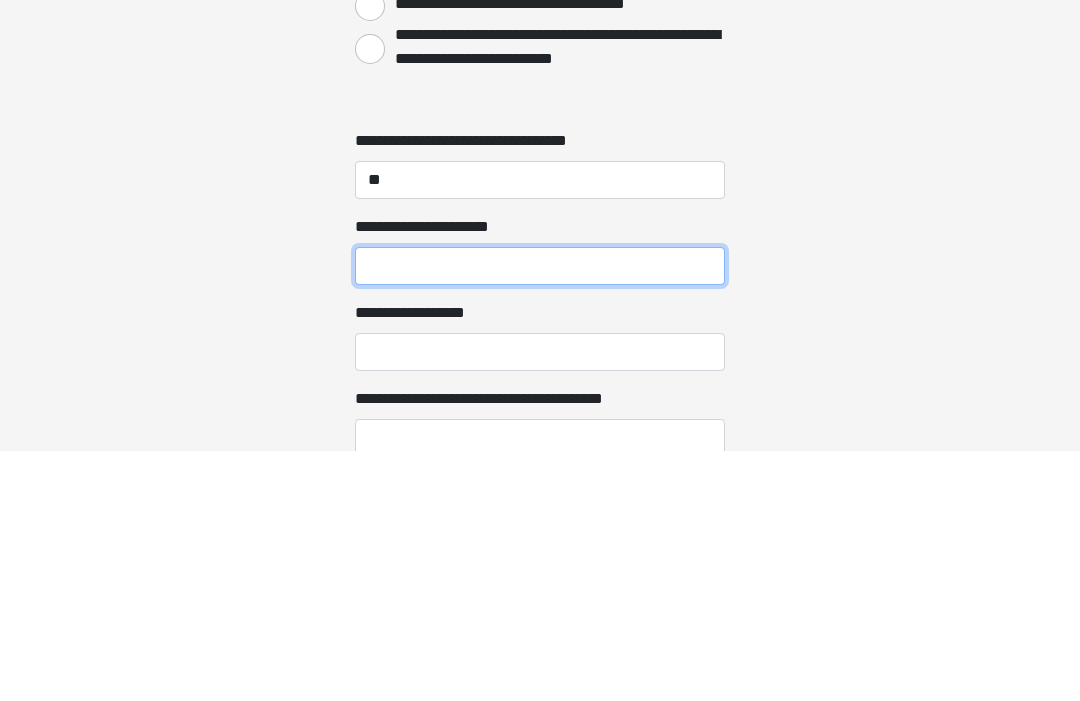 click on "**********" at bounding box center (540, 517) 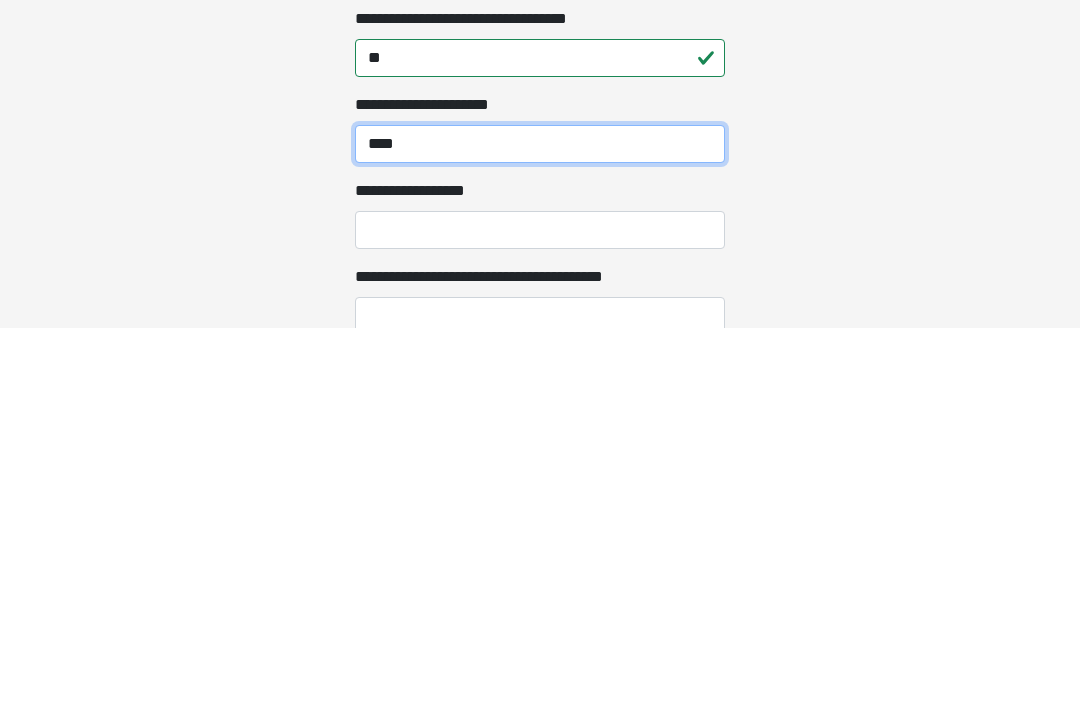 type on "****" 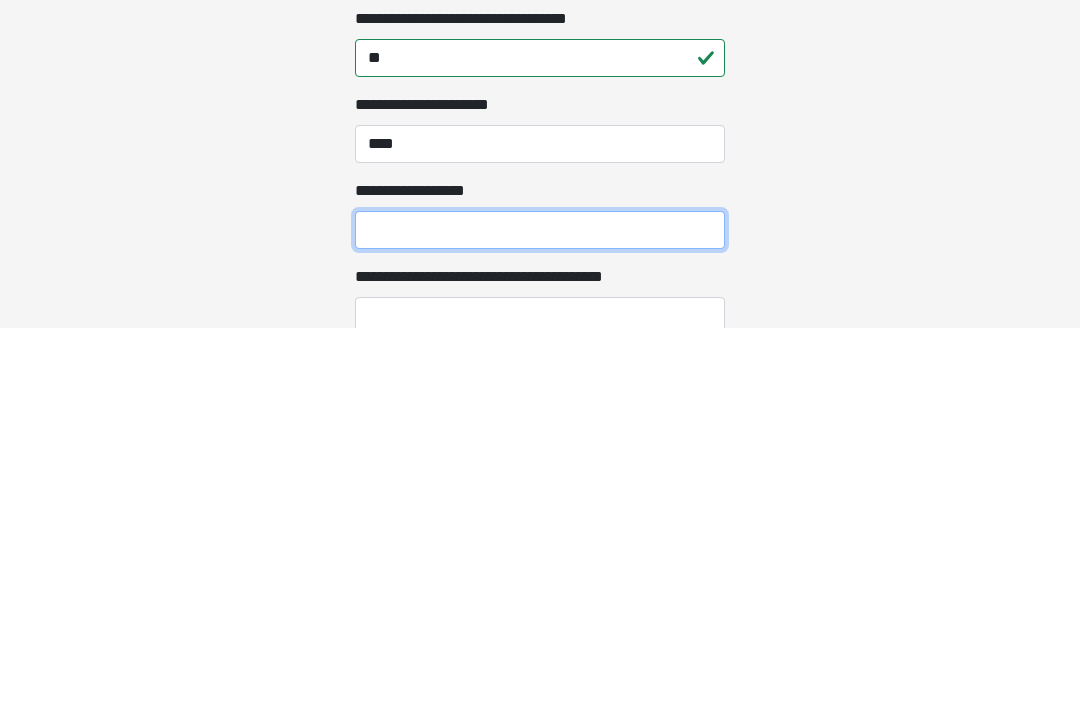 click on "**********" at bounding box center (540, 603) 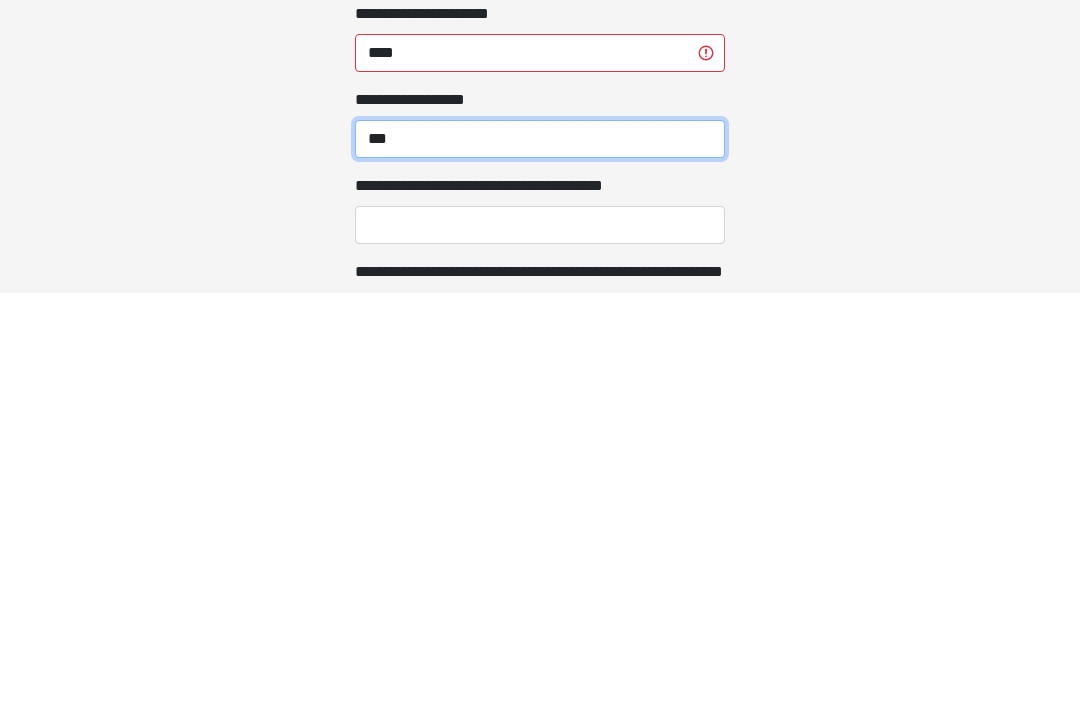 scroll, scrollTop: 2015, scrollLeft: 0, axis: vertical 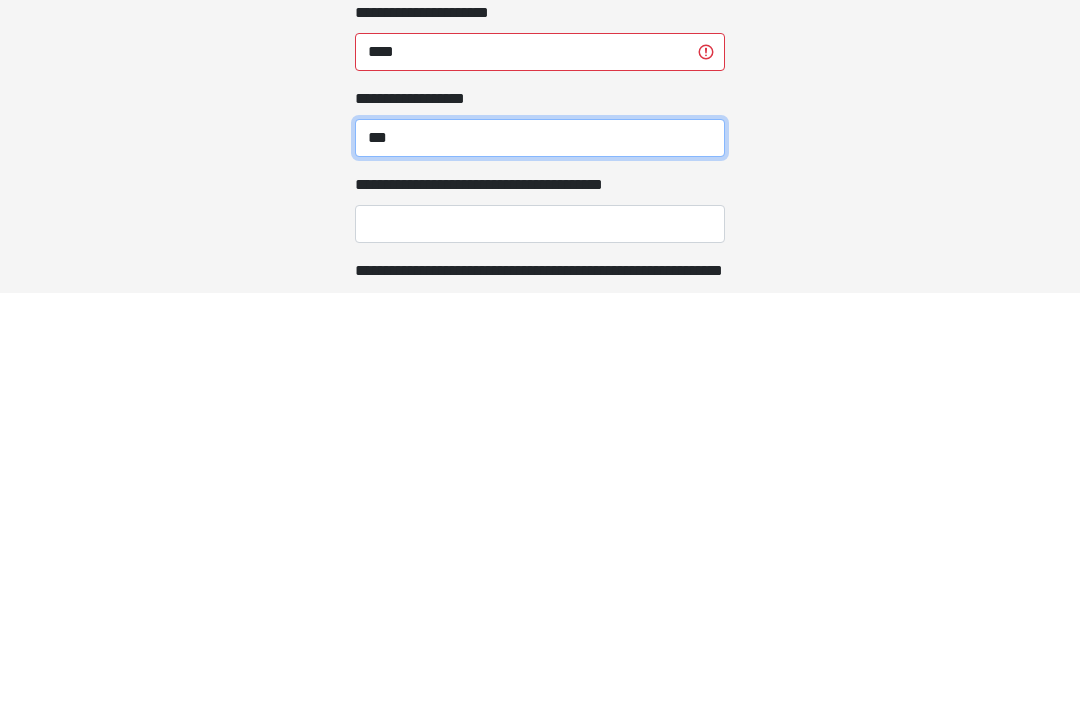 type on "***" 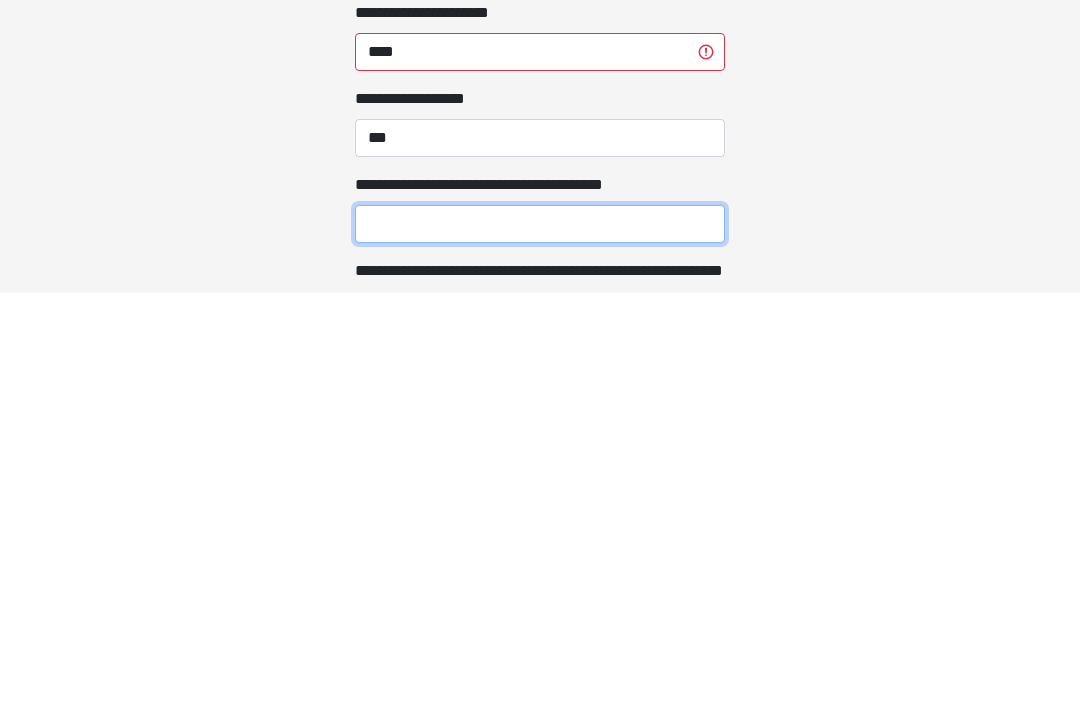 click on "**********" at bounding box center (540, 632) 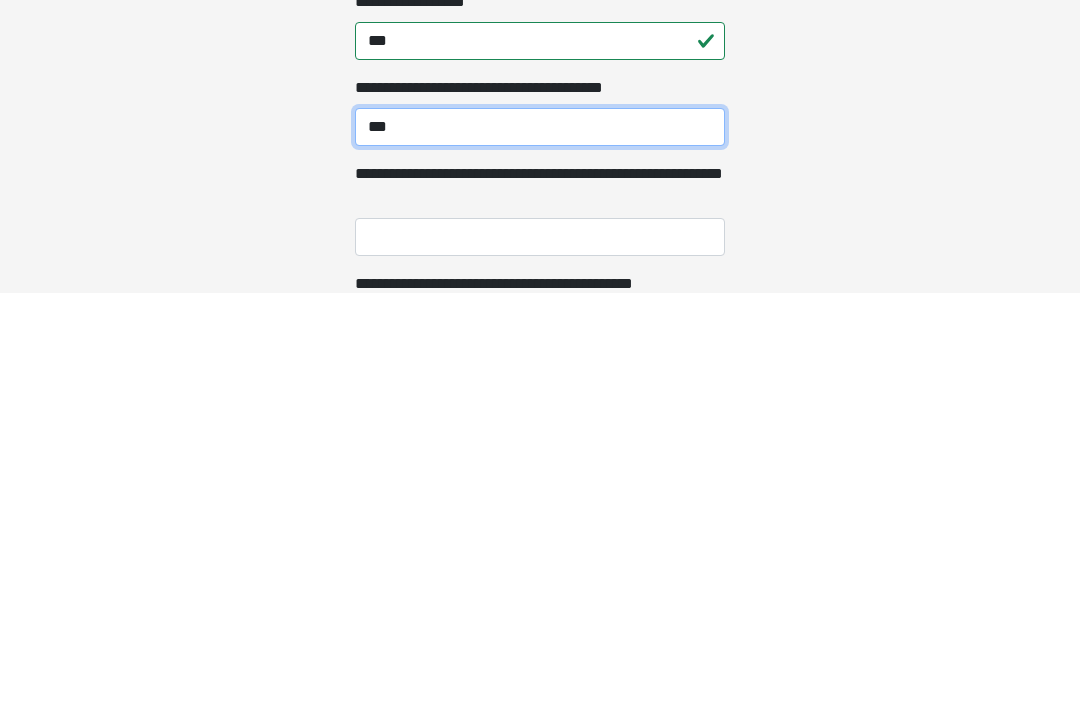 scroll, scrollTop: 2117, scrollLeft: 0, axis: vertical 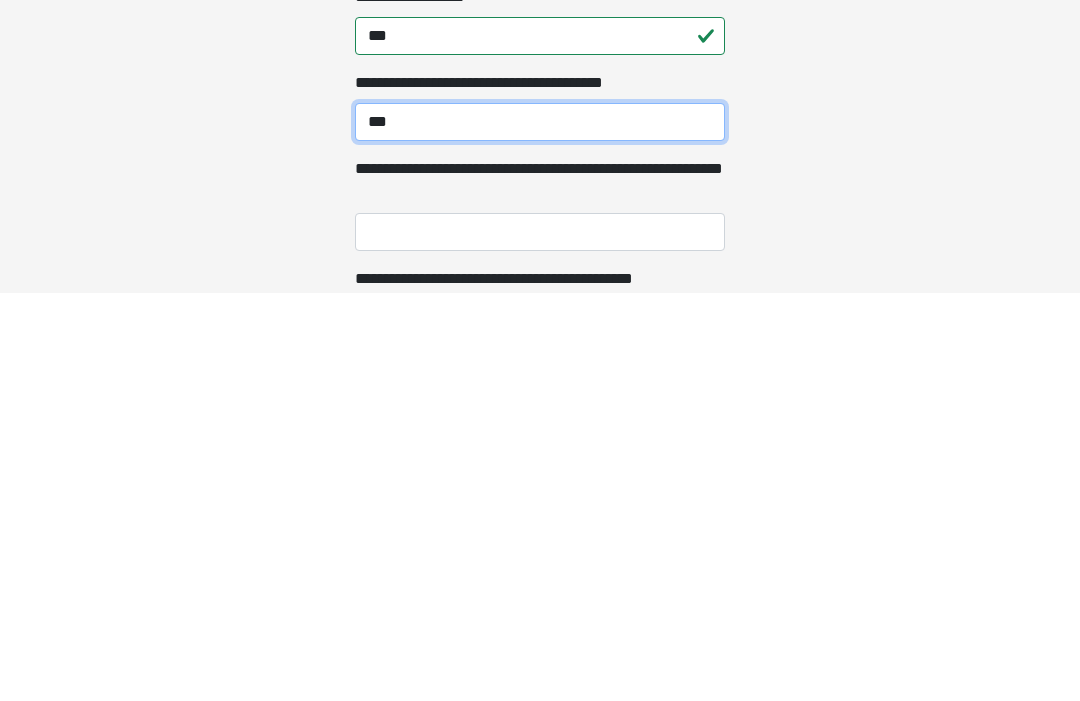 type on "***" 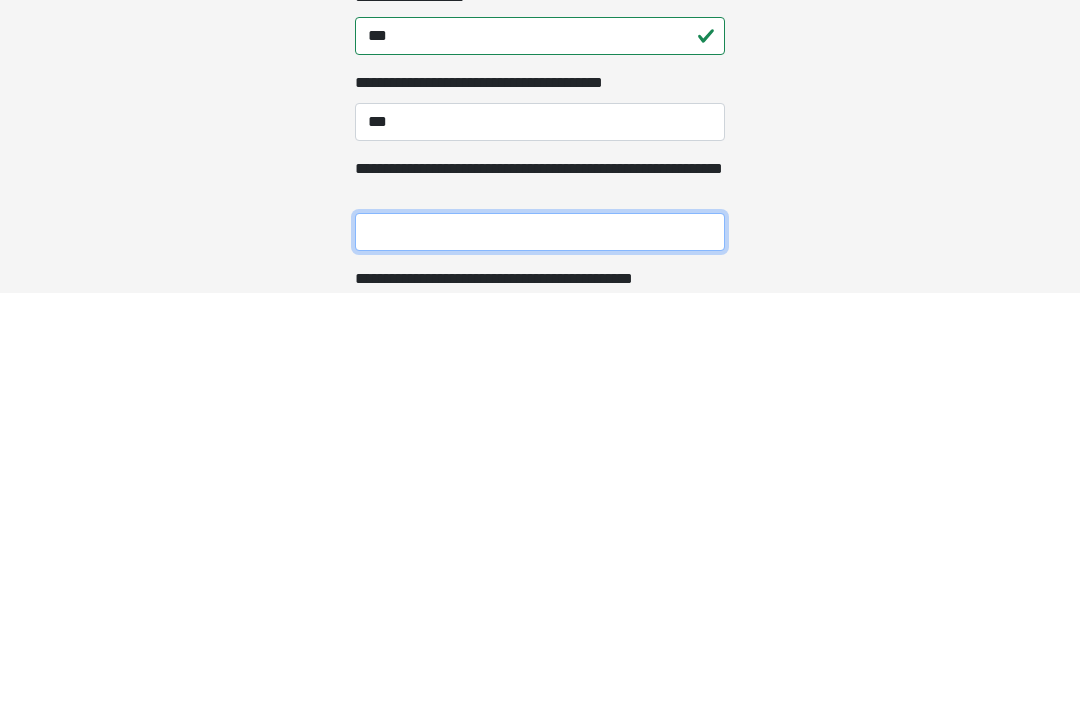 click on "**********" at bounding box center (540, 640) 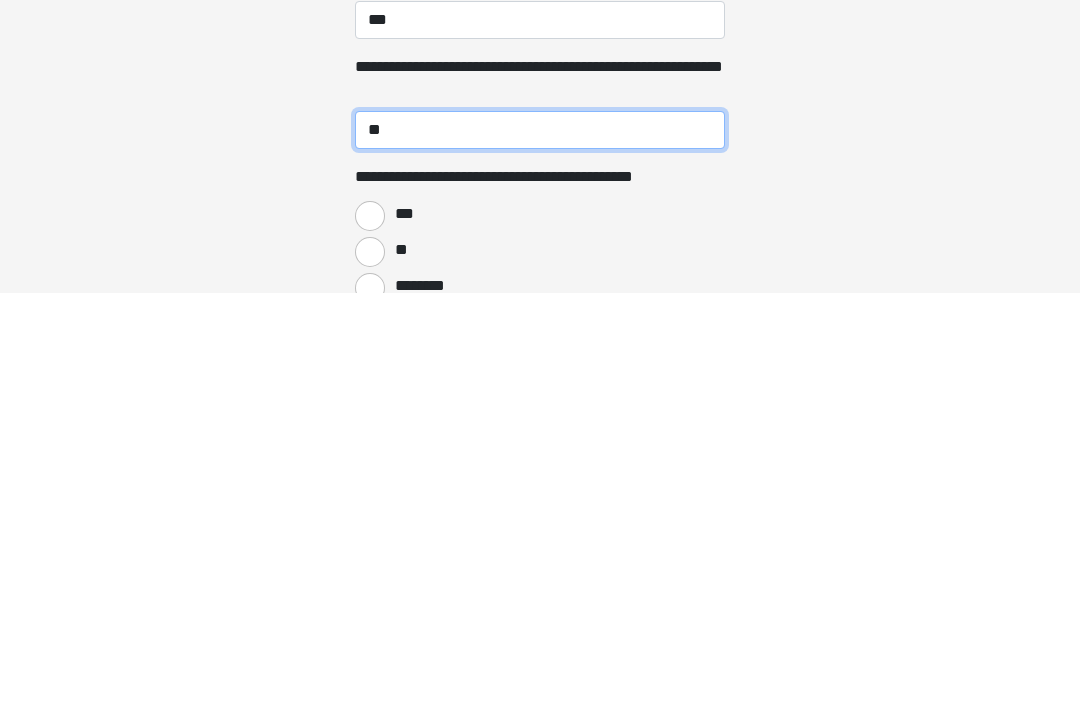 scroll, scrollTop: 2220, scrollLeft: 0, axis: vertical 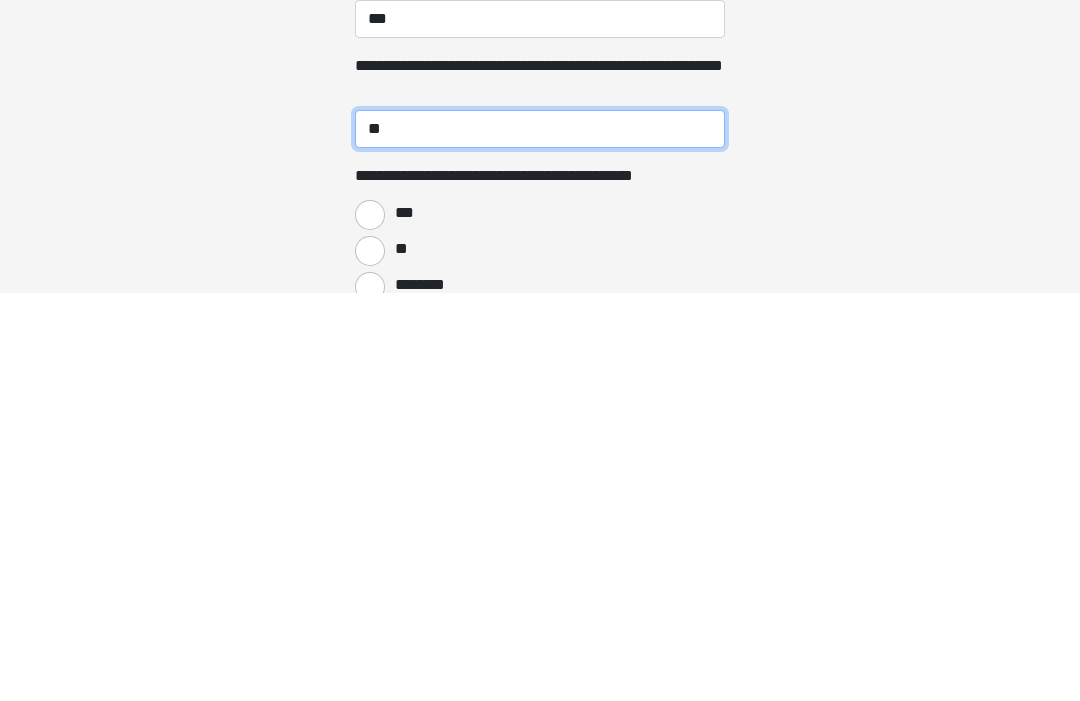 type on "**" 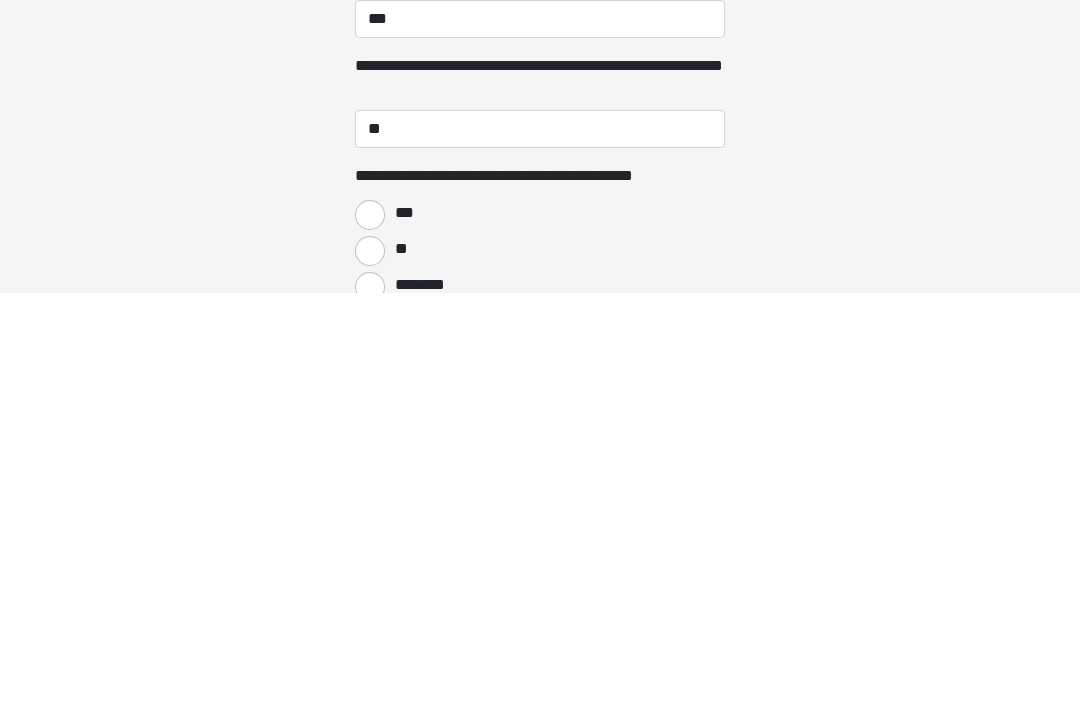 click on "**" at bounding box center [370, 659] 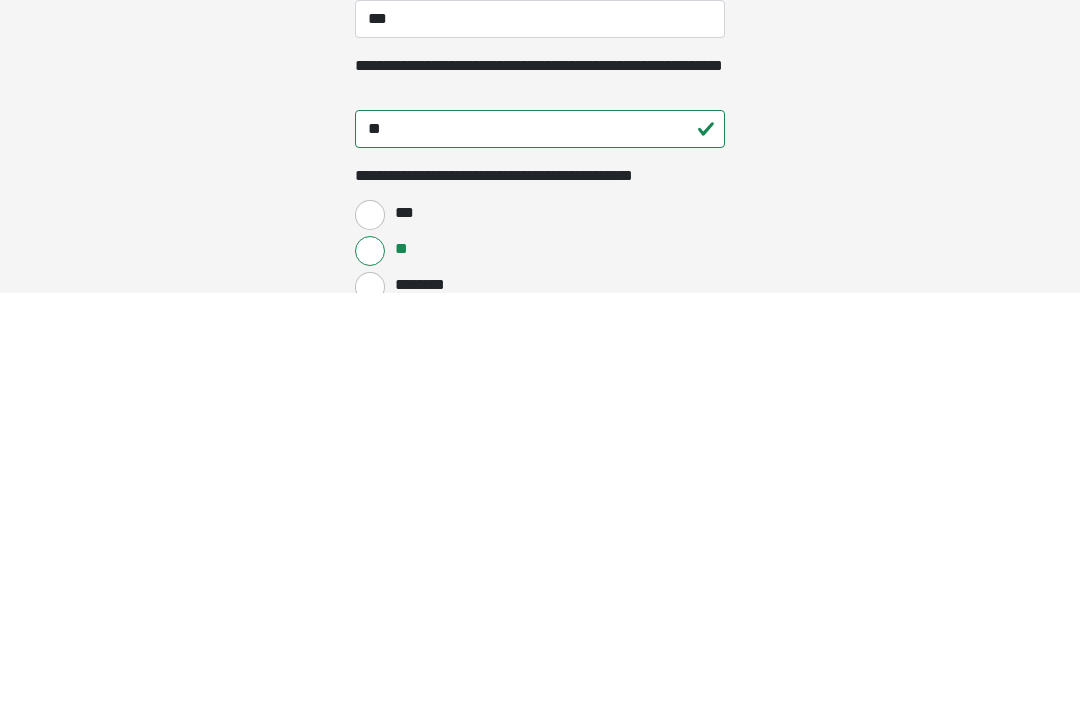 scroll, scrollTop: 2628, scrollLeft: 0, axis: vertical 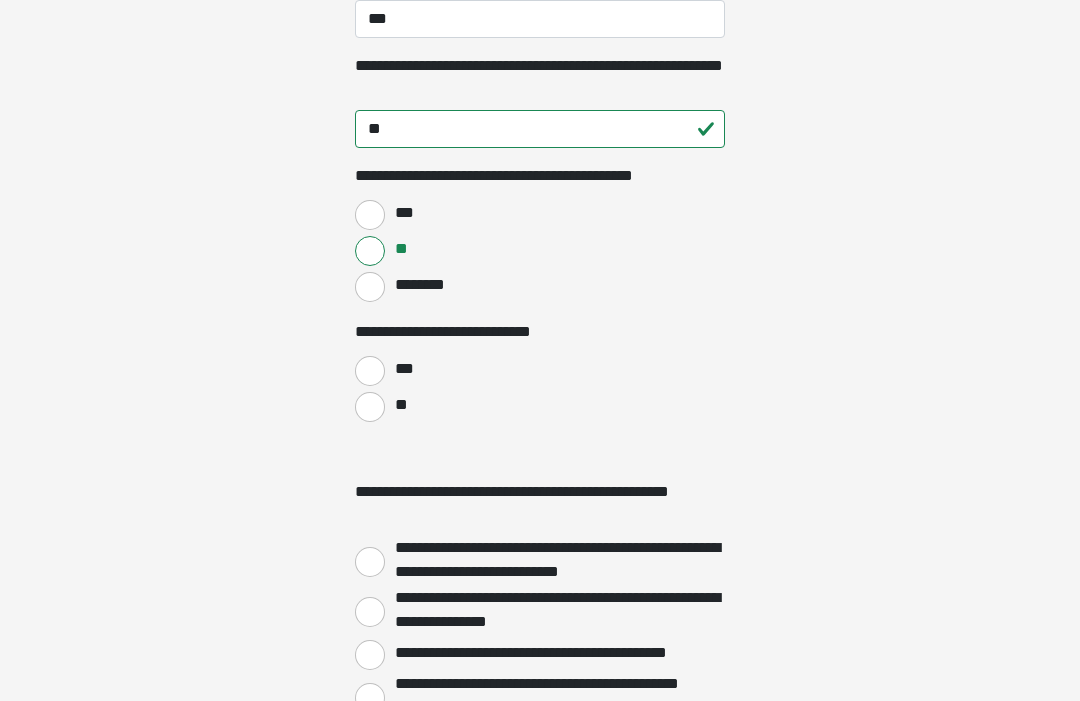 click on "**" at bounding box center (370, 407) 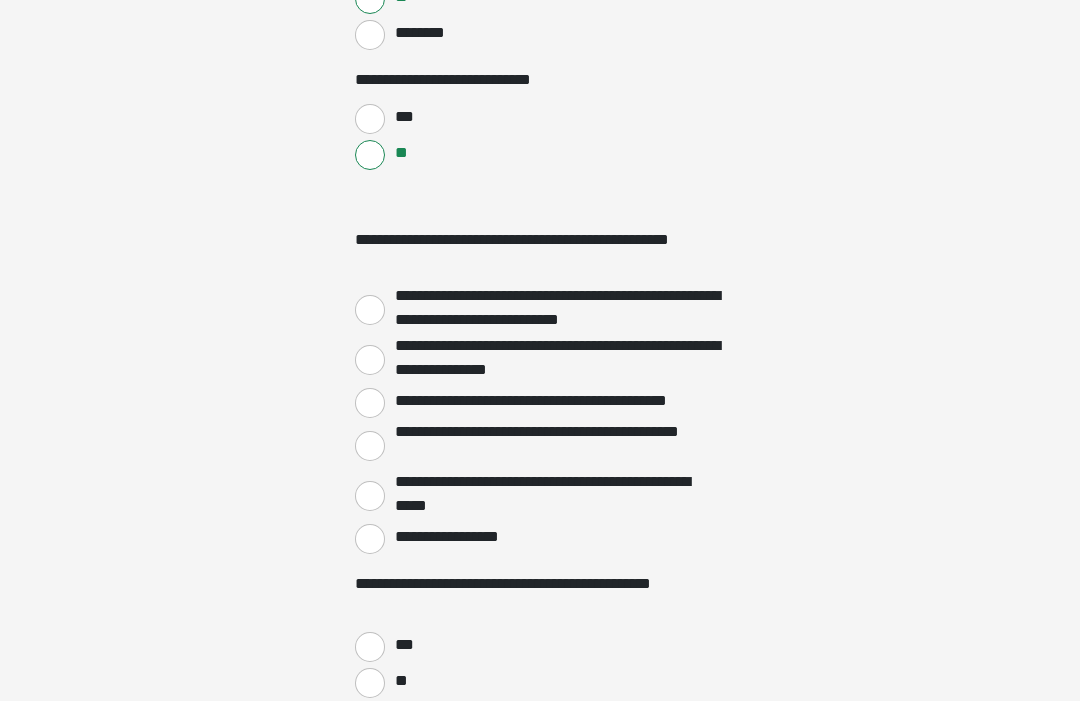 scroll, scrollTop: 2880, scrollLeft: 0, axis: vertical 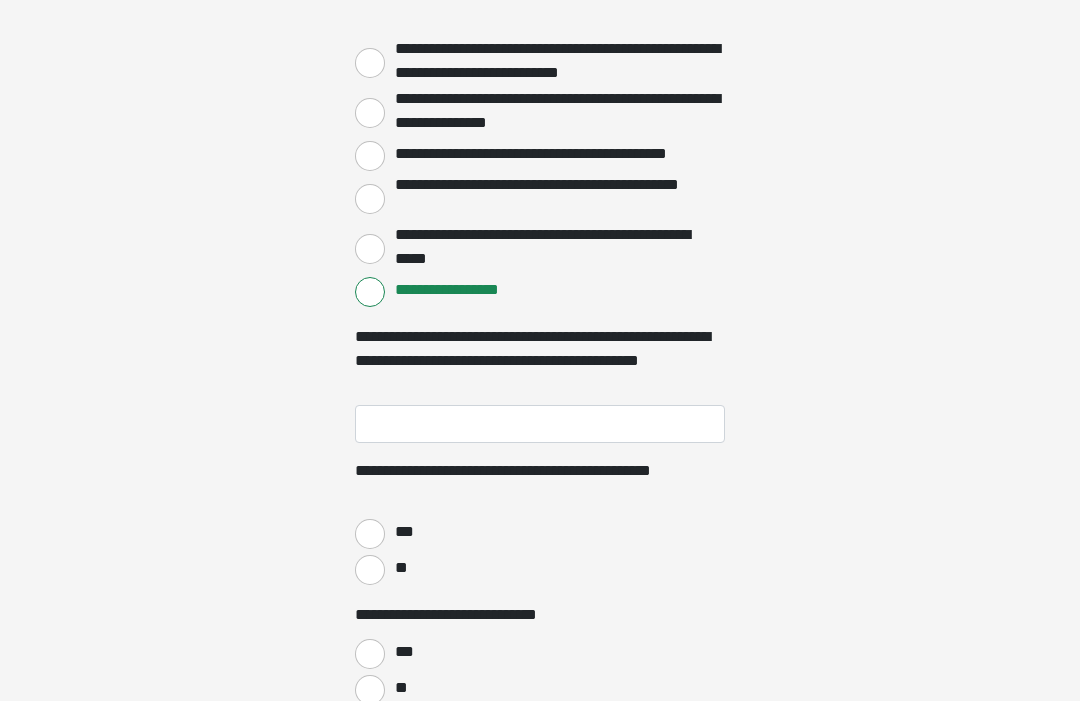 click on "***" at bounding box center (370, 535) 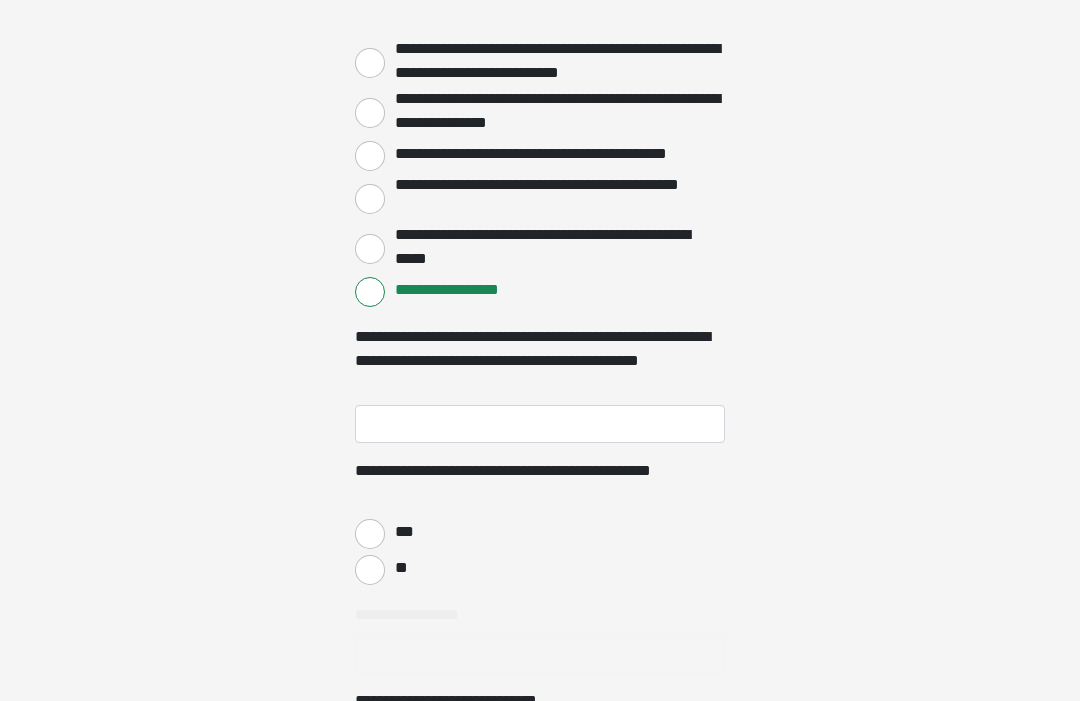 scroll, scrollTop: 3127, scrollLeft: 0, axis: vertical 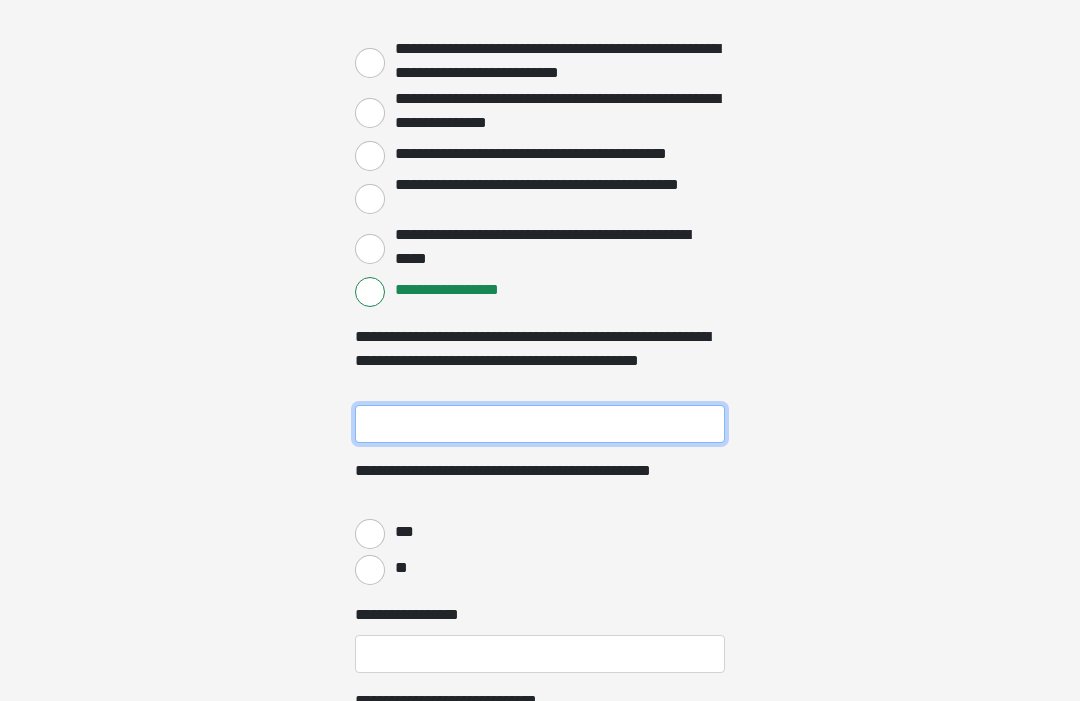 click on "**********" at bounding box center [540, 424] 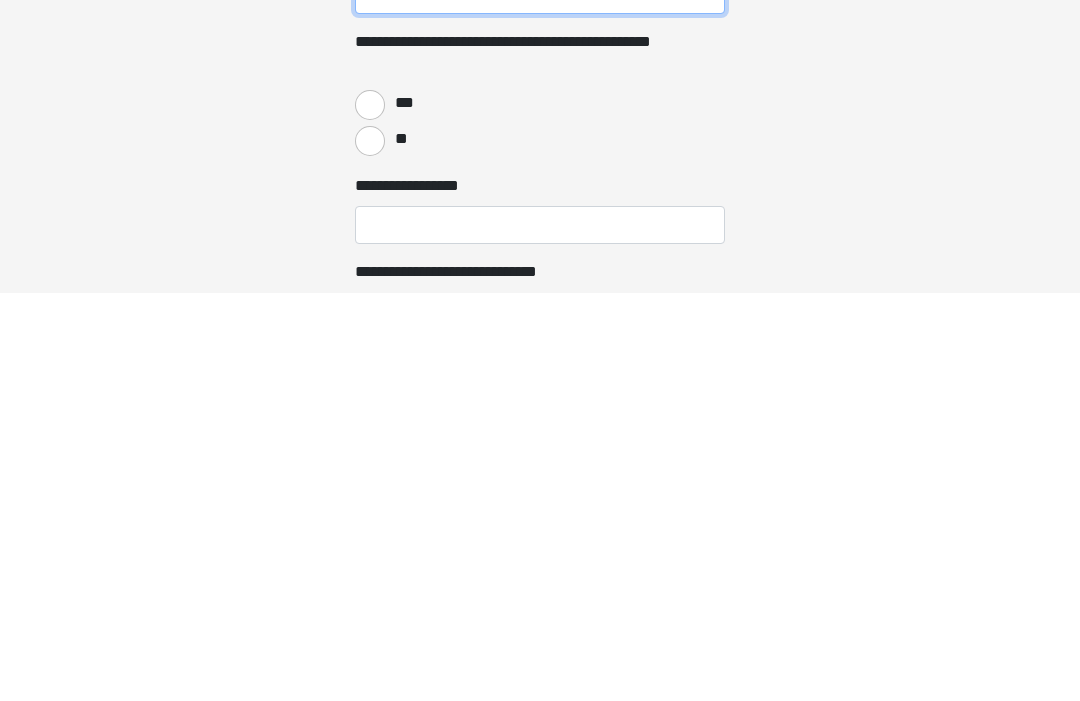 scroll, scrollTop: 3149, scrollLeft: 0, axis: vertical 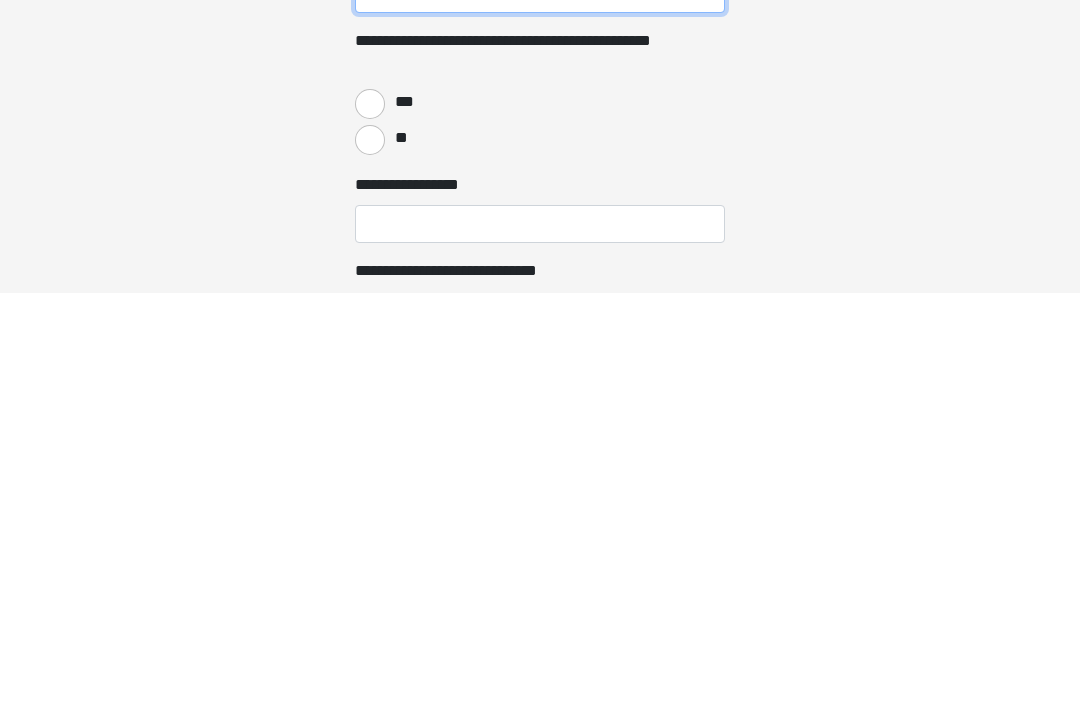 type on "*******" 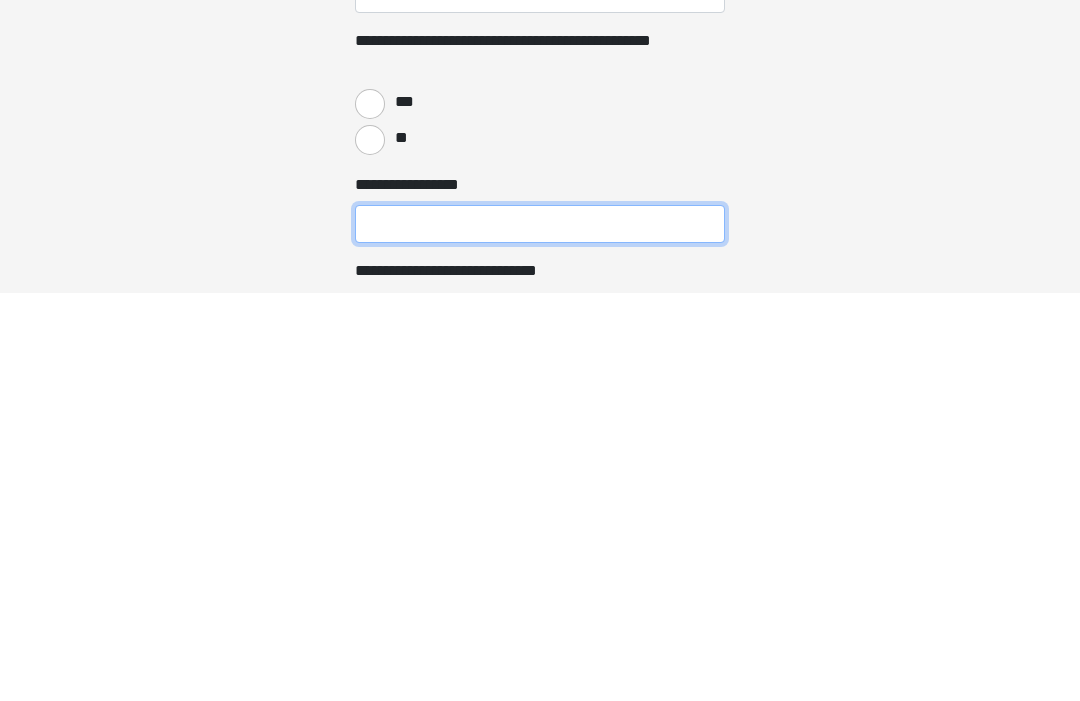 click on "**********" at bounding box center (540, 632) 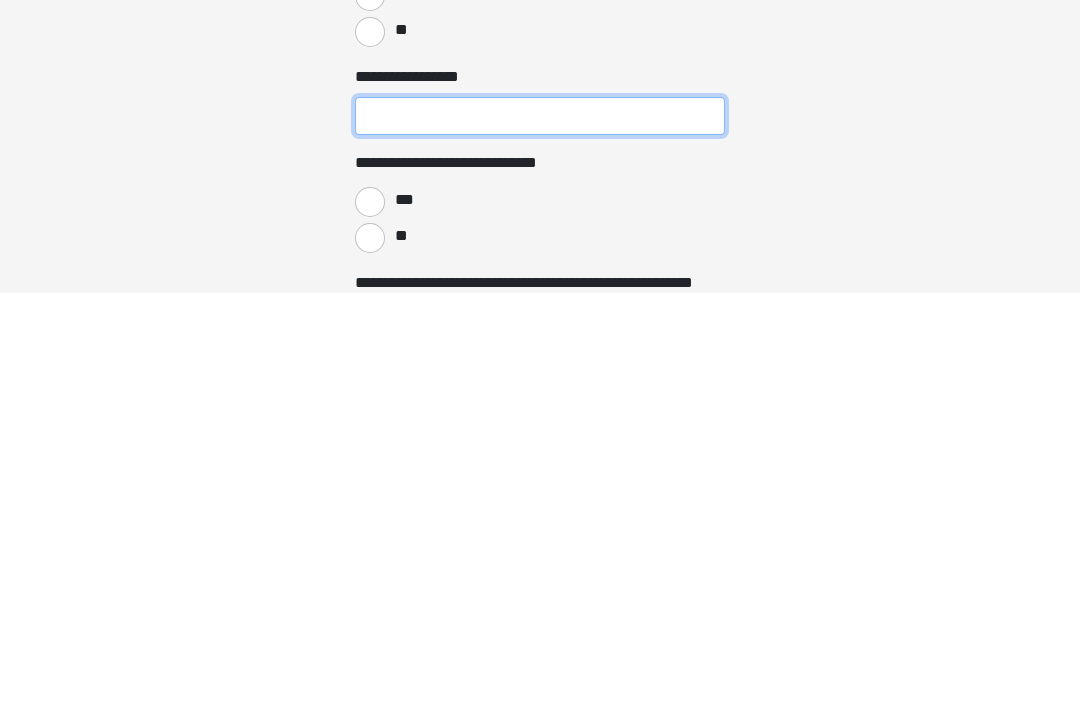 scroll, scrollTop: 3259, scrollLeft: 0, axis: vertical 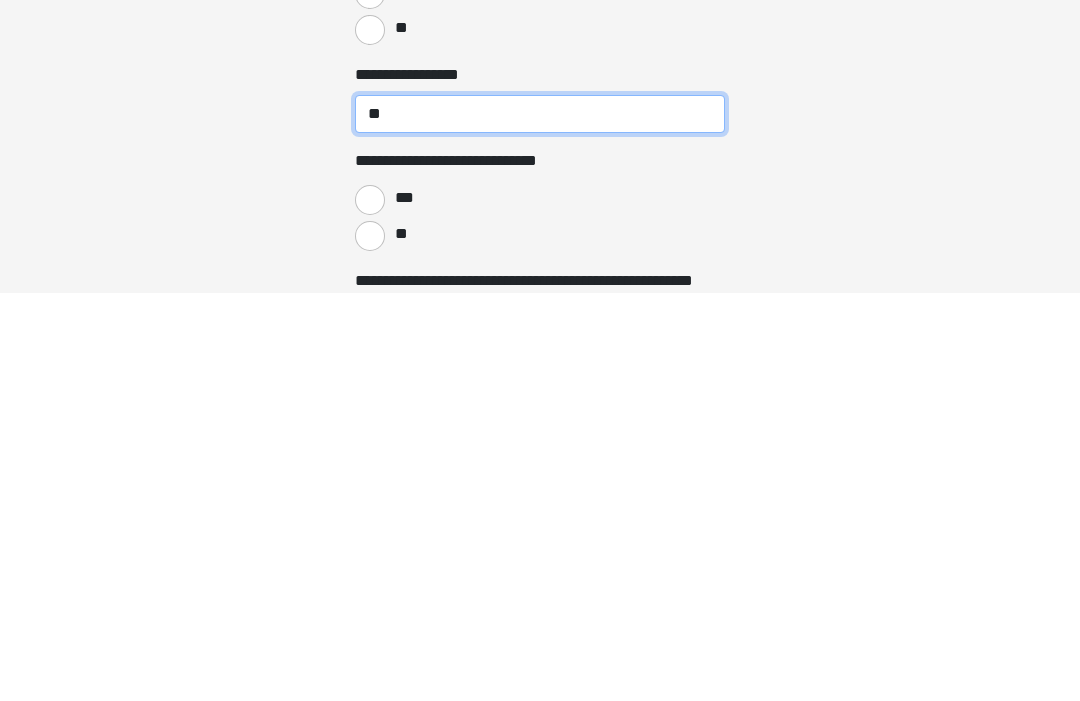 type on "**" 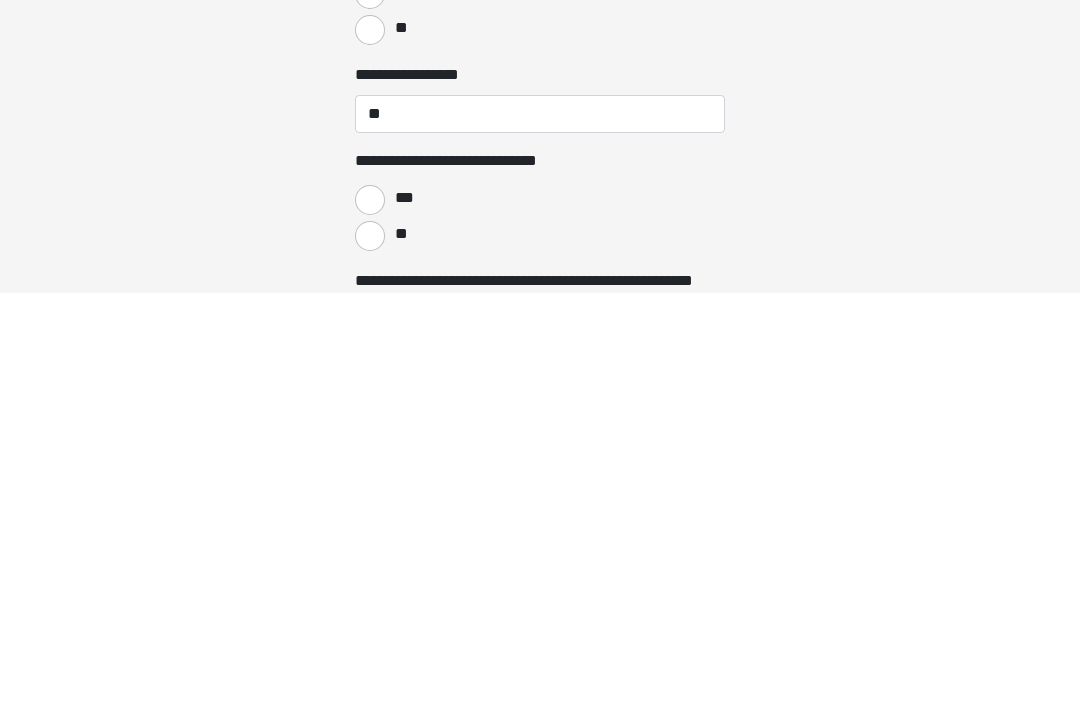 click on "**" at bounding box center (370, 644) 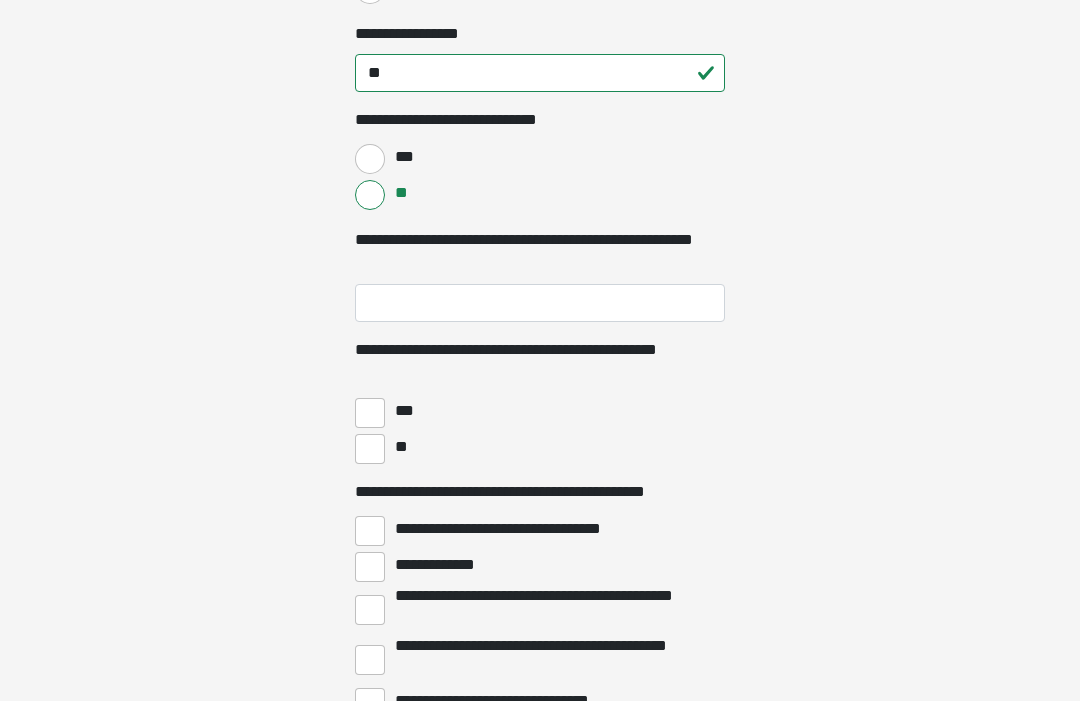 scroll, scrollTop: 3708, scrollLeft: 0, axis: vertical 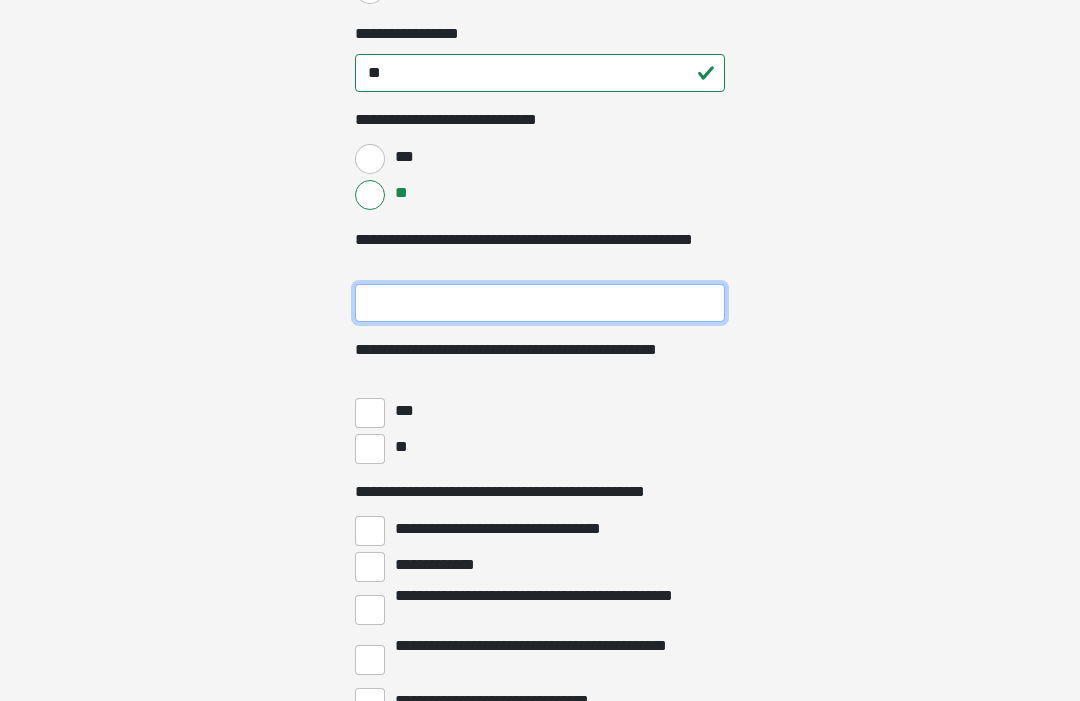 click on "**********" at bounding box center [540, 303] 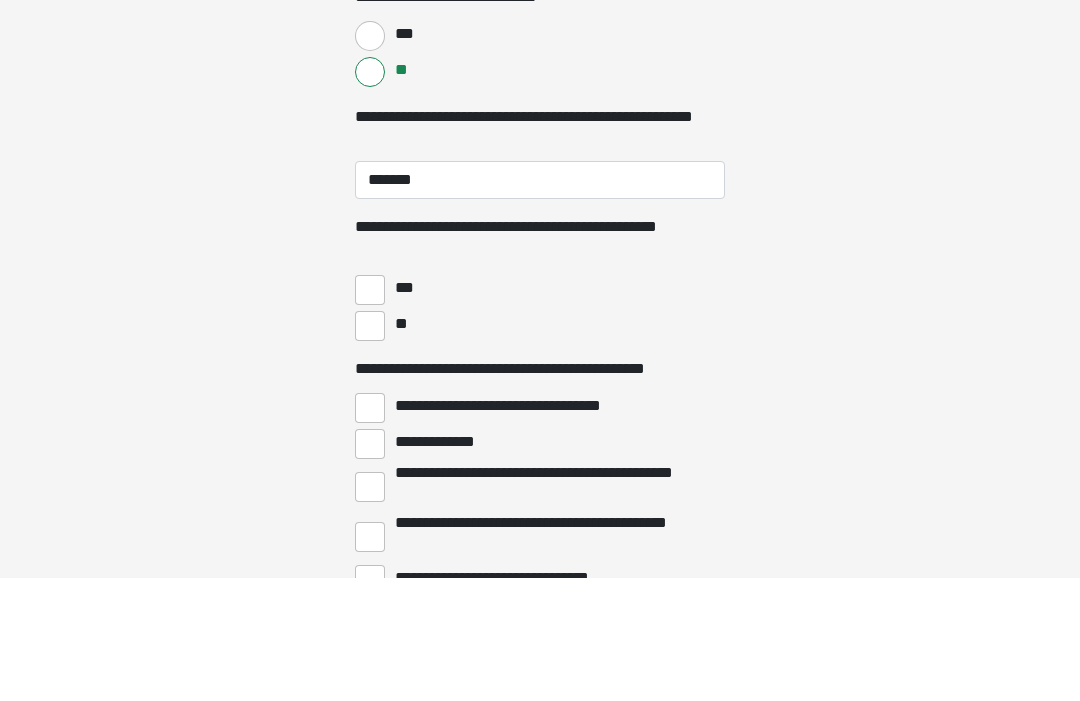 scroll, scrollTop: 3831, scrollLeft: 0, axis: vertical 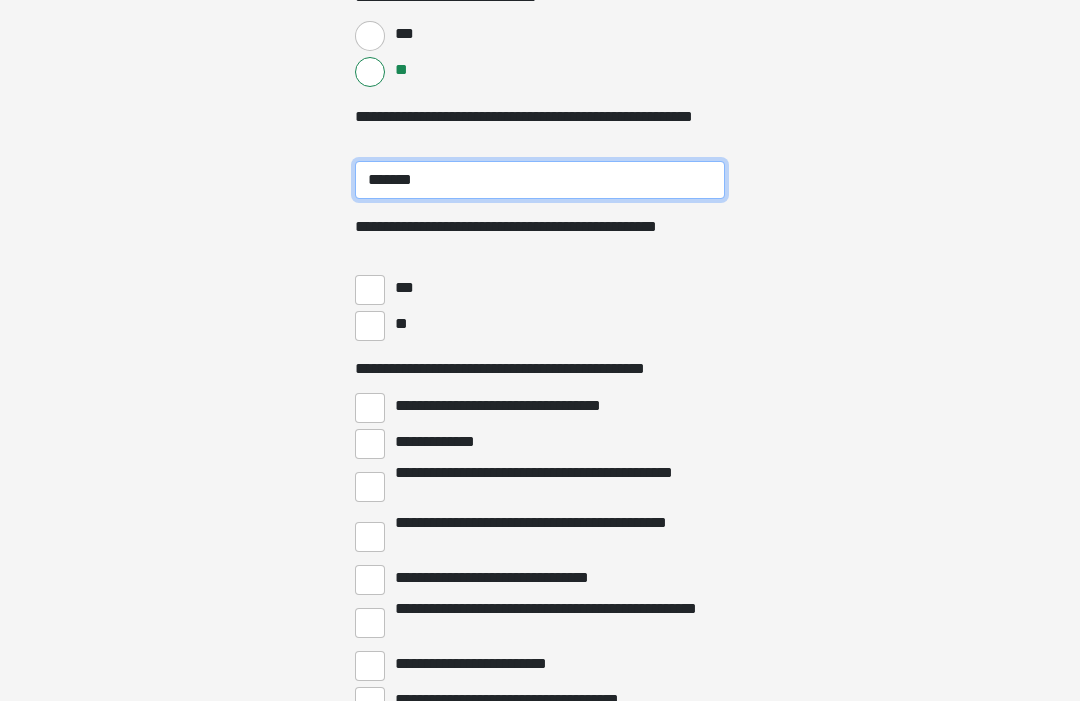 type on "*******" 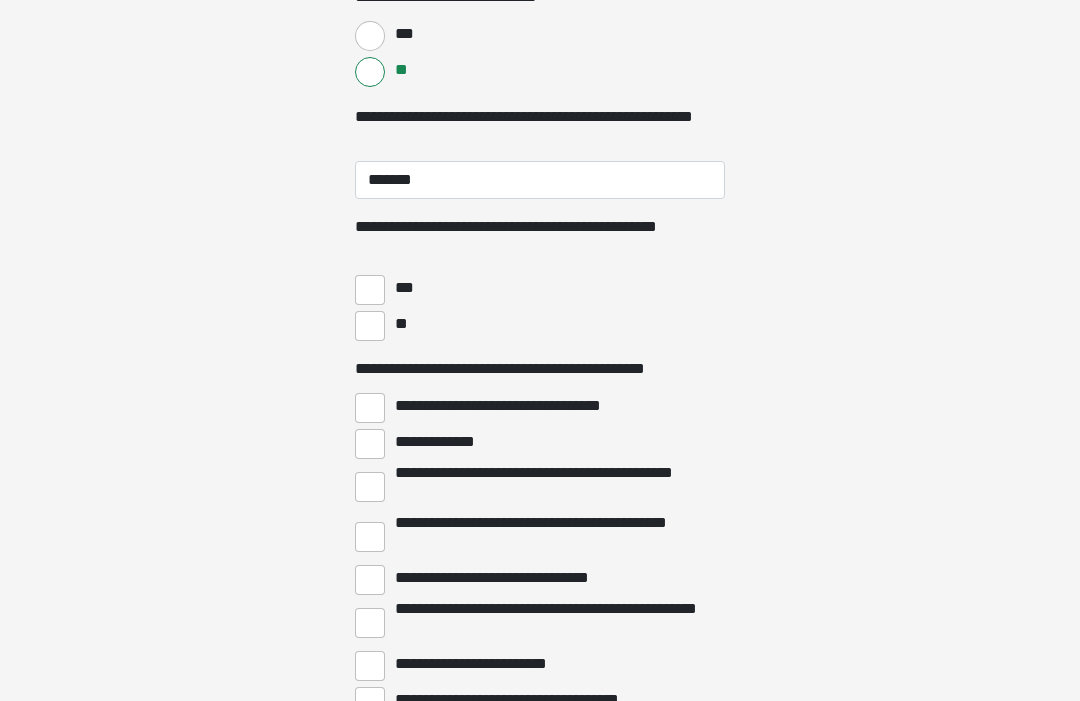 click on "**" at bounding box center (370, 326) 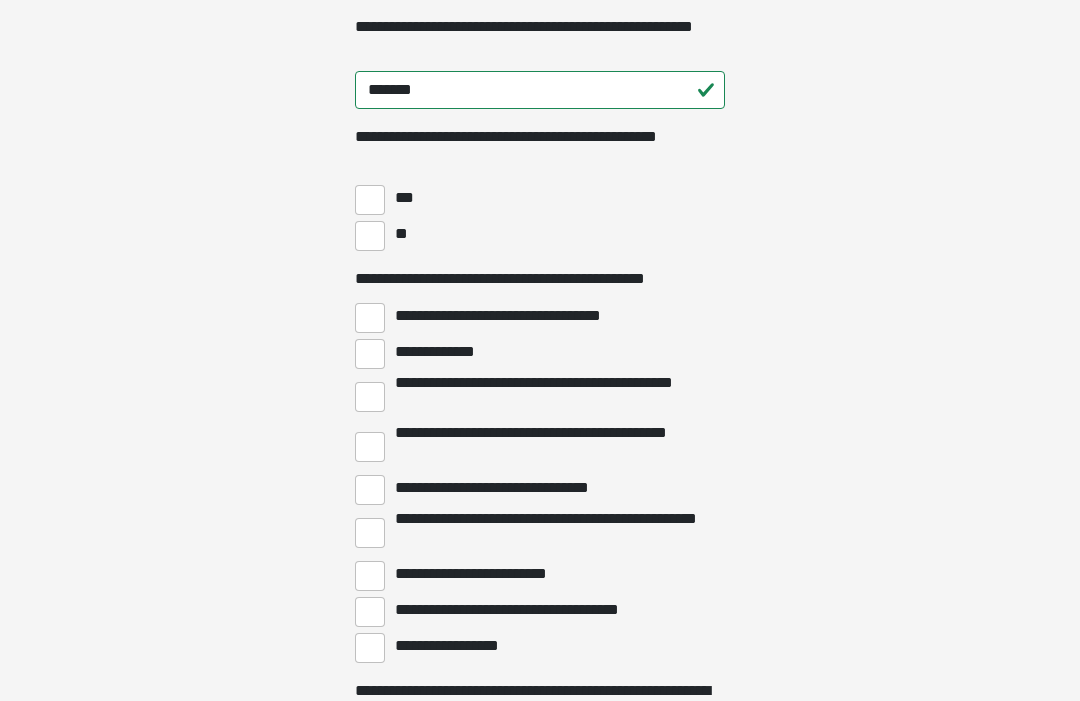 scroll, scrollTop: 3933, scrollLeft: 0, axis: vertical 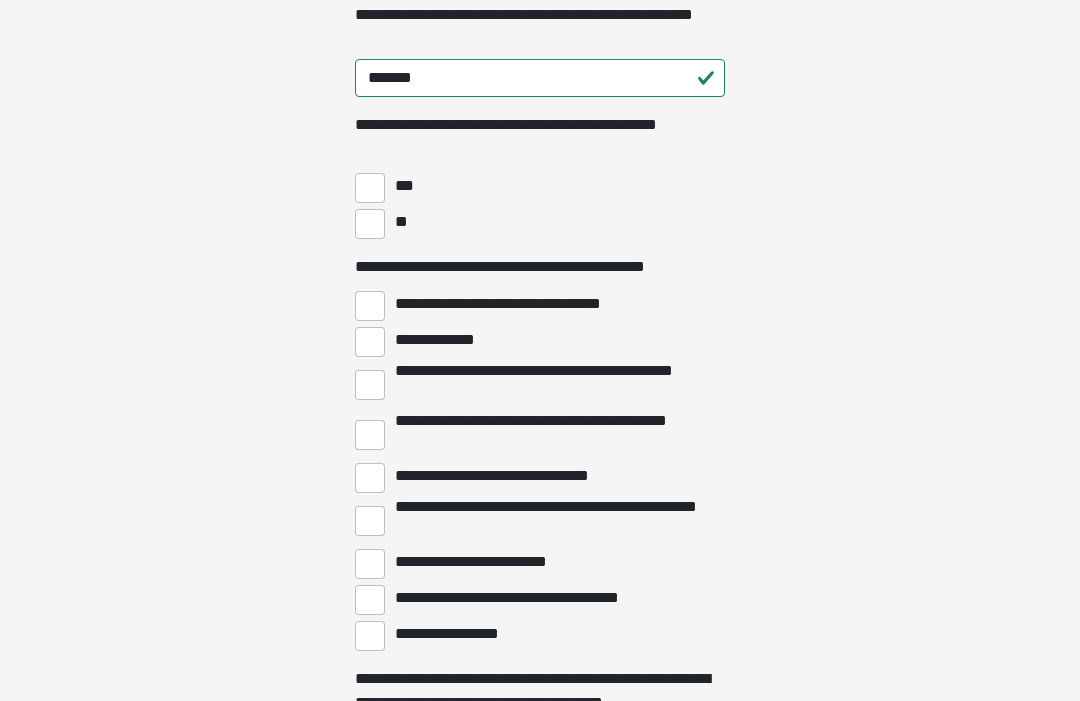 click on "**********" at bounding box center [370, 342] 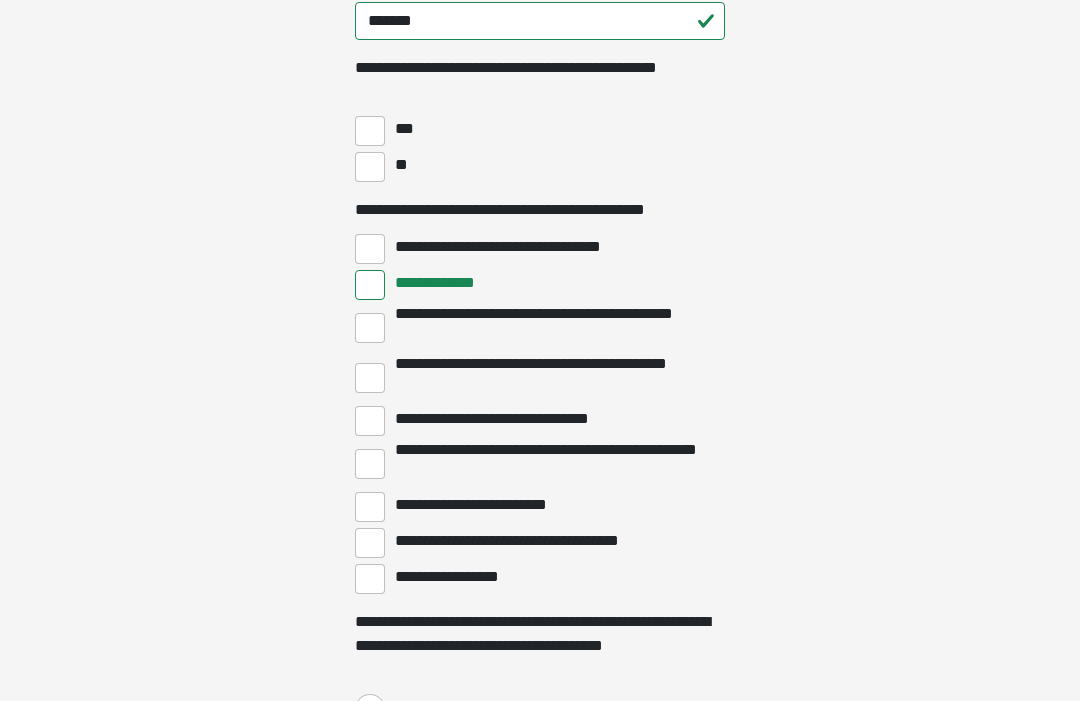 scroll, scrollTop: 3991, scrollLeft: 0, axis: vertical 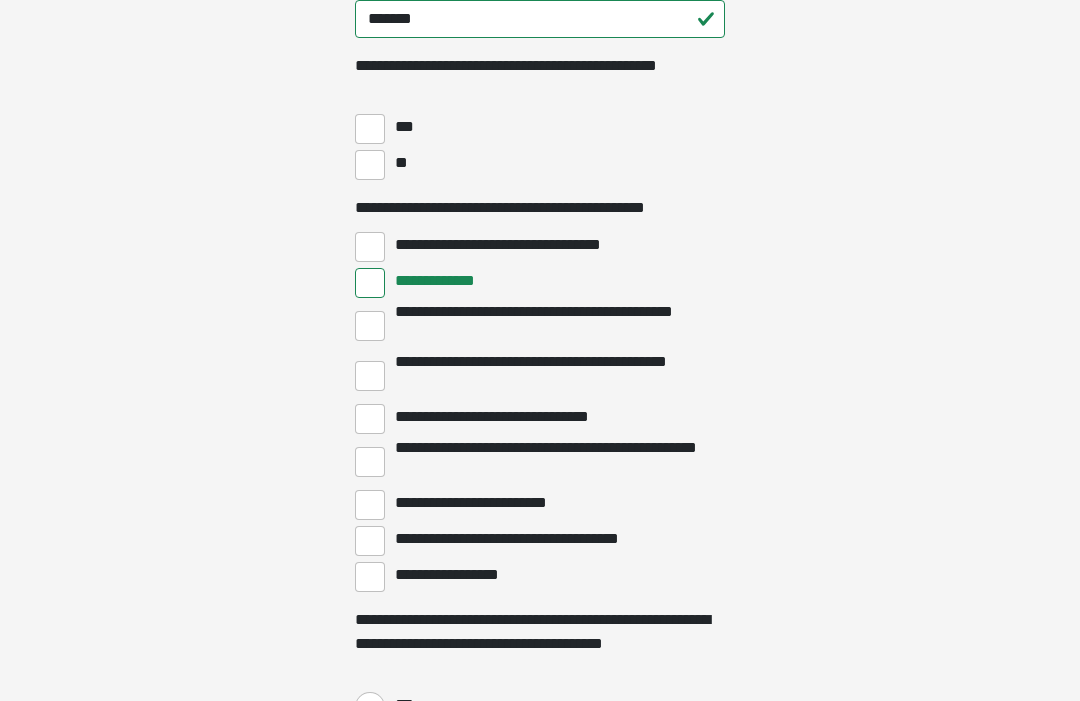click on "**********" at bounding box center [370, 463] 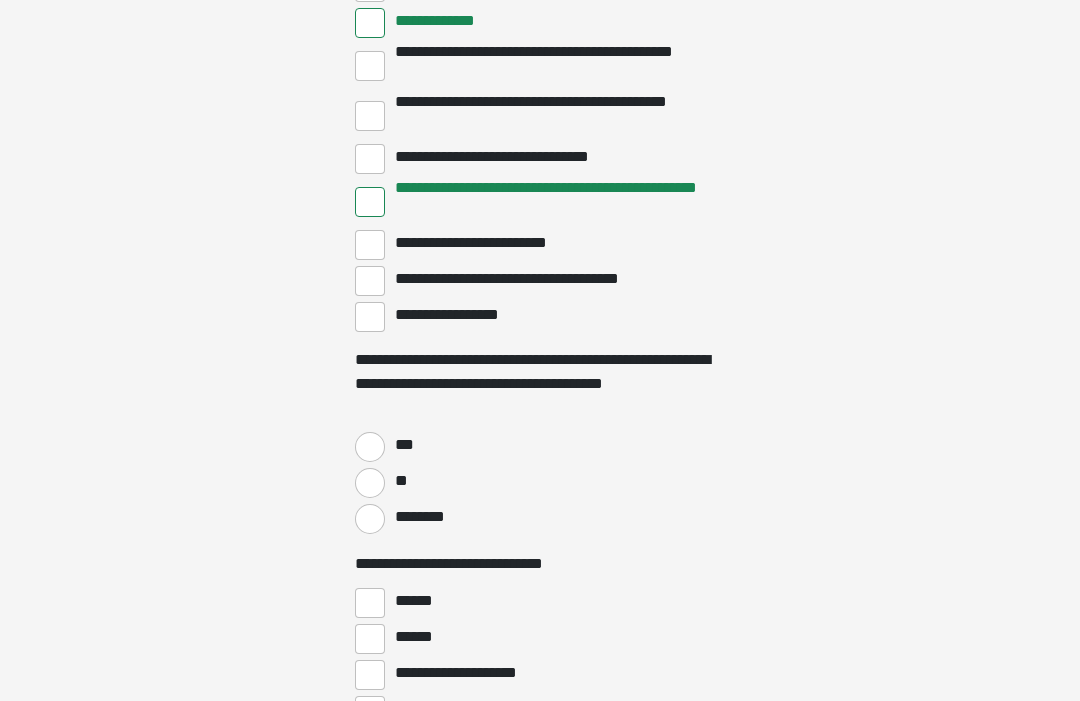 scroll, scrollTop: 4252, scrollLeft: 0, axis: vertical 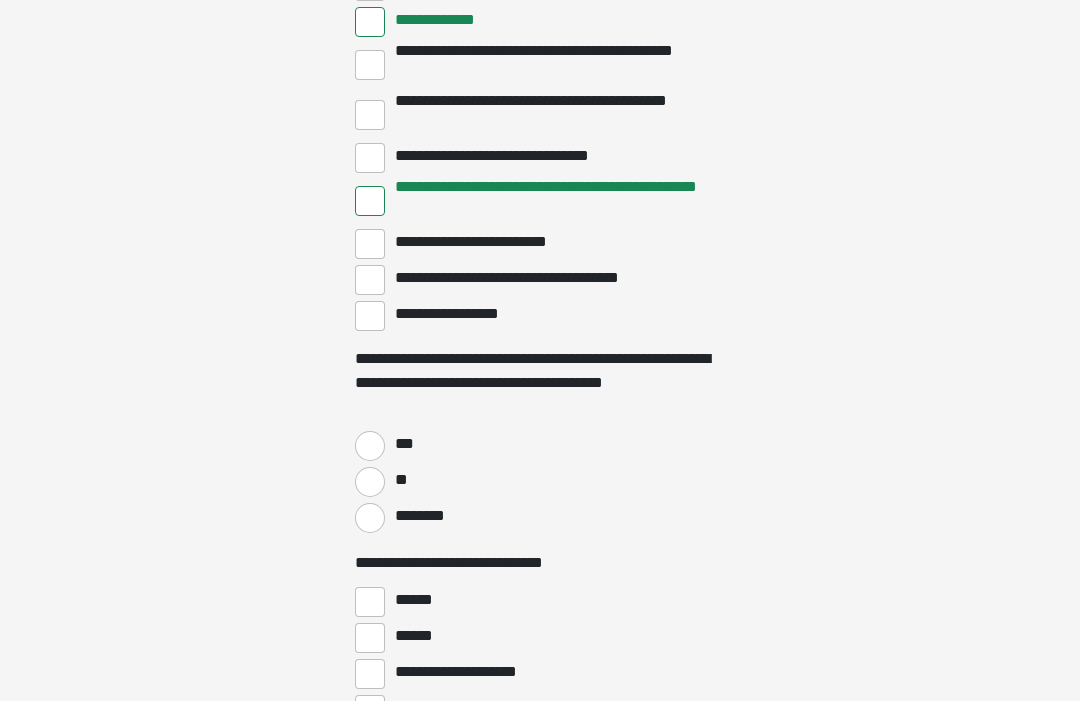 click on "**" at bounding box center [370, 483] 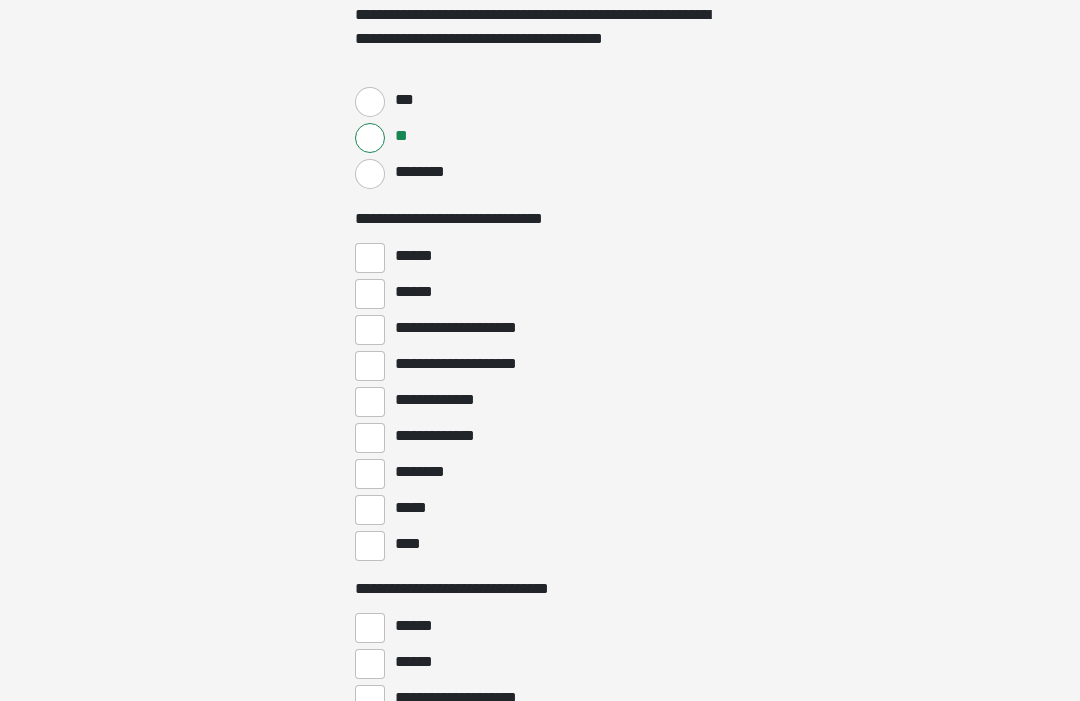 scroll, scrollTop: 4598, scrollLeft: 0, axis: vertical 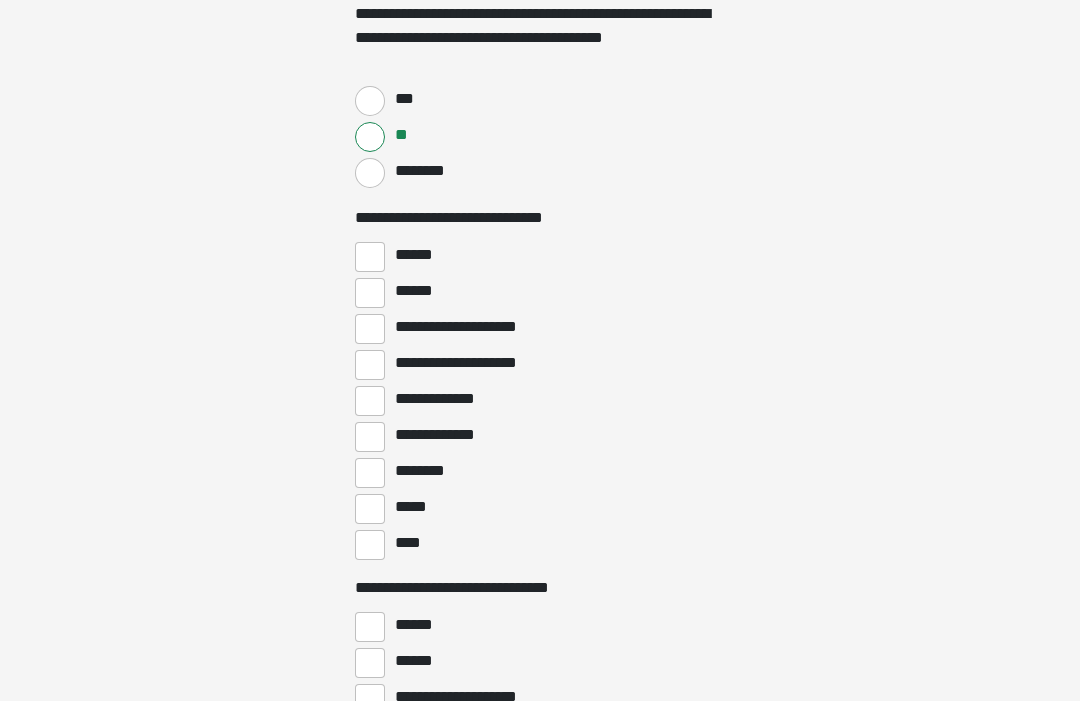 click on "*****" at bounding box center (370, 509) 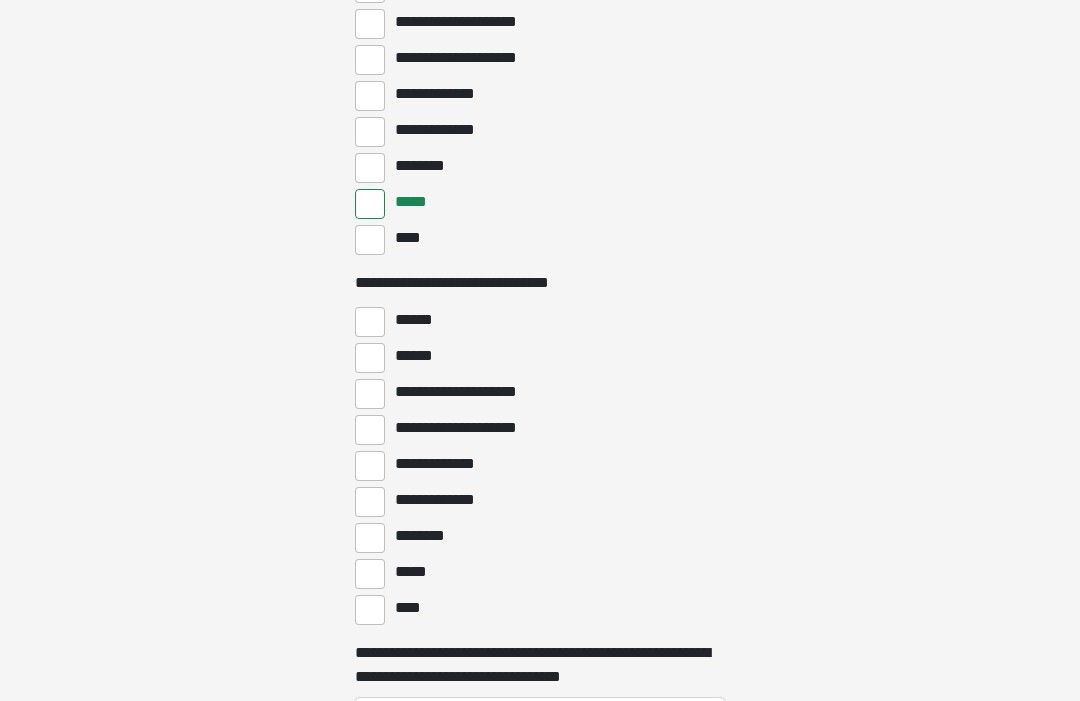 scroll, scrollTop: 4903, scrollLeft: 0, axis: vertical 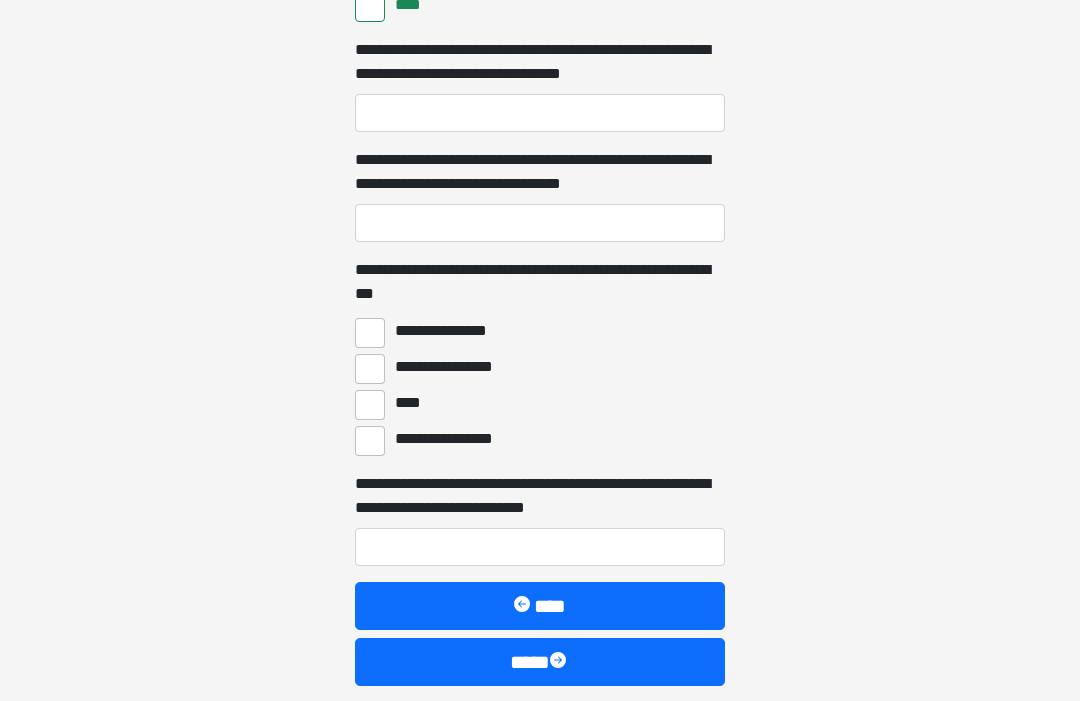 click on "****" at bounding box center [370, 405] 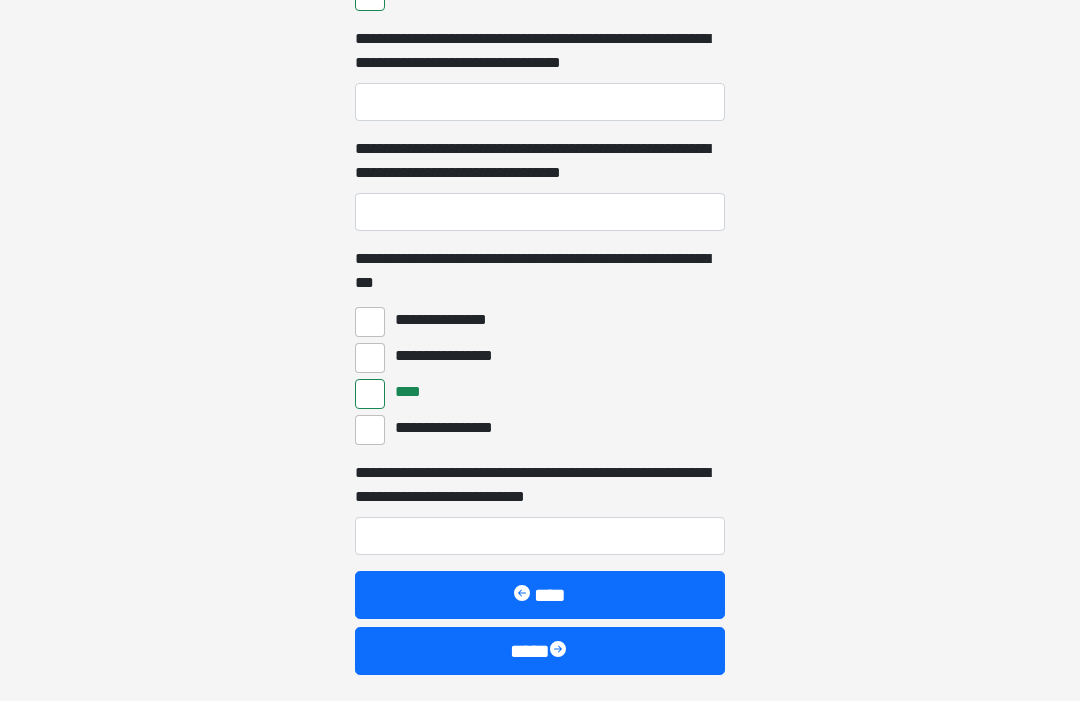 scroll, scrollTop: 5527, scrollLeft: 0, axis: vertical 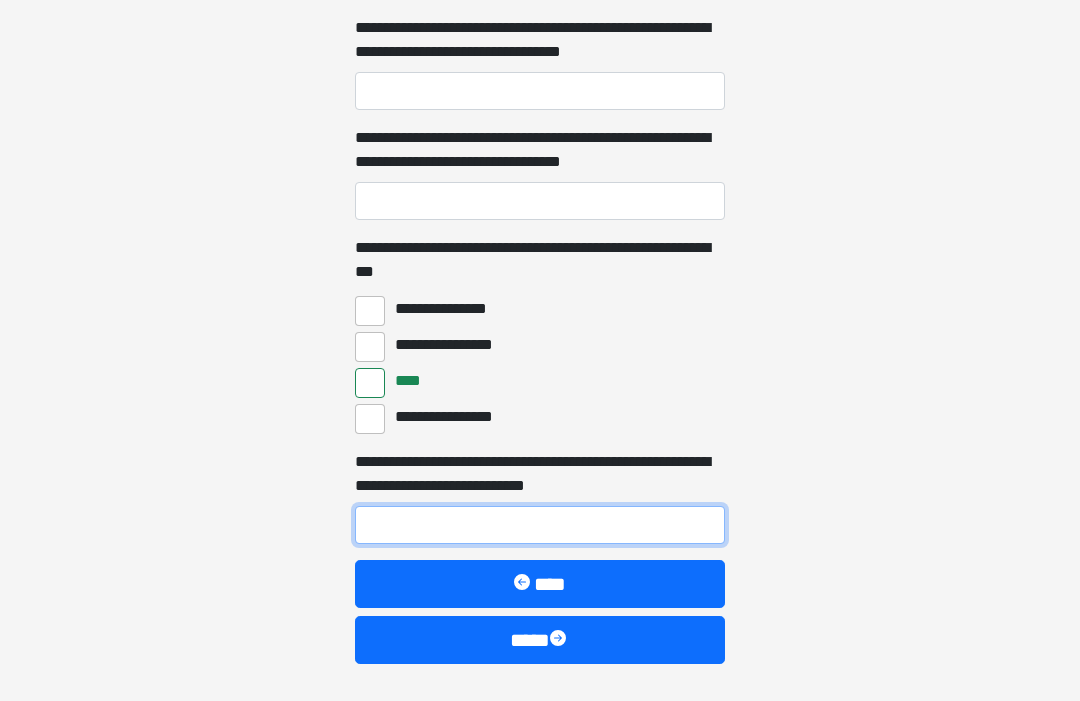 click on "**********" at bounding box center (540, 526) 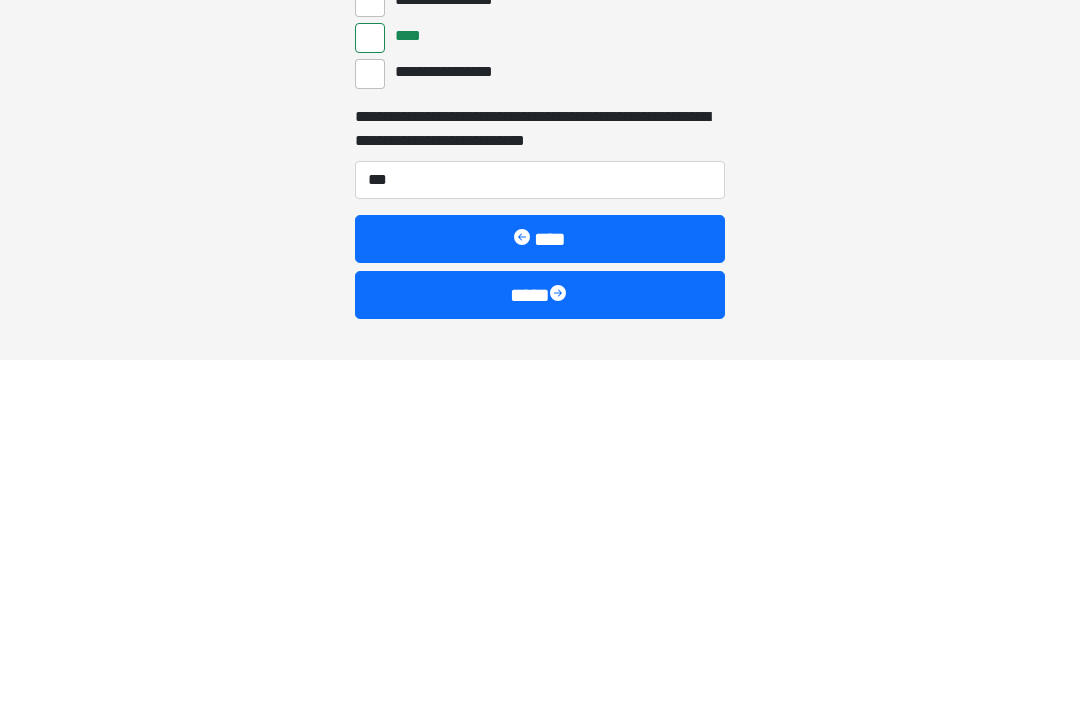 scroll, scrollTop: 5527, scrollLeft: 0, axis: vertical 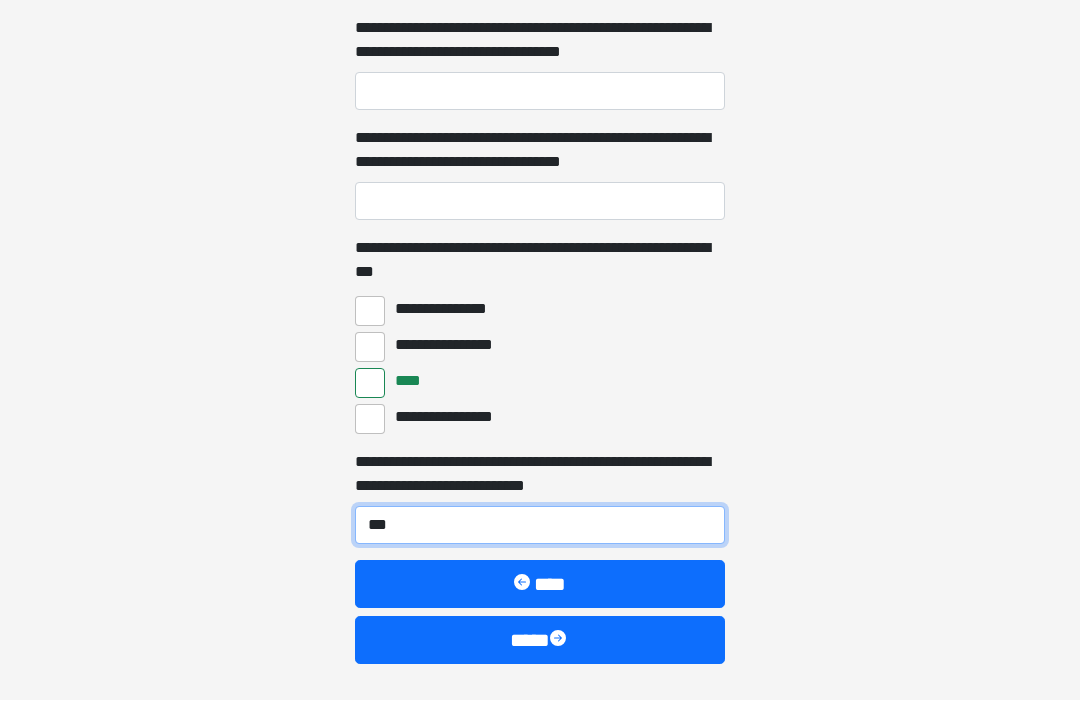 type on "***" 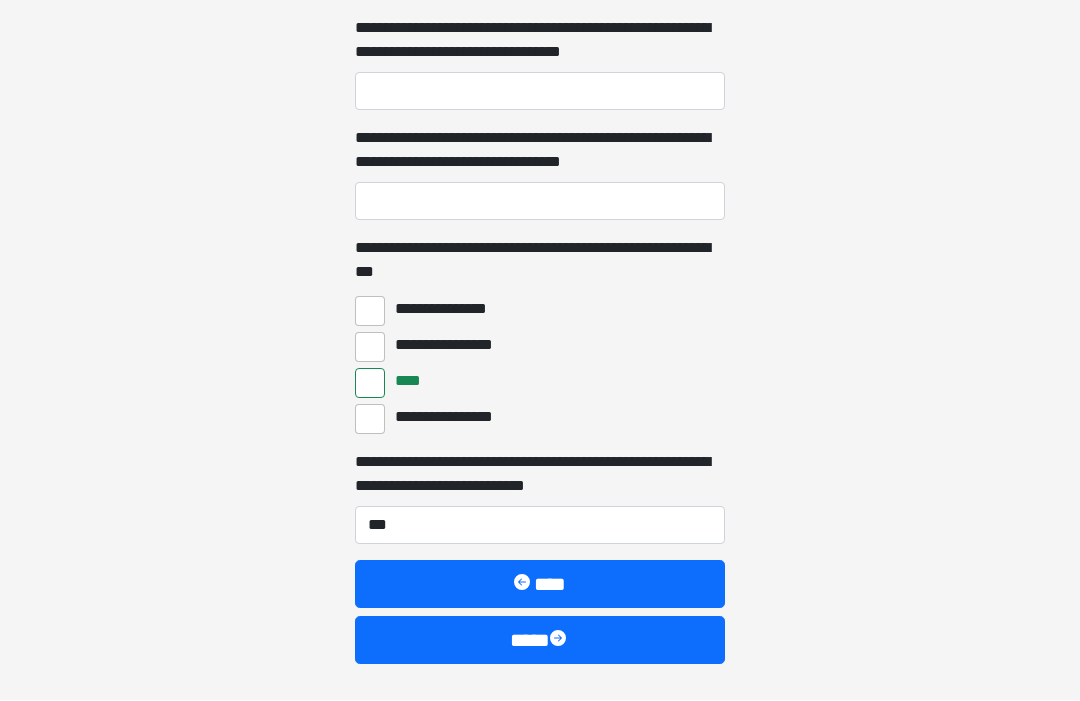 click on "****" at bounding box center (540, 641) 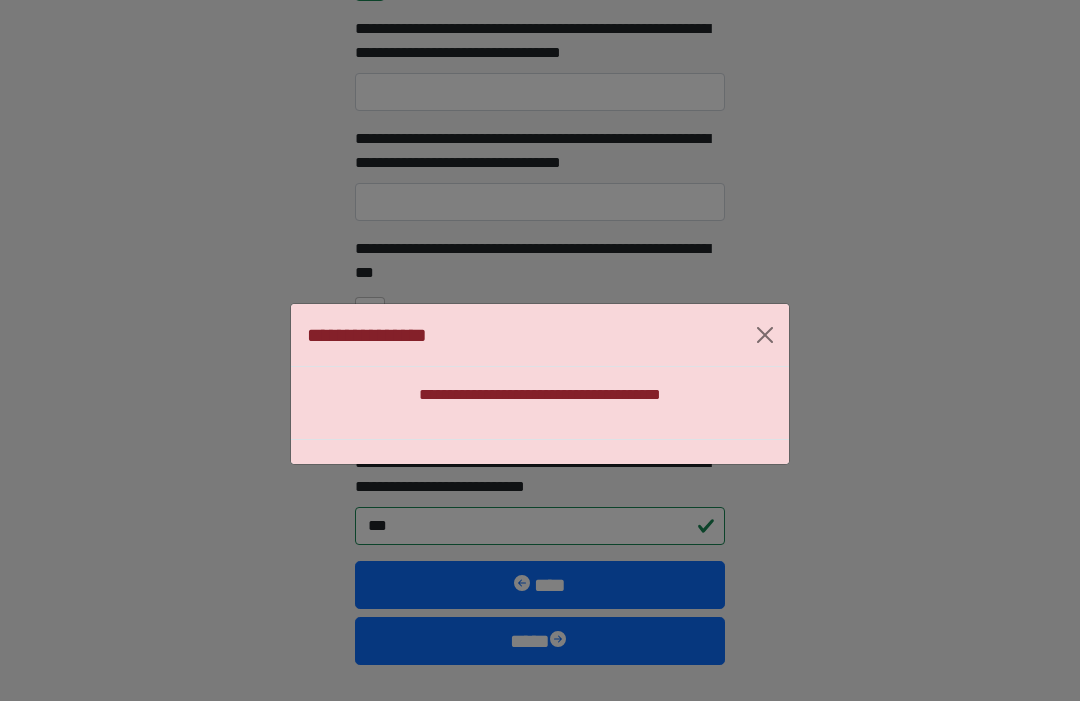 click at bounding box center (765, 335) 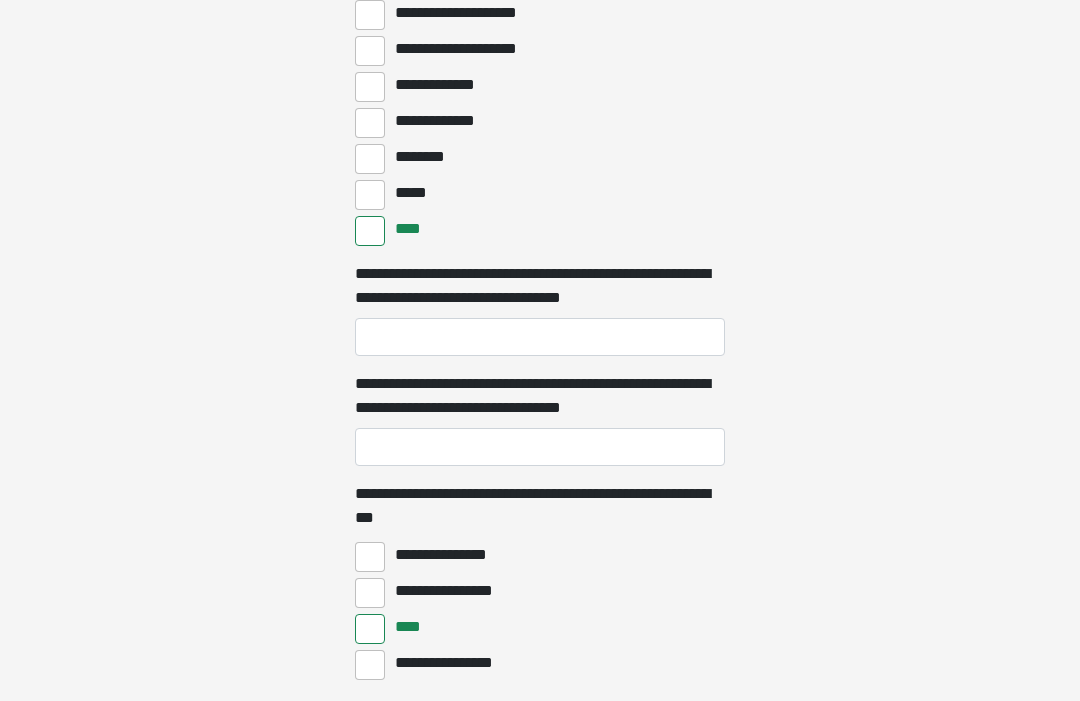 scroll, scrollTop: 5281, scrollLeft: 0, axis: vertical 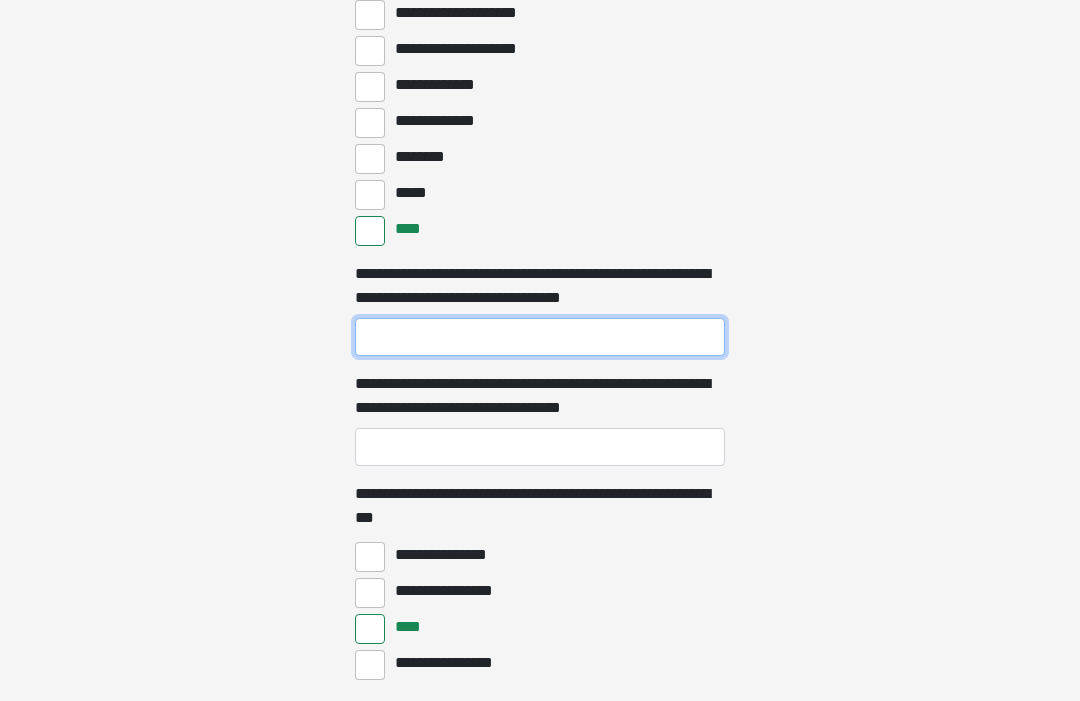 click on "**********" at bounding box center [540, 338] 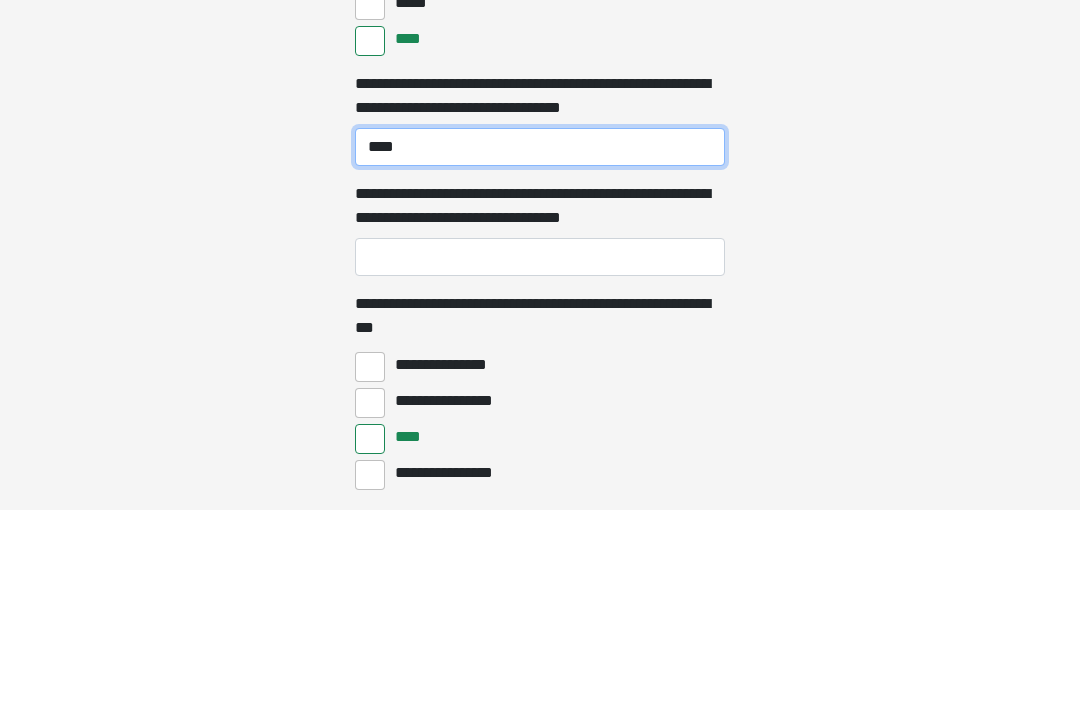 type on "****" 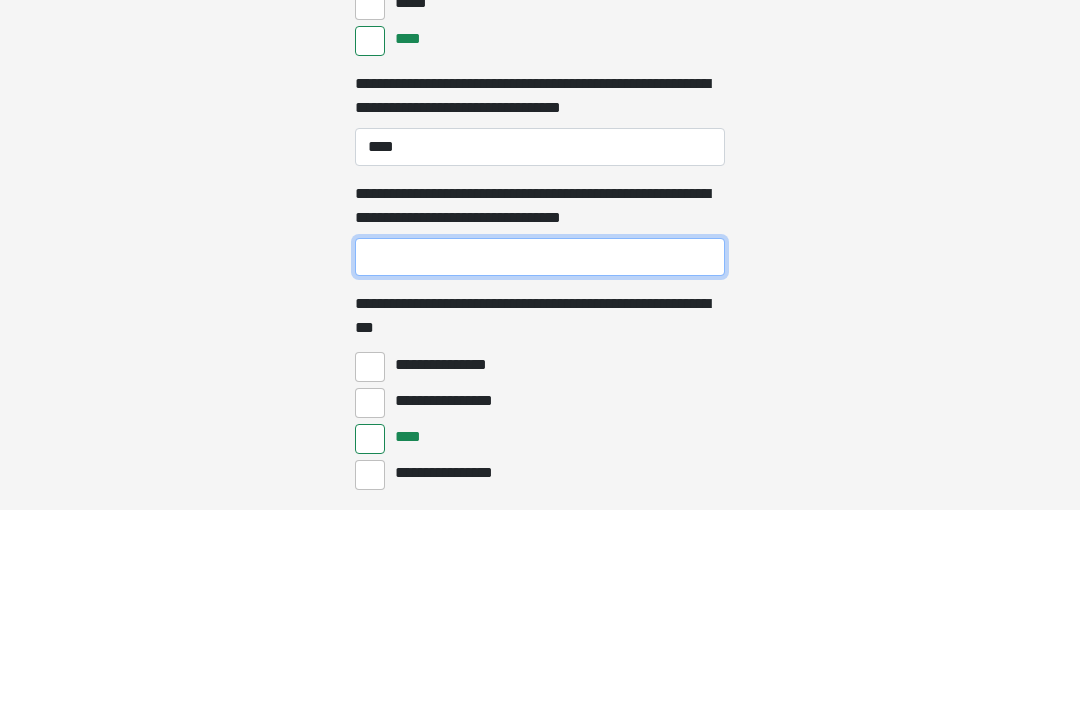 click on "**********" at bounding box center [540, 448] 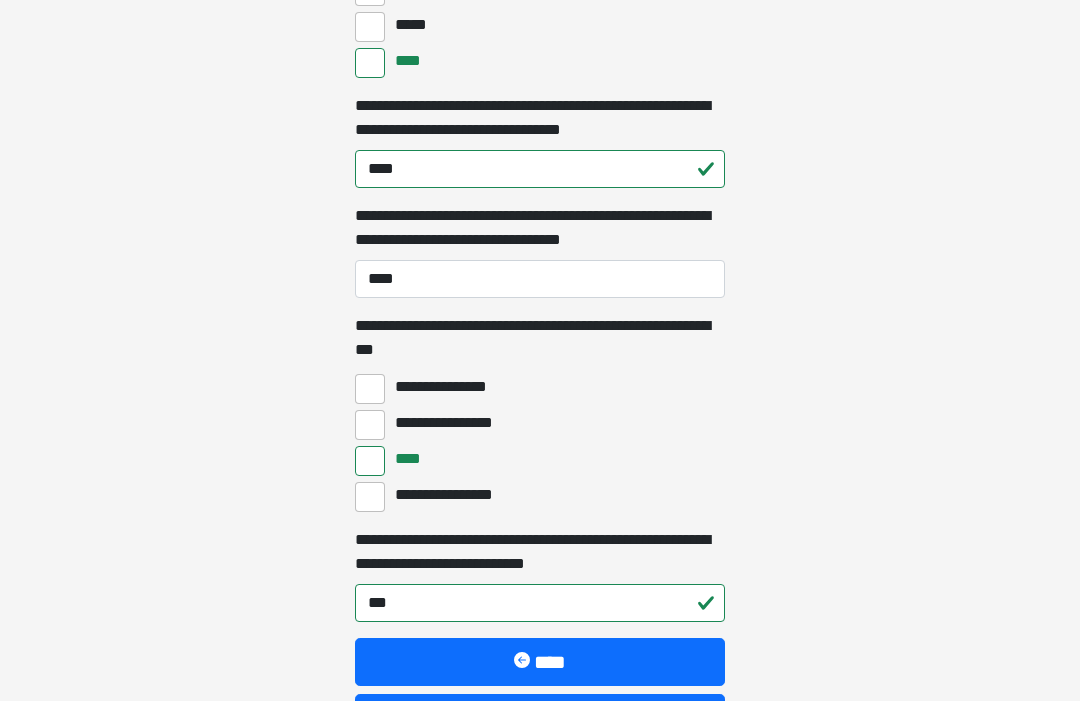 scroll, scrollTop: 5527, scrollLeft: 0, axis: vertical 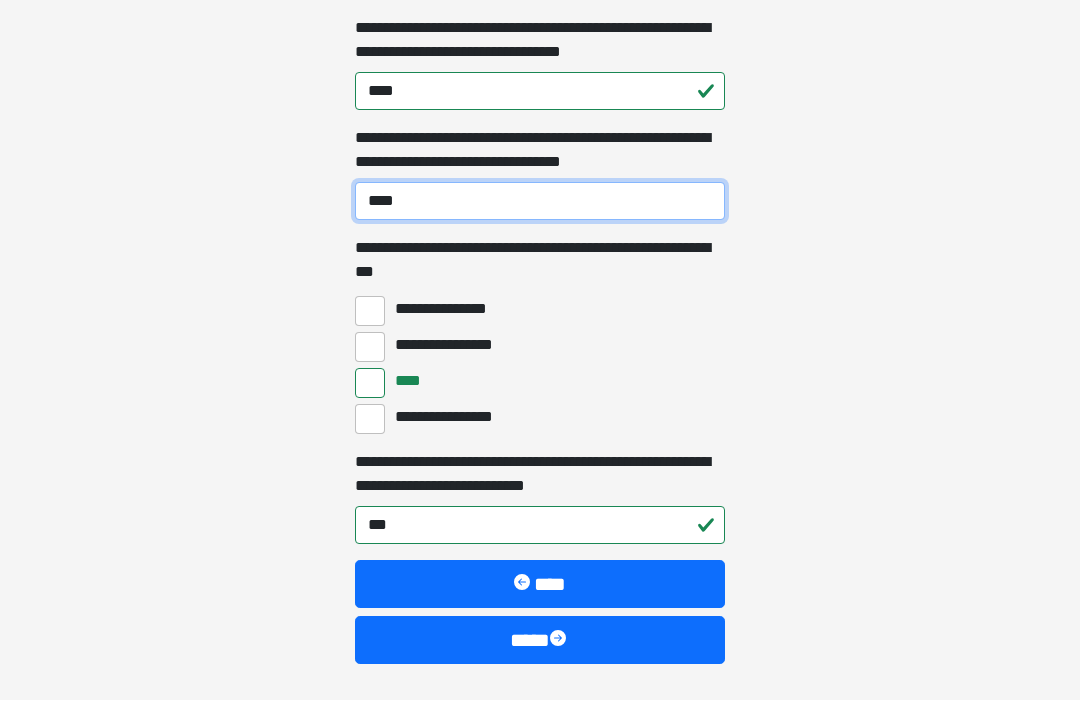 type on "****" 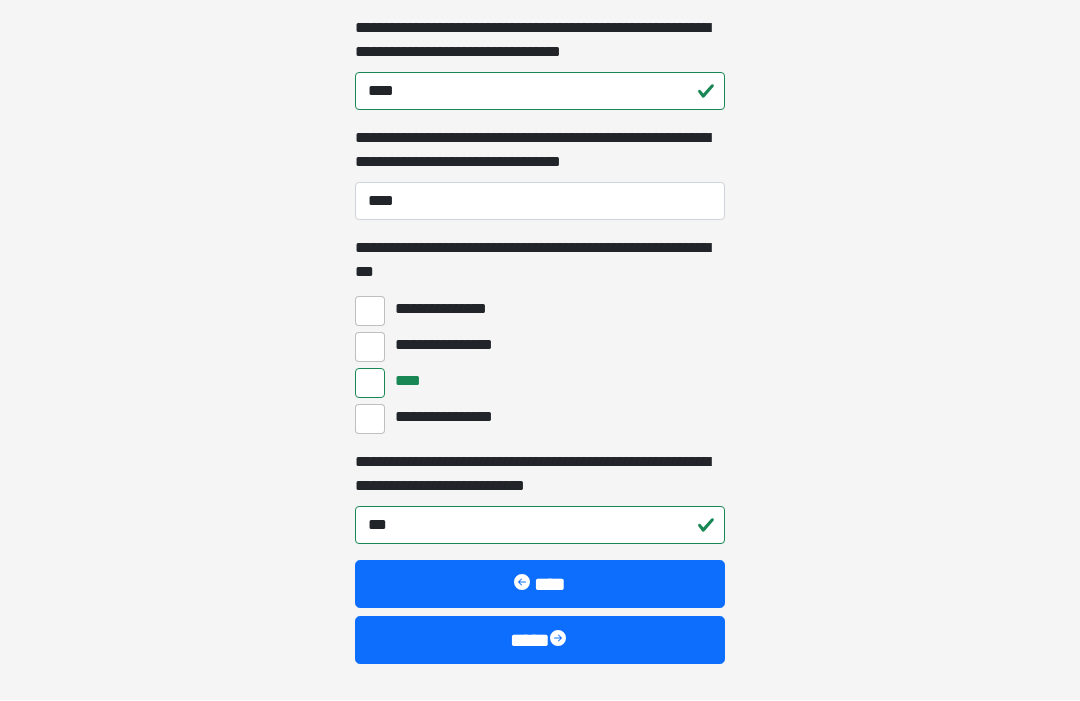 click at bounding box center [560, 641] 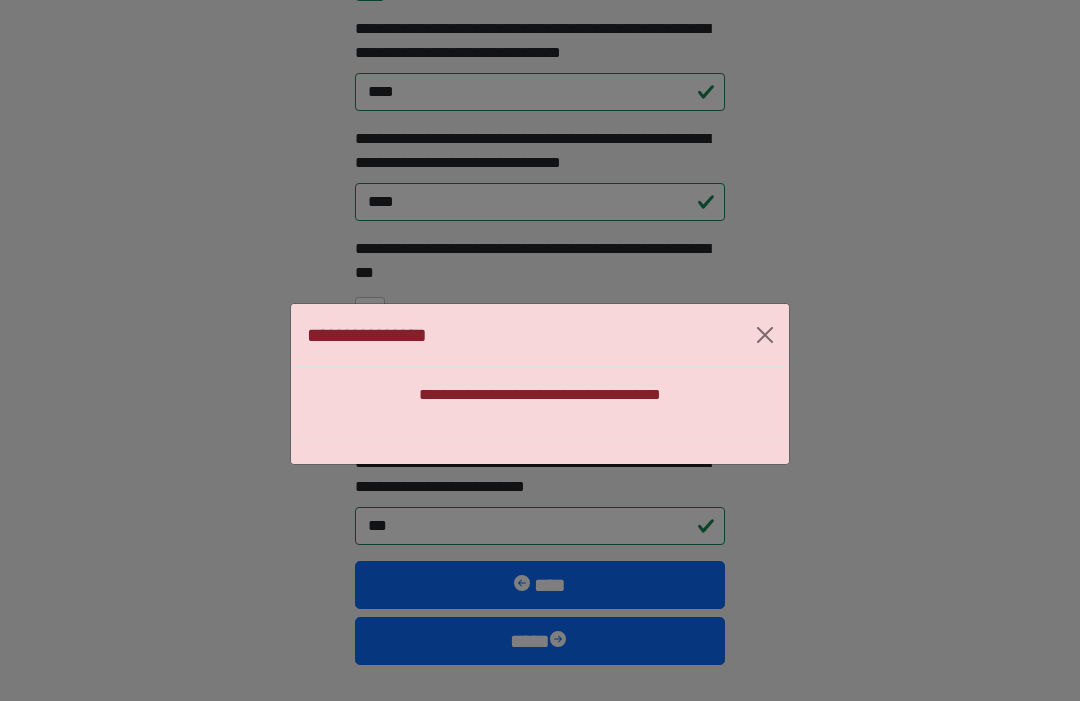 click at bounding box center [765, 335] 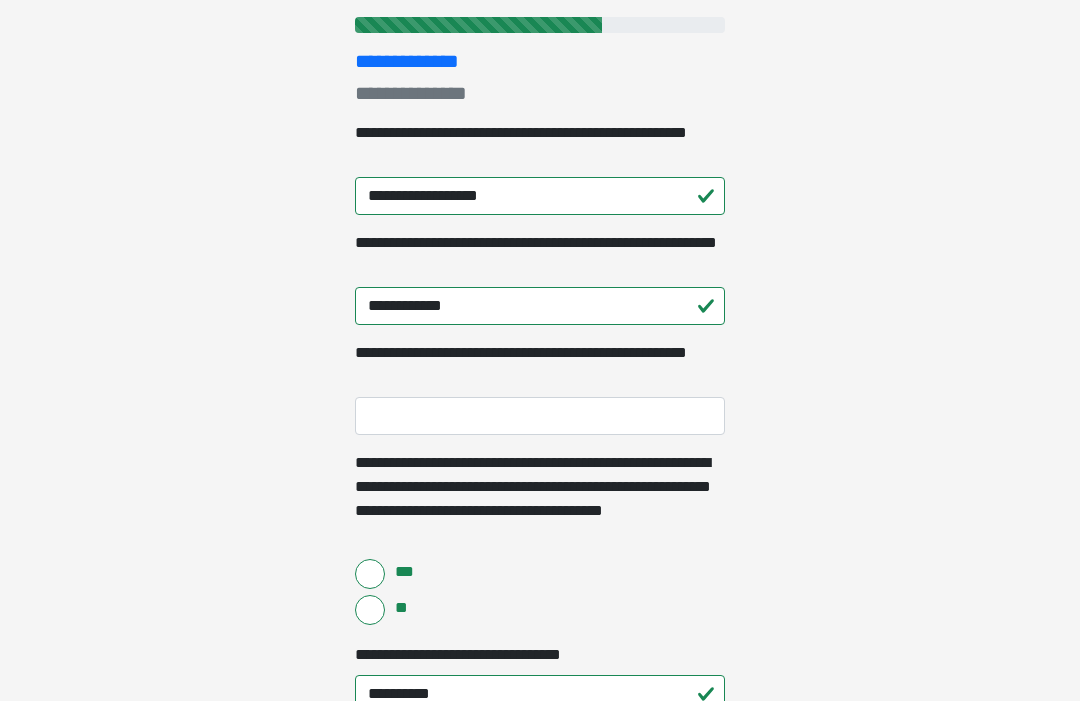 scroll, scrollTop: 241, scrollLeft: 0, axis: vertical 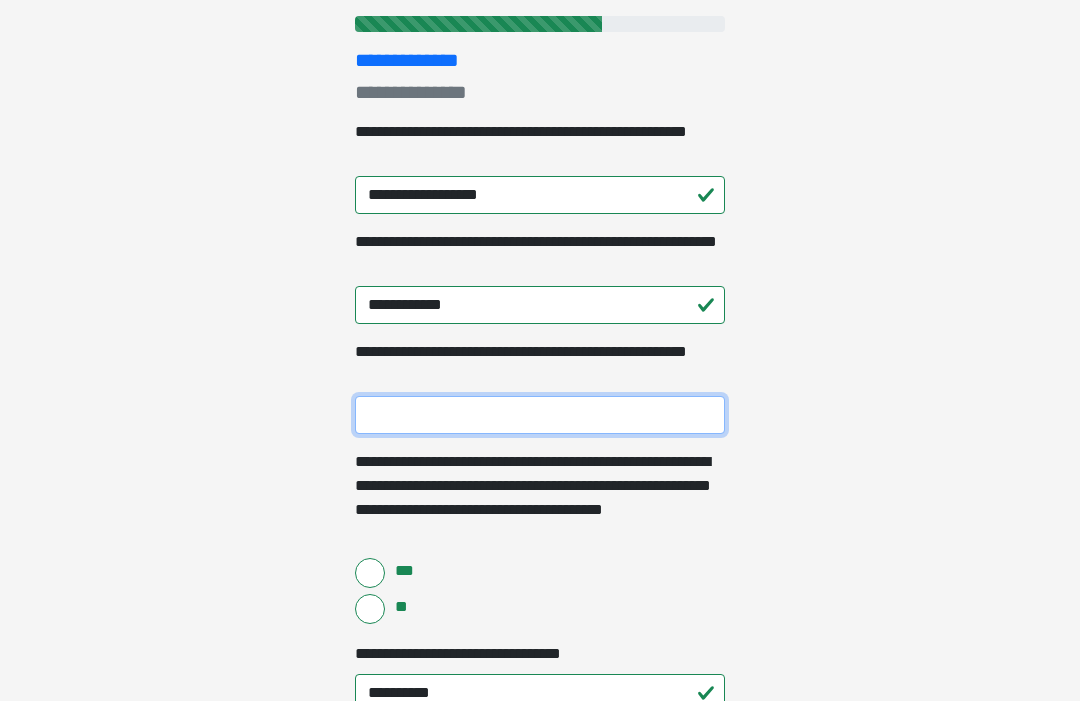 click on "**********" at bounding box center (540, 416) 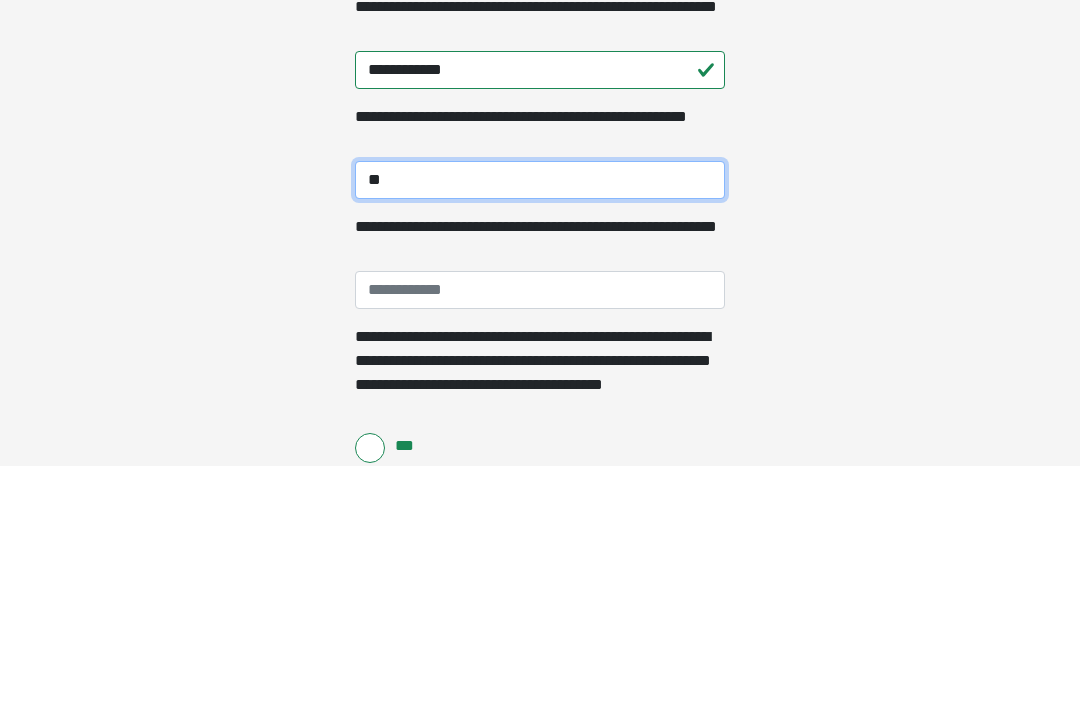 type on "*" 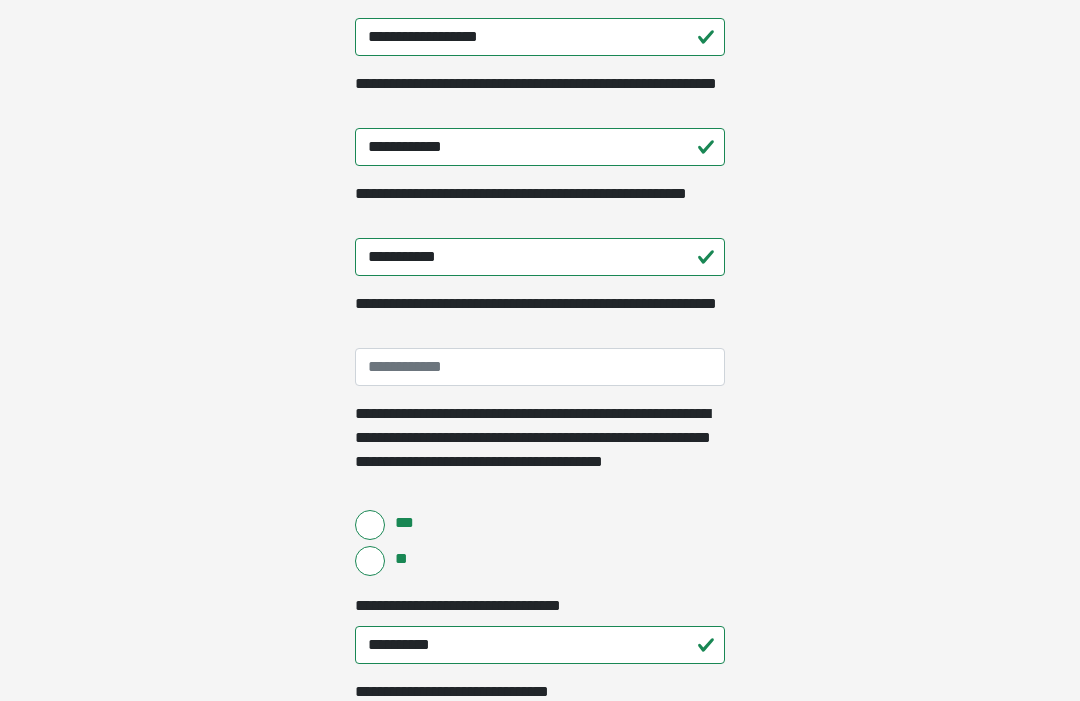 scroll, scrollTop: 399, scrollLeft: 0, axis: vertical 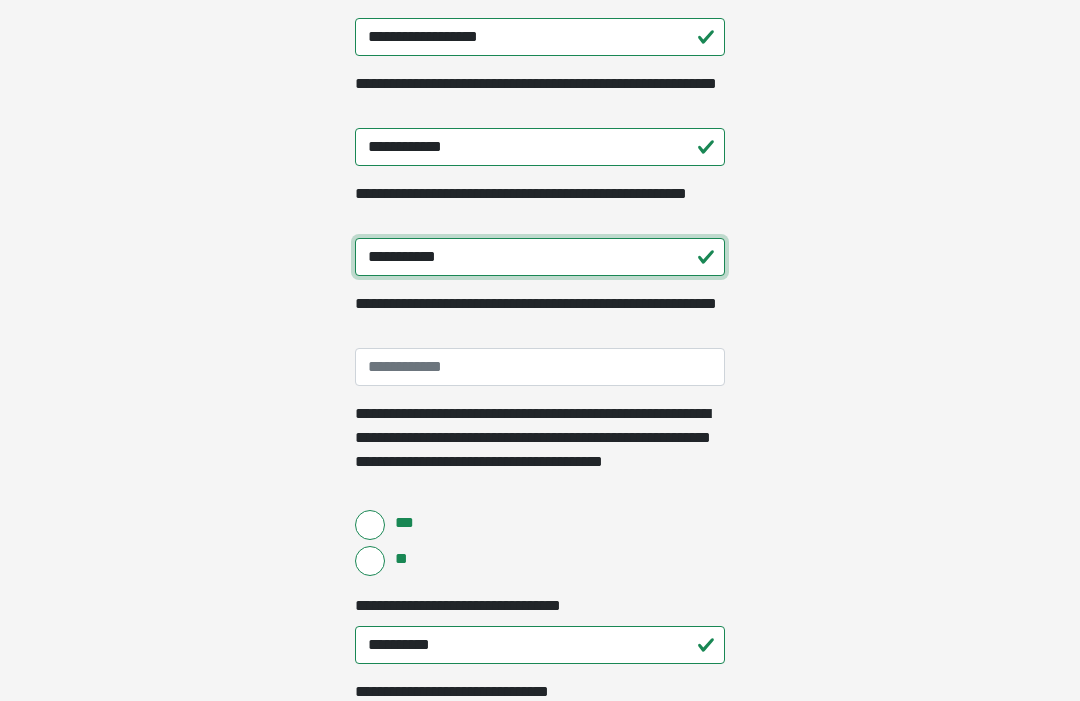 click on "**********" at bounding box center [540, 258] 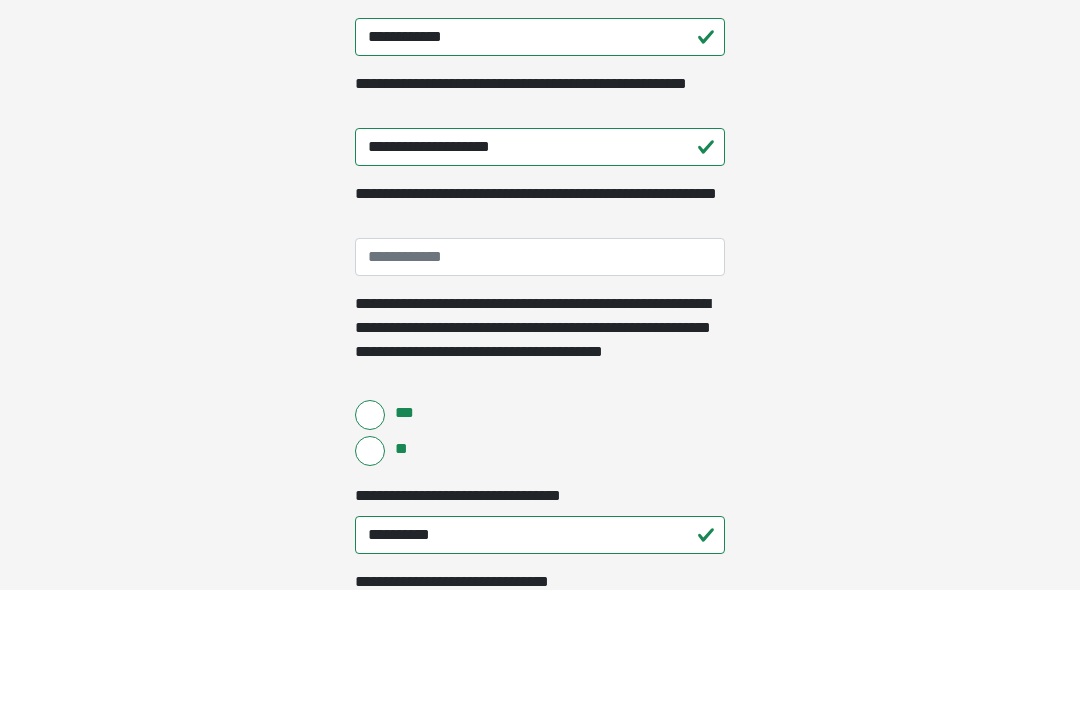 scroll, scrollTop: 511, scrollLeft: 0, axis: vertical 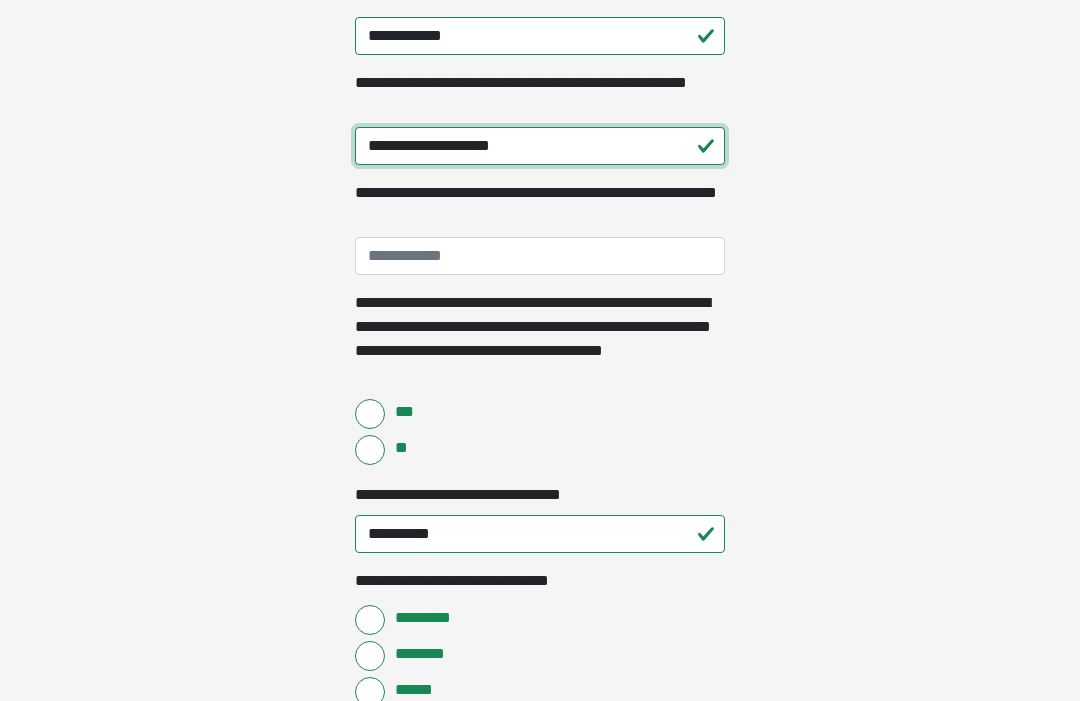 click on "**********" at bounding box center (540, 146) 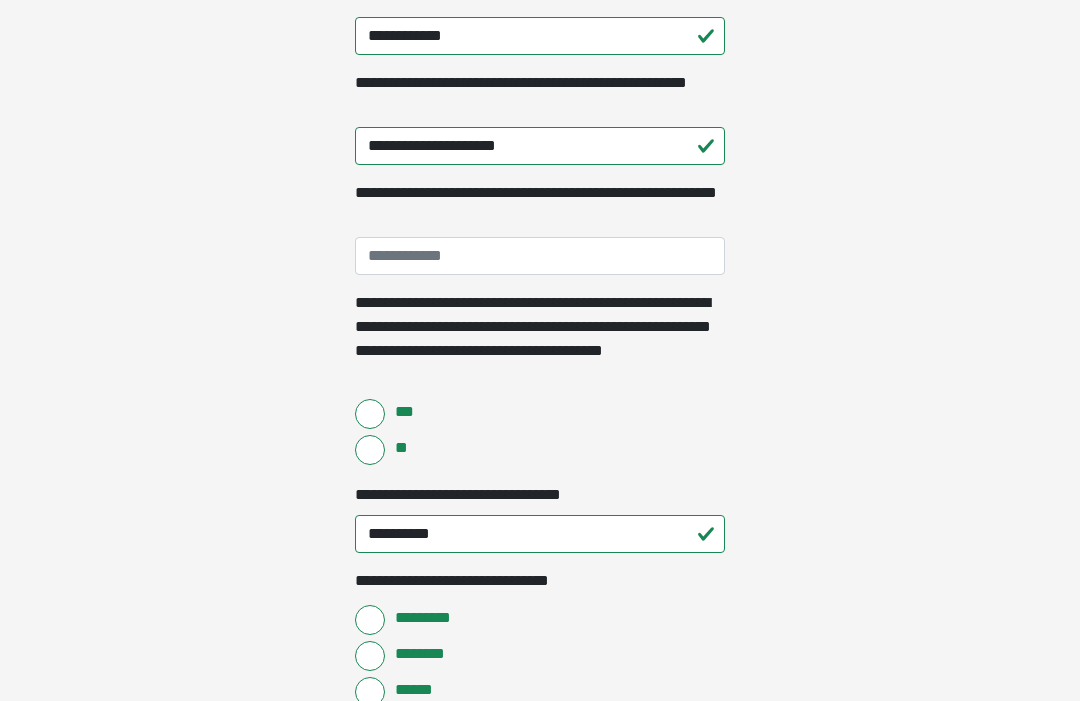 scroll, scrollTop: 511, scrollLeft: 0, axis: vertical 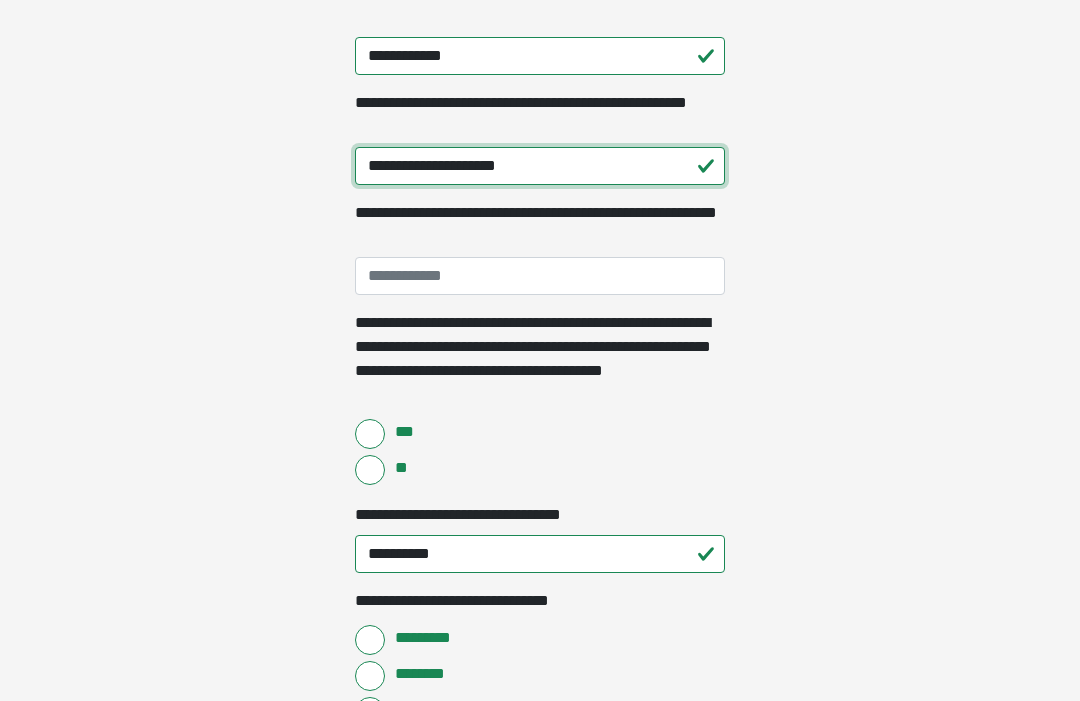 type on "**********" 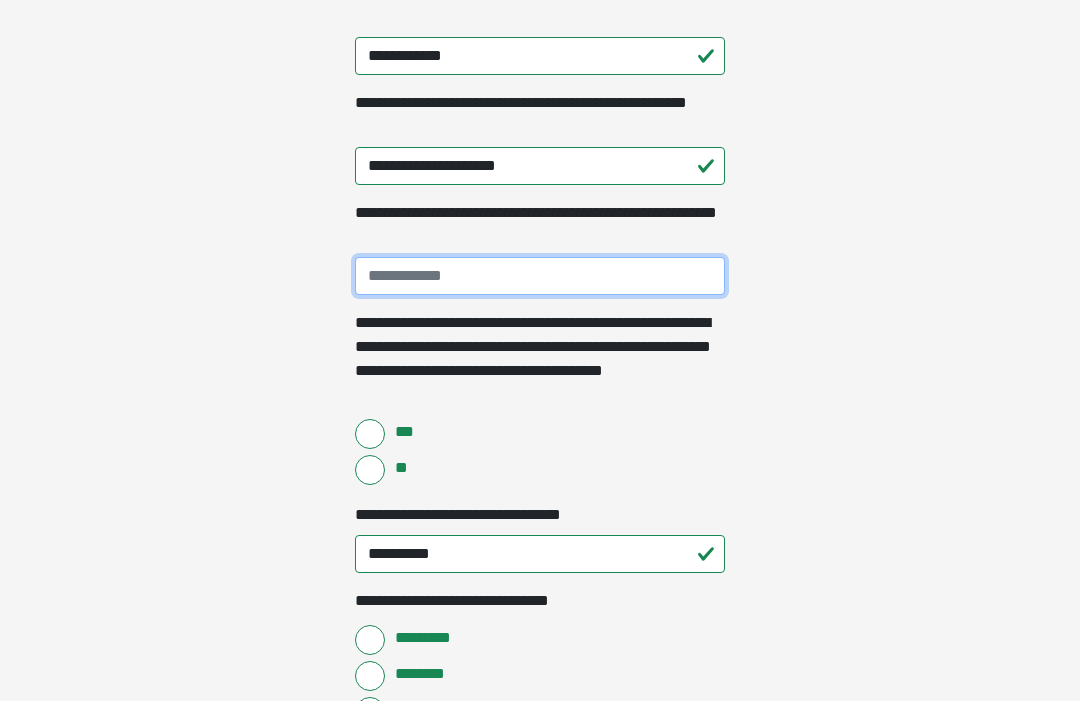 click on "**********" at bounding box center (540, 276) 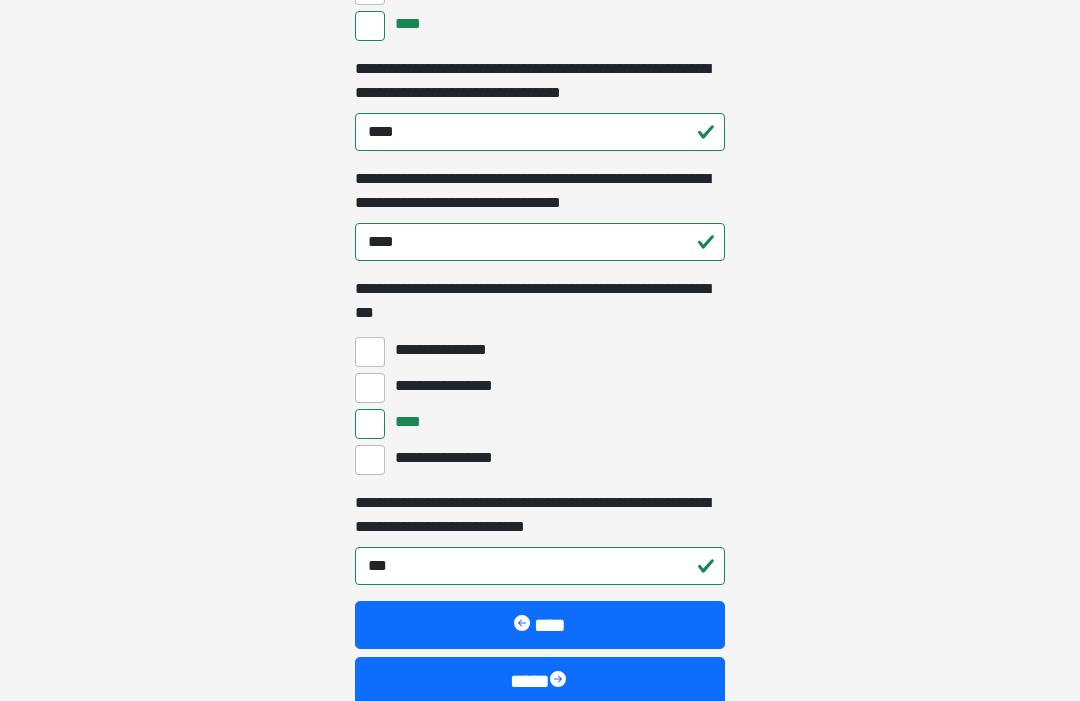 scroll, scrollTop: 5637, scrollLeft: 0, axis: vertical 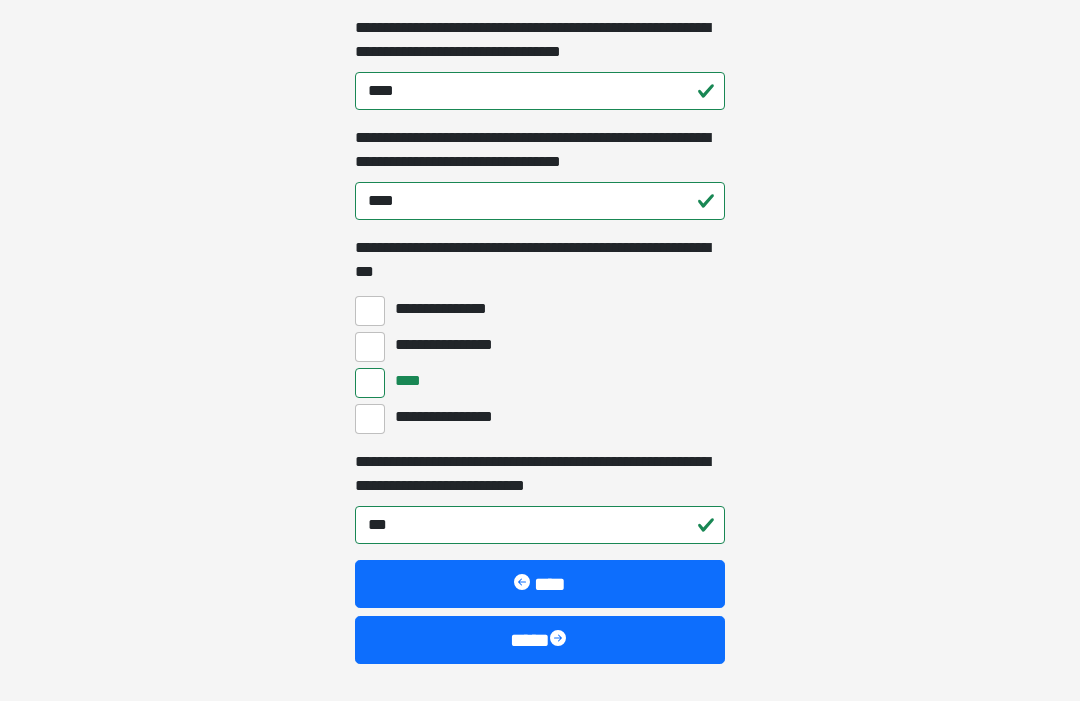 type on "**********" 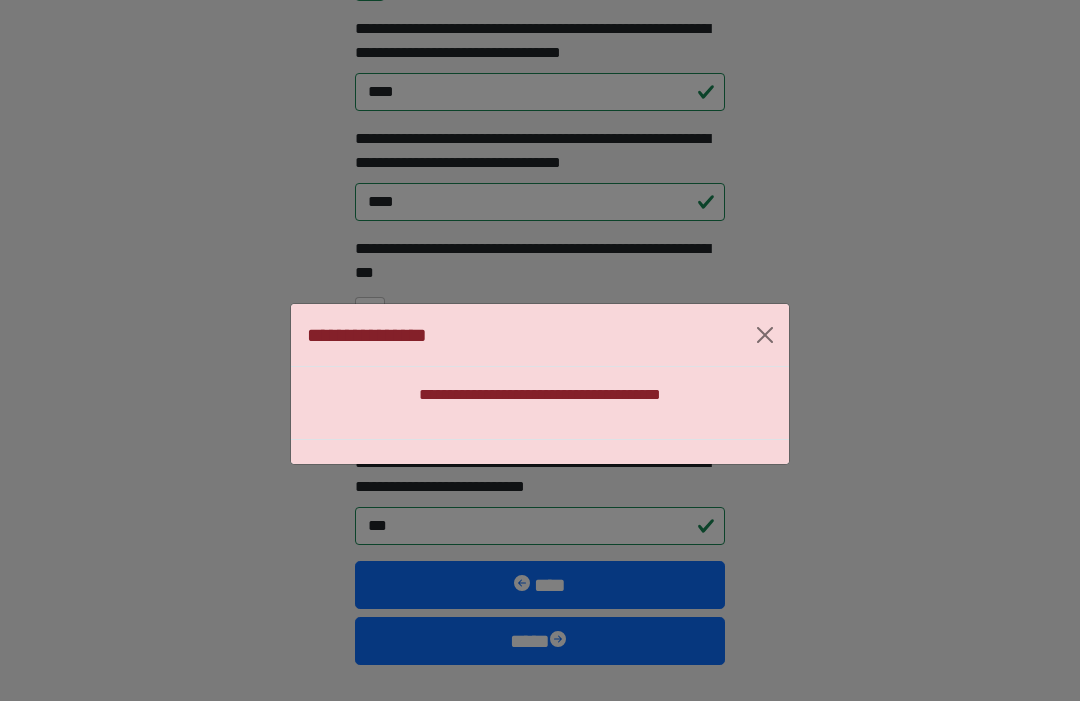 click at bounding box center [765, 335] 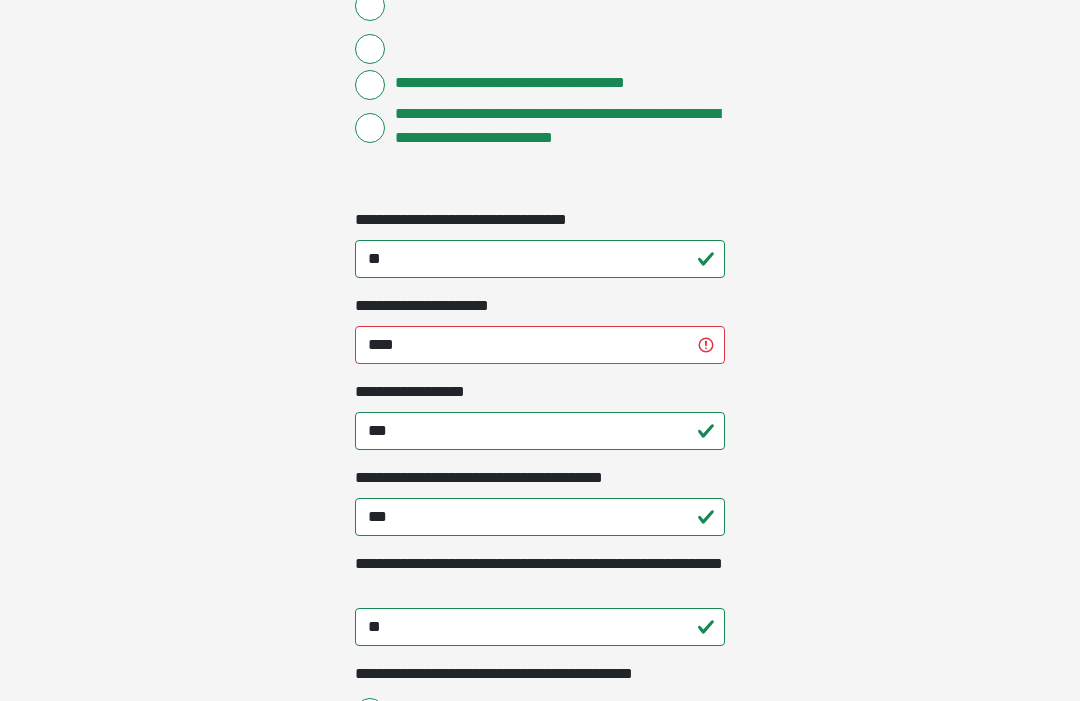 scroll, scrollTop: 2239, scrollLeft: 0, axis: vertical 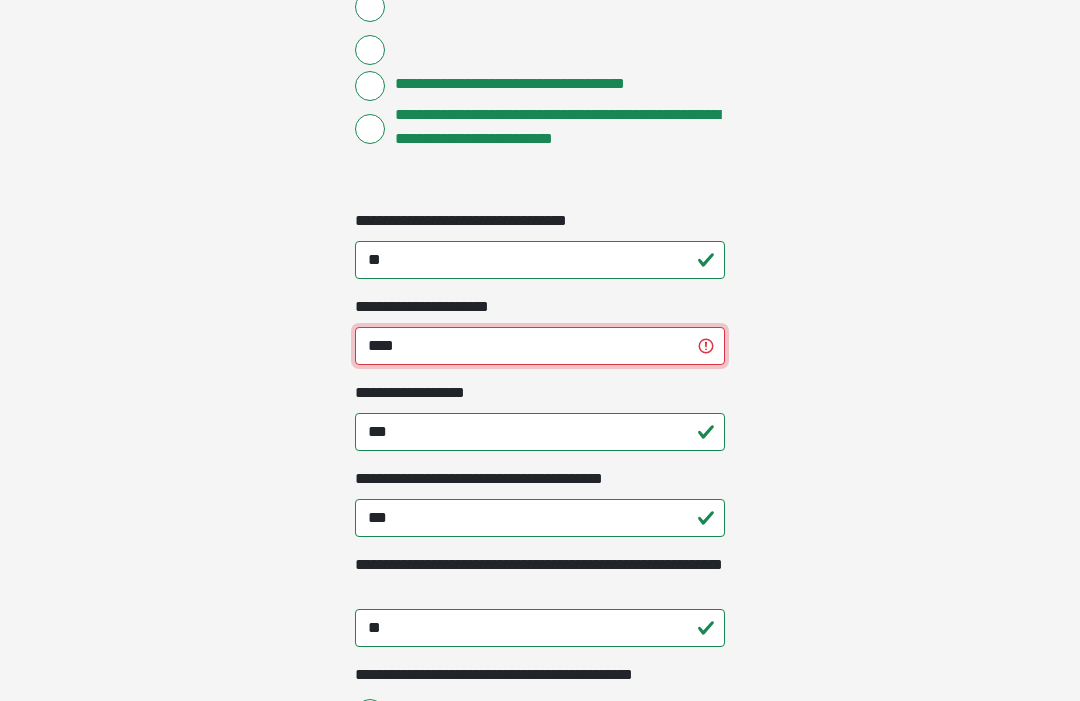 click on "****" at bounding box center (540, 346) 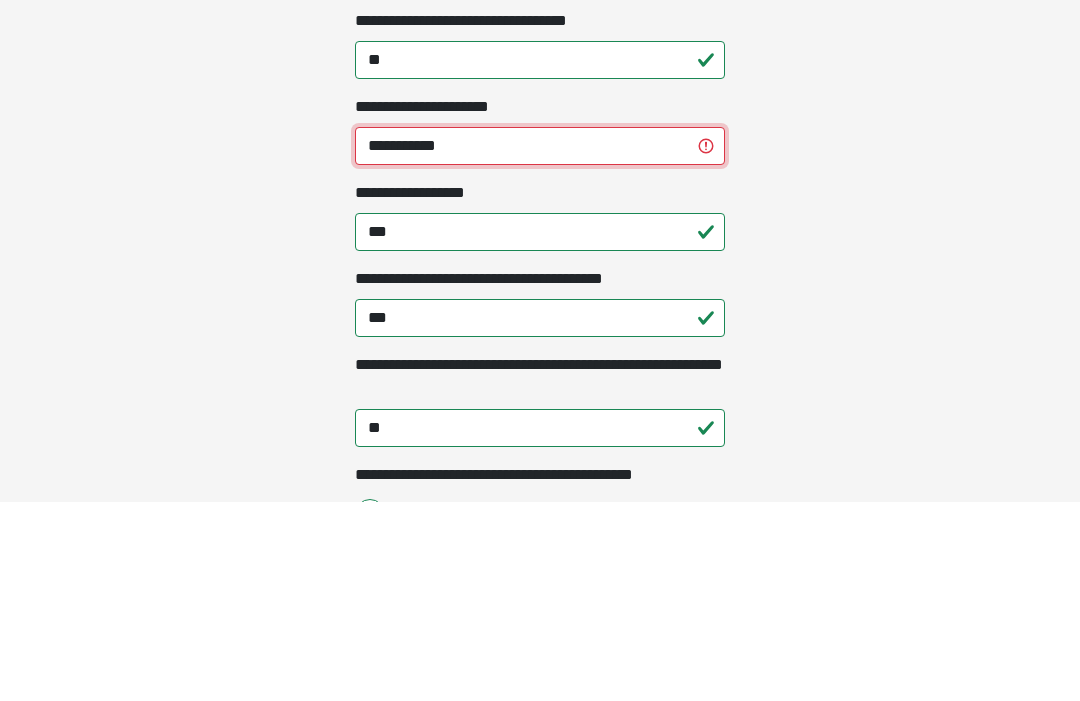 type on "**********" 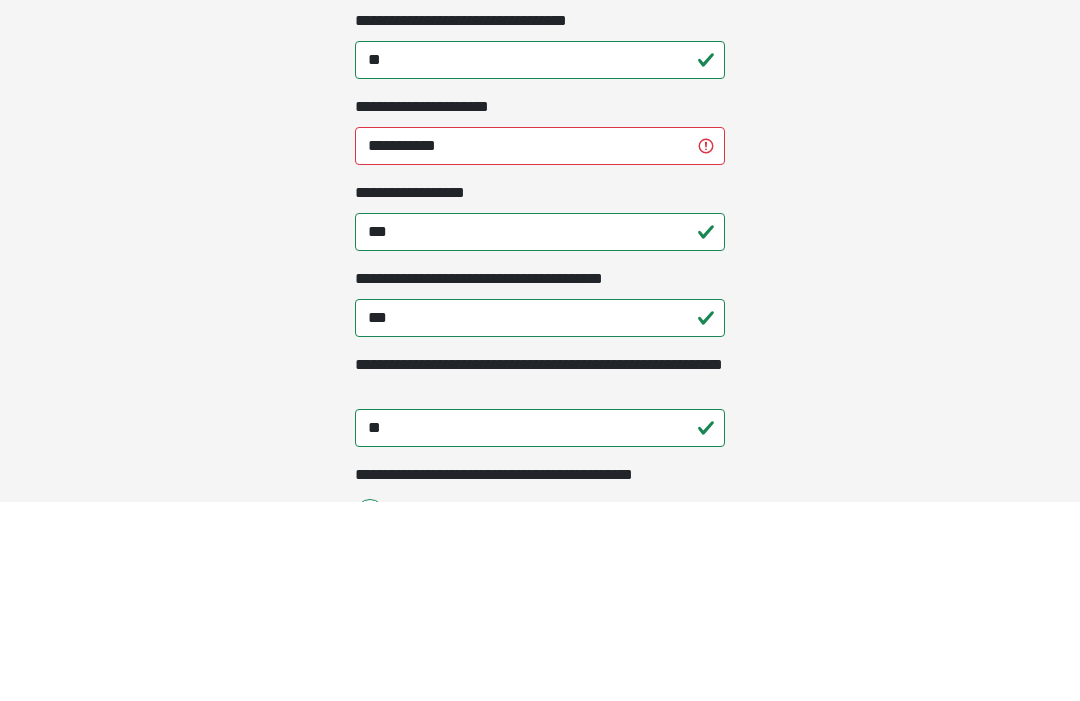 click on "**********" at bounding box center (540, -1889) 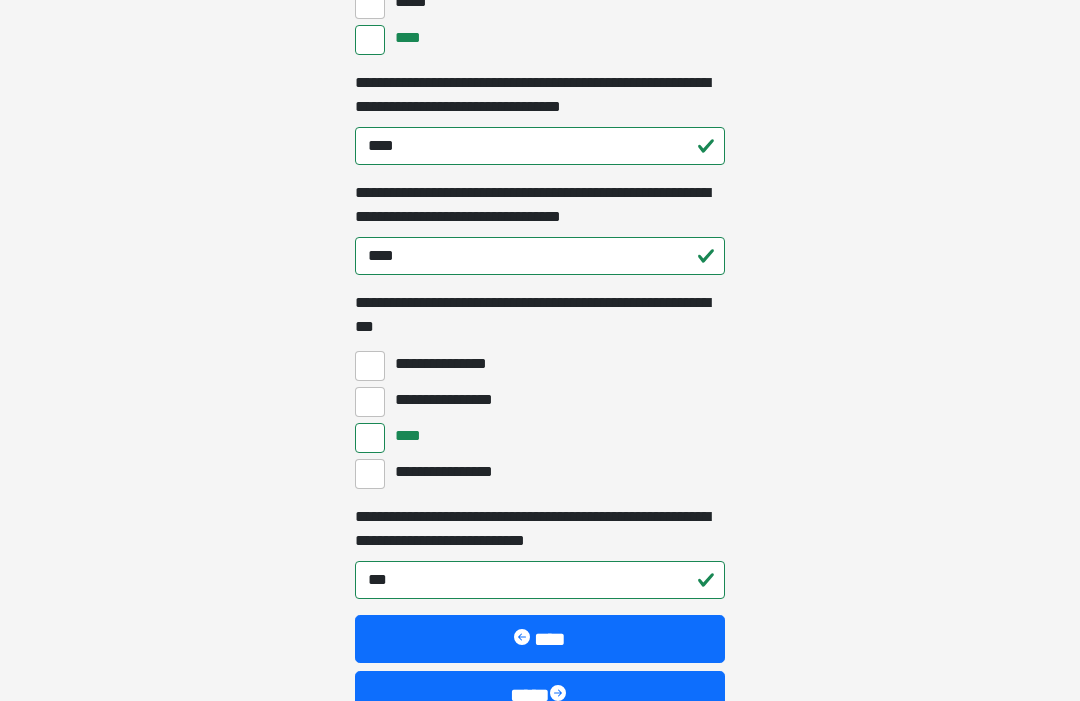 scroll, scrollTop: 5637, scrollLeft: 0, axis: vertical 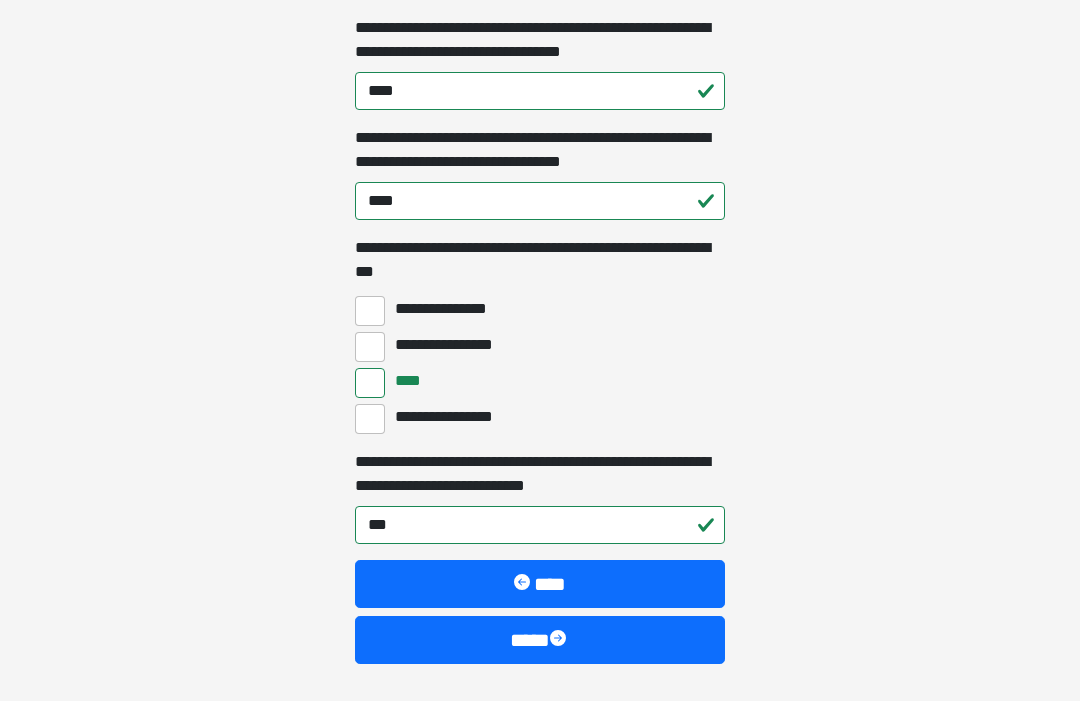 click at bounding box center [560, 641] 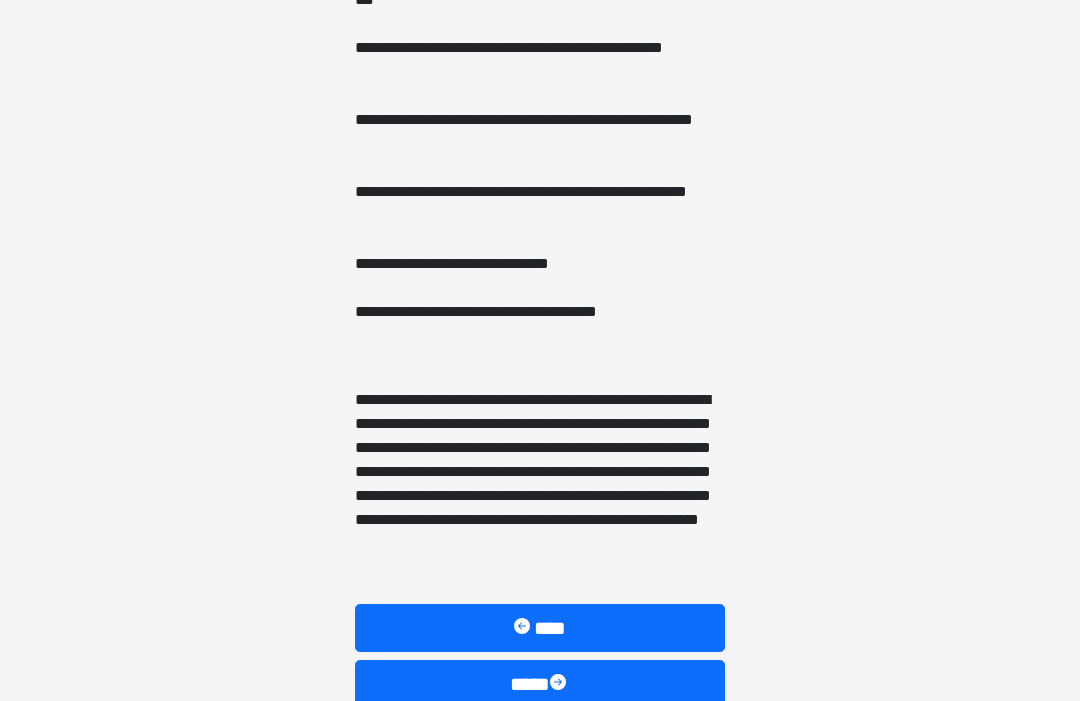scroll, scrollTop: 1457, scrollLeft: 0, axis: vertical 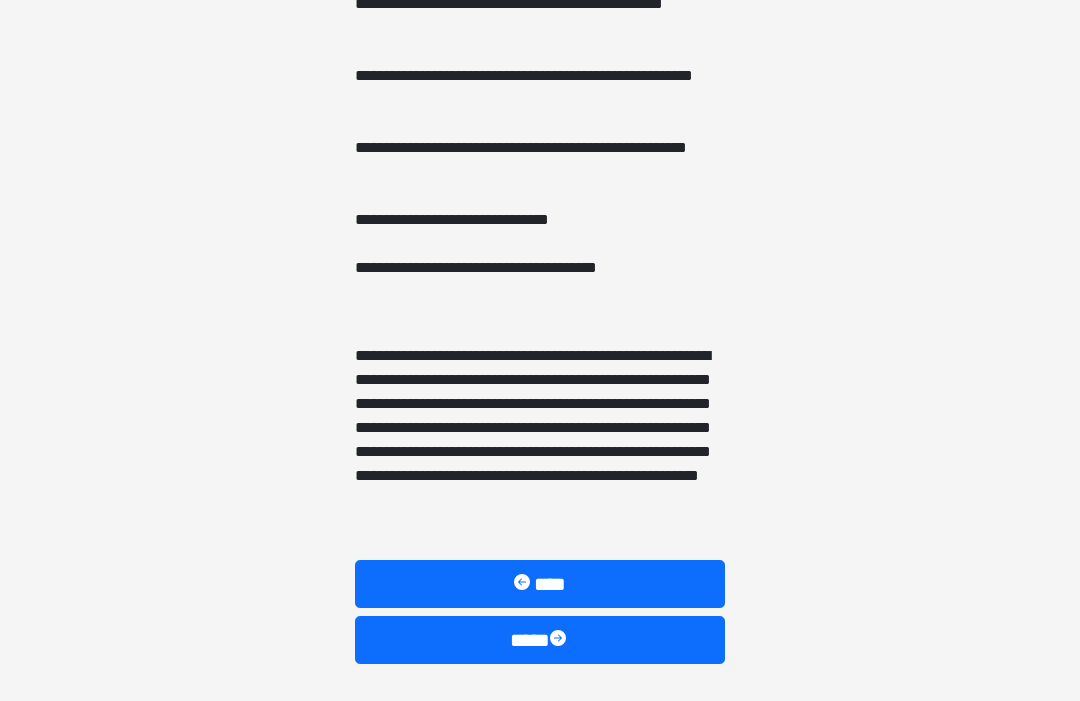 click at bounding box center [560, 641] 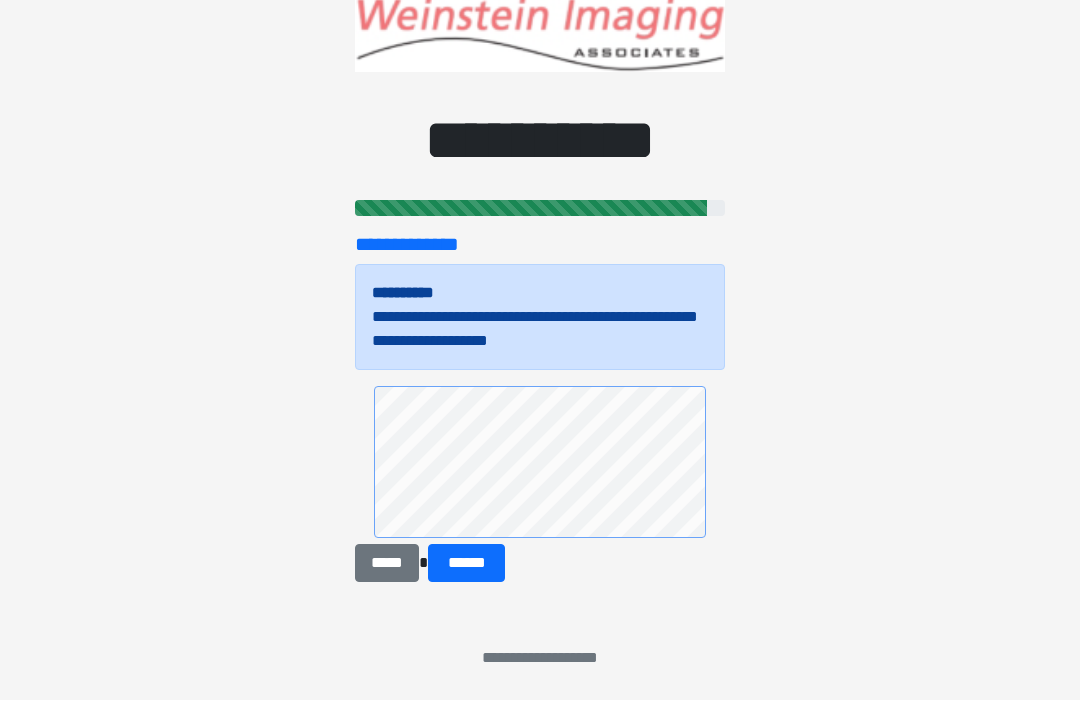 scroll, scrollTop: 58, scrollLeft: 0, axis: vertical 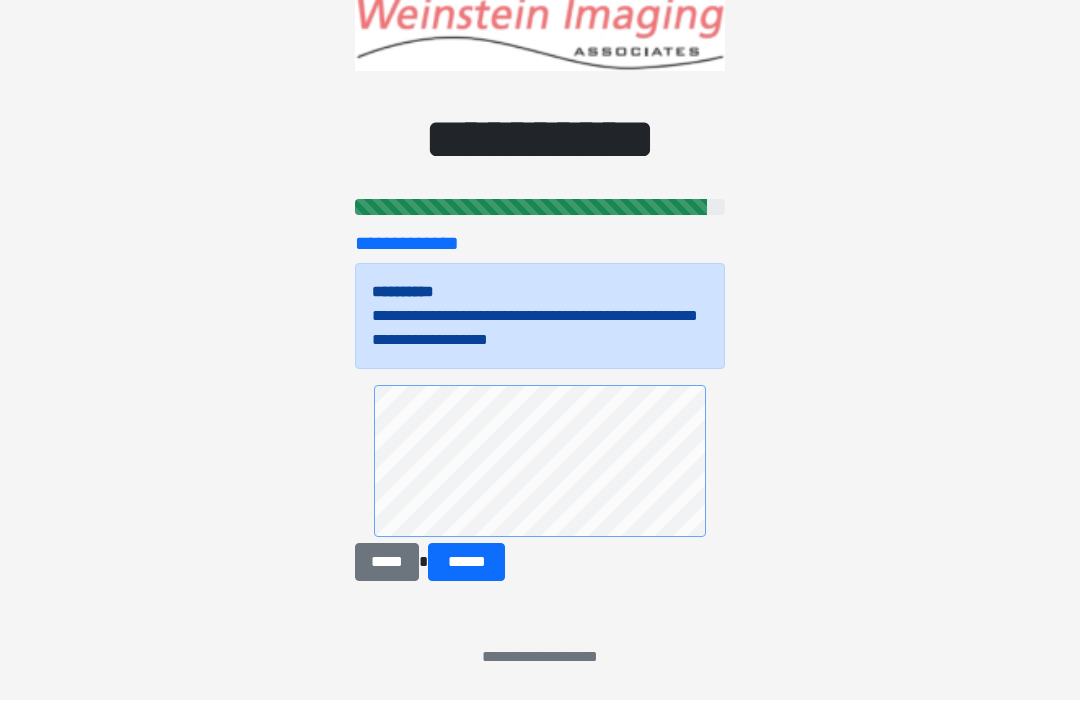 click on "******" at bounding box center (466, 563) 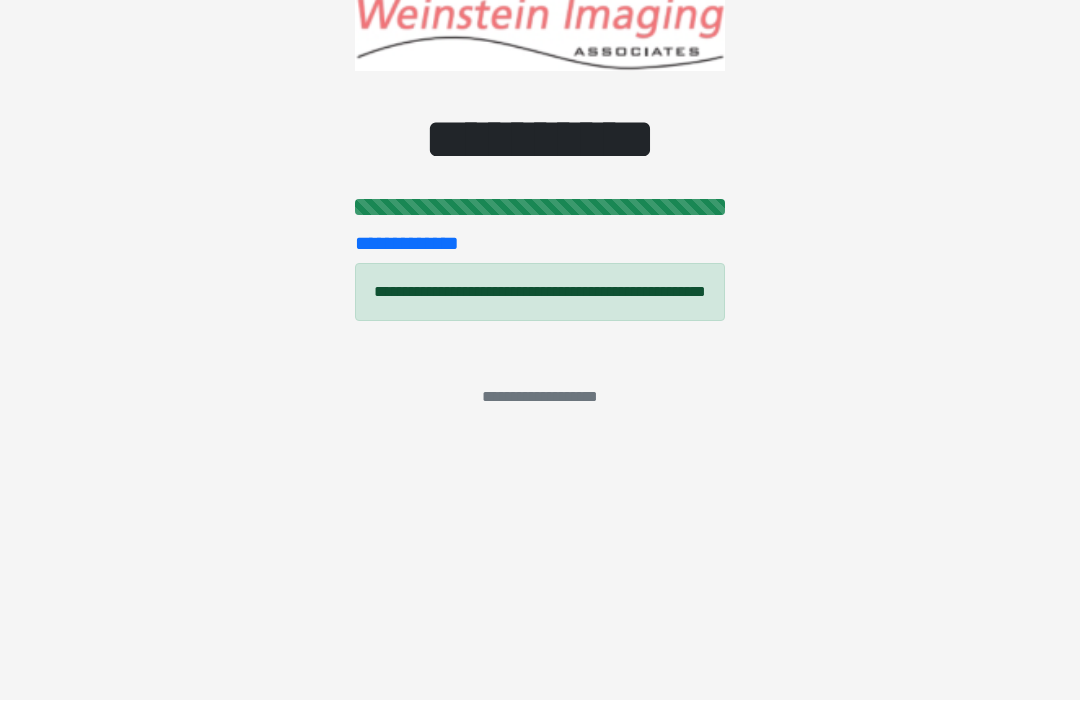 scroll, scrollTop: 0, scrollLeft: 0, axis: both 